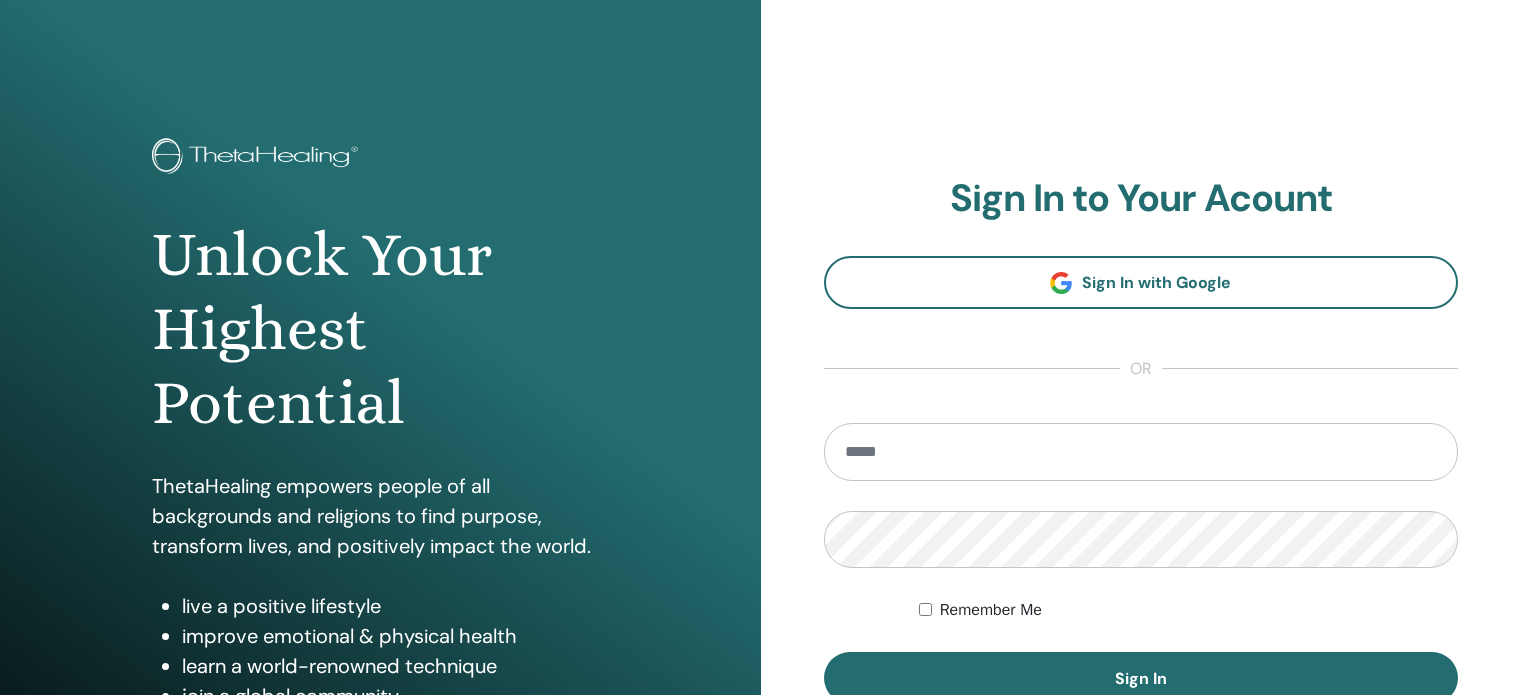 scroll, scrollTop: 0, scrollLeft: 0, axis: both 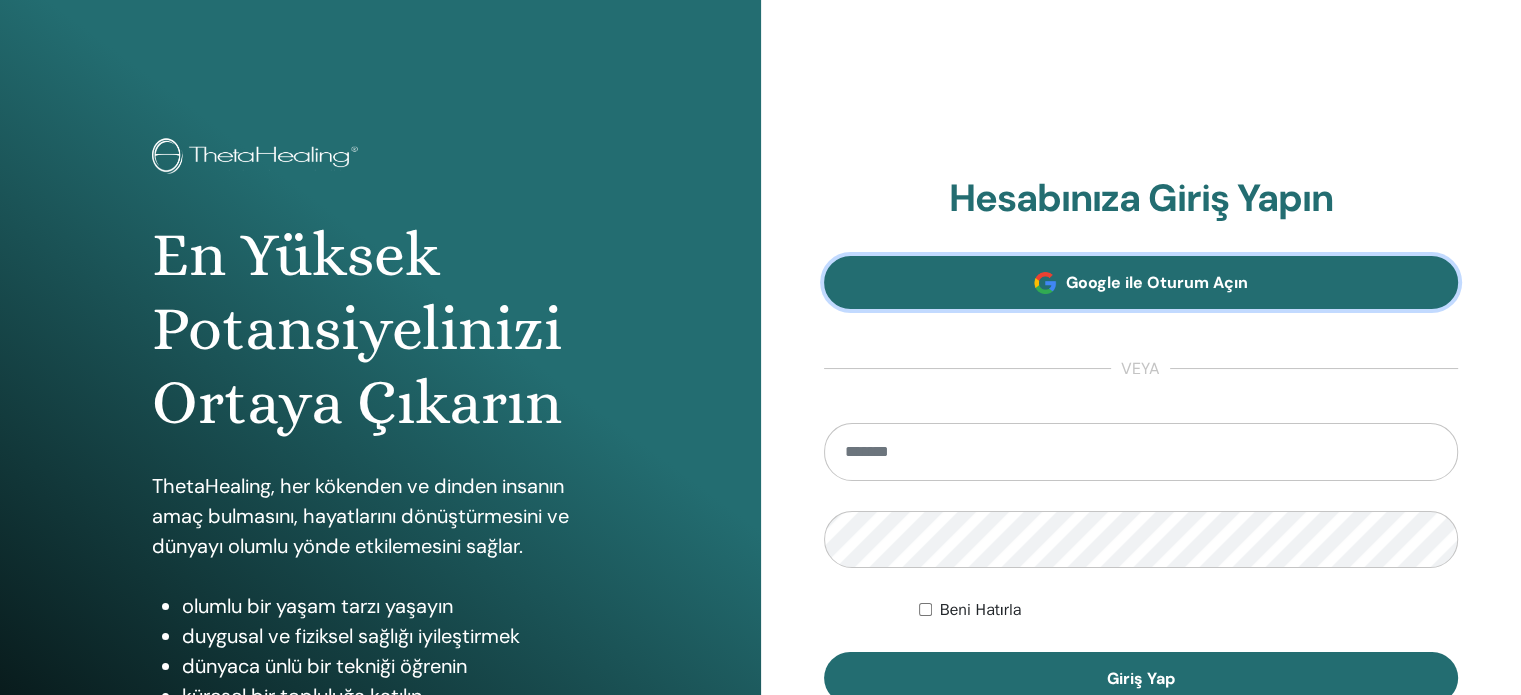 click on "Google ile Oturum Açın" at bounding box center [1157, 282] 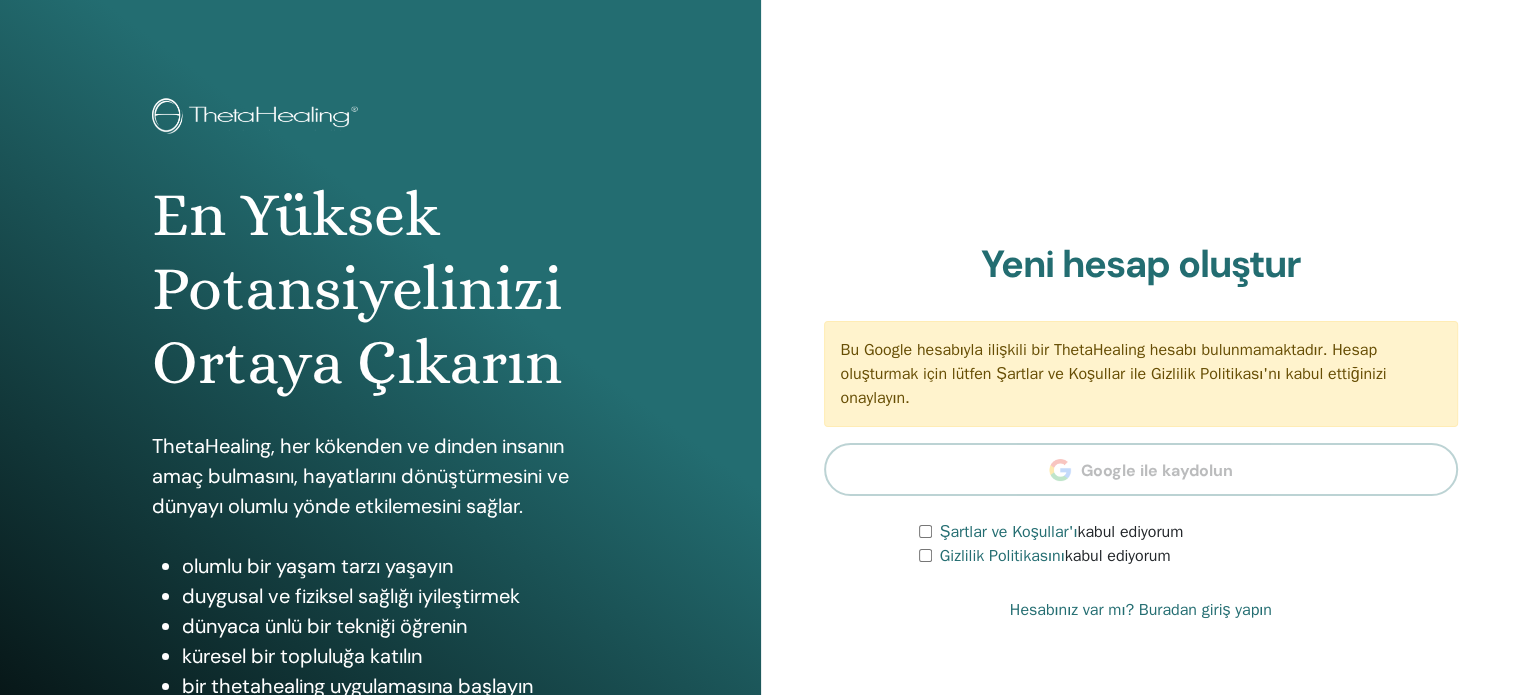 scroll, scrollTop: 120, scrollLeft: 0, axis: vertical 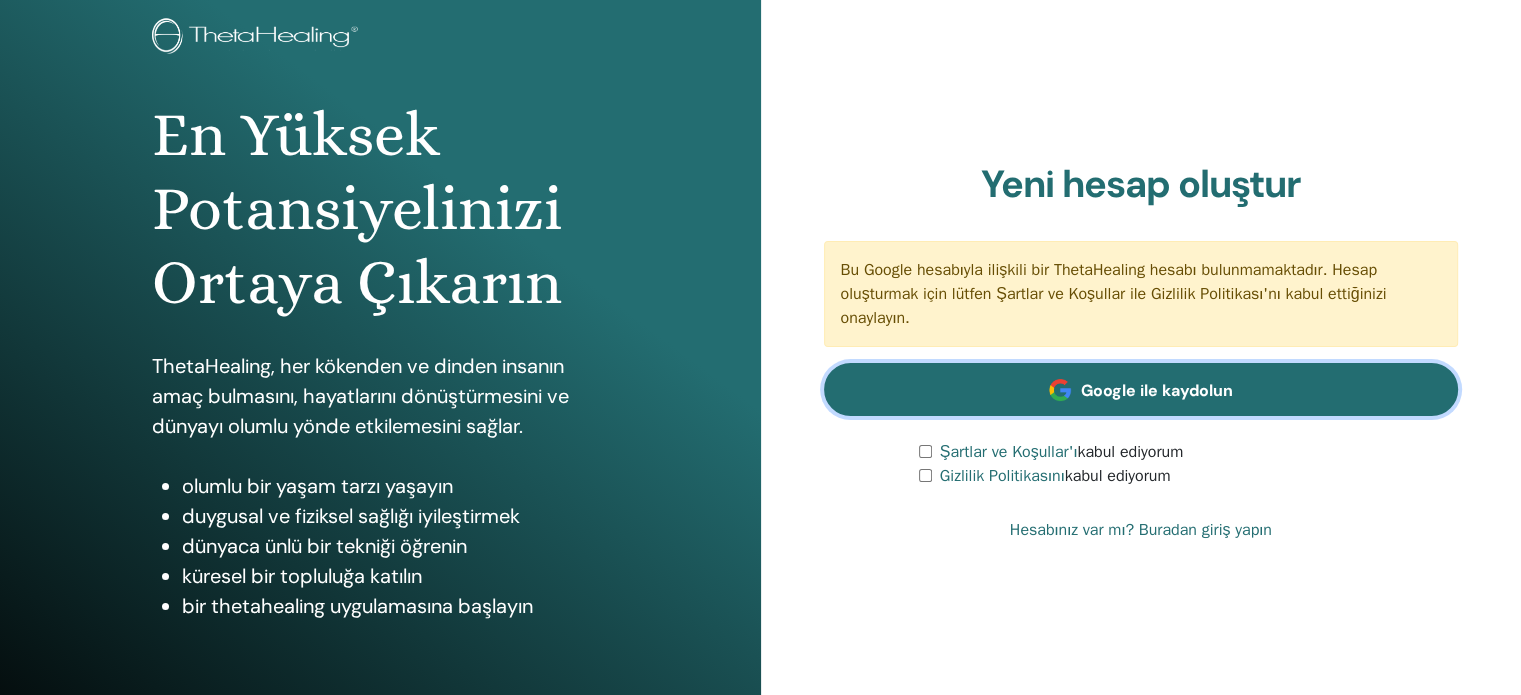 click on "Google ile kaydolun" at bounding box center [1141, 389] 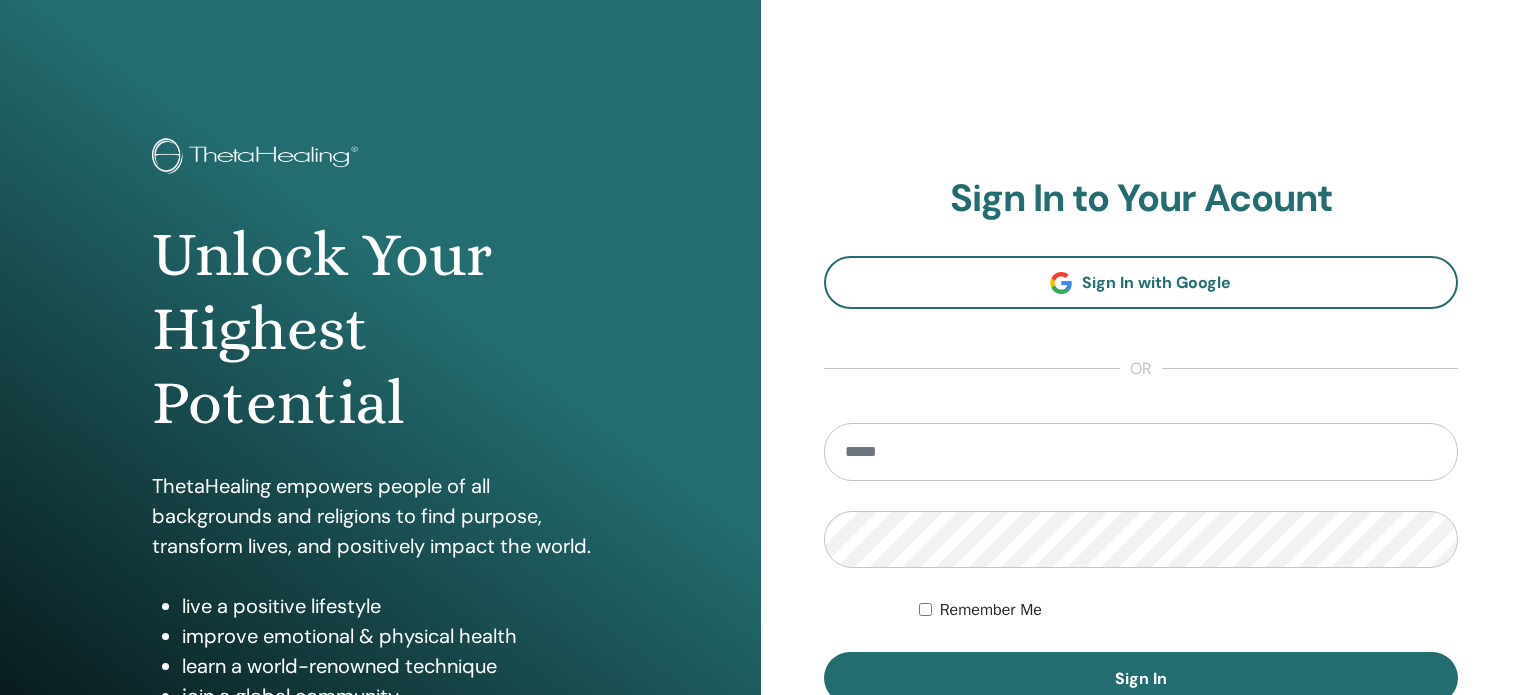 scroll, scrollTop: 0, scrollLeft: 0, axis: both 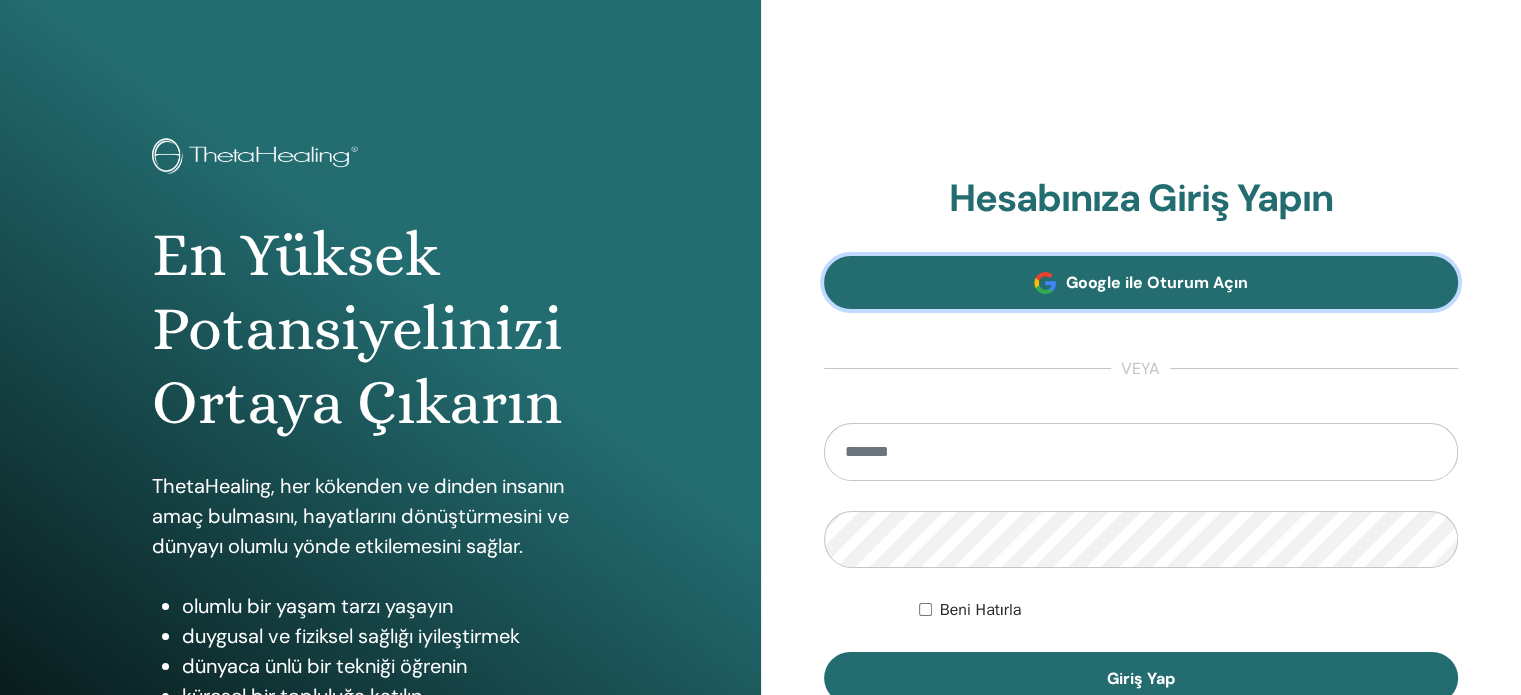 click on "Google ile Oturum Açın" at bounding box center [1141, 282] 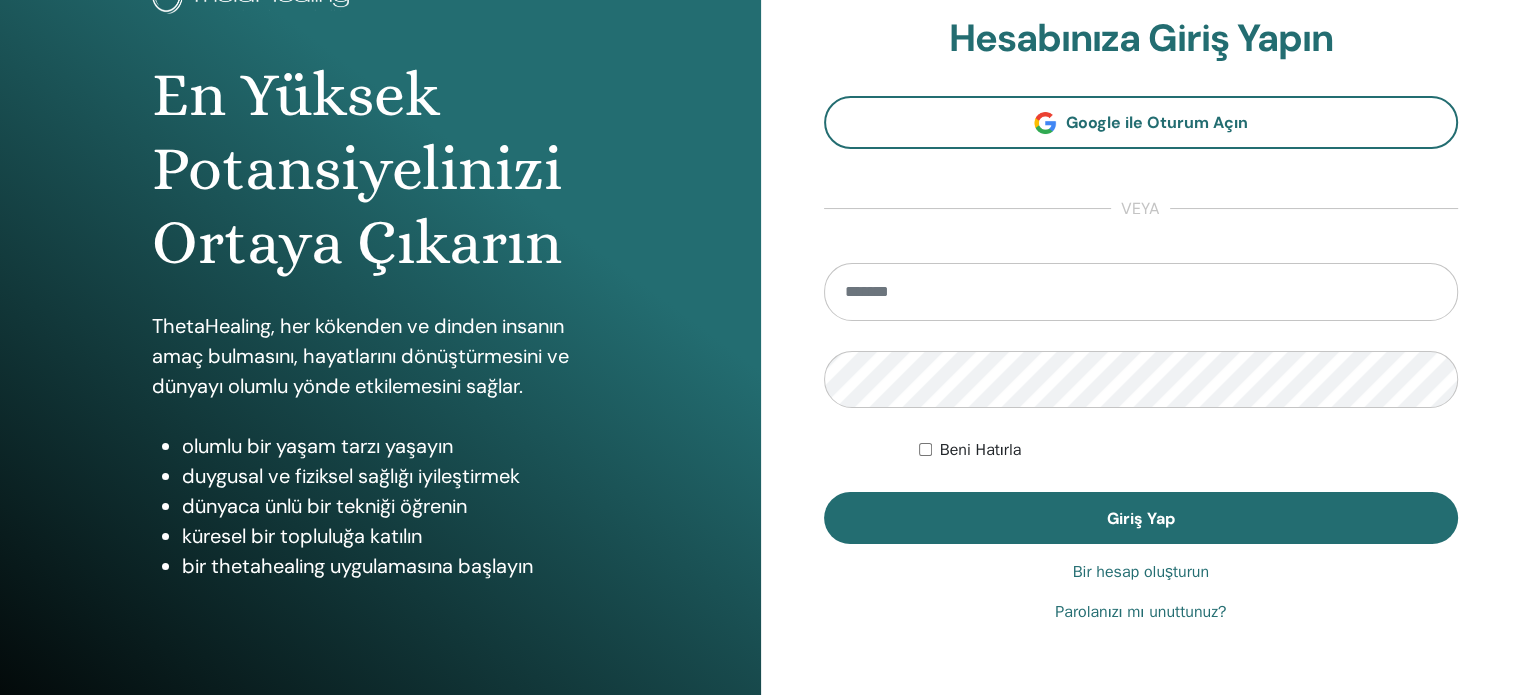 scroll, scrollTop: 200, scrollLeft: 0, axis: vertical 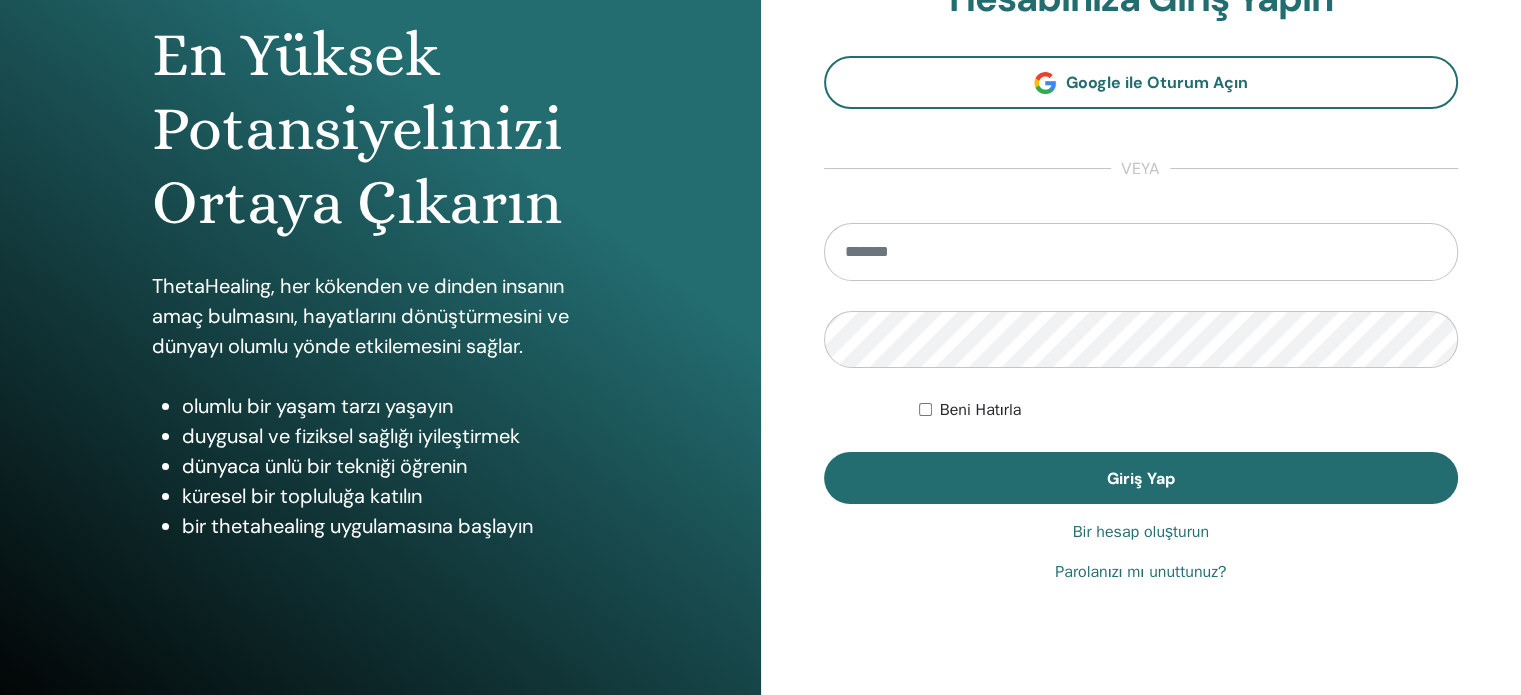 click on "Bir hesap oluşturun" at bounding box center (1141, 532) 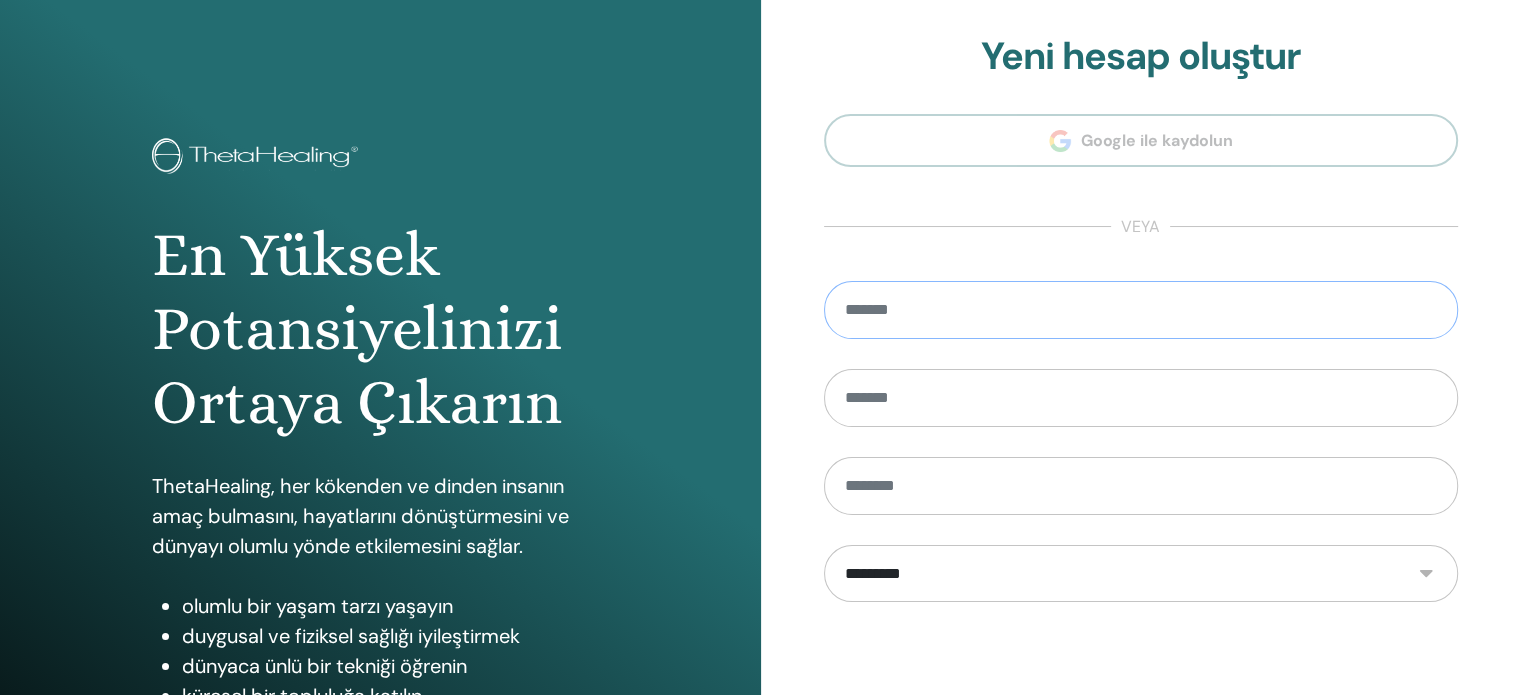 click at bounding box center [1141, 310] 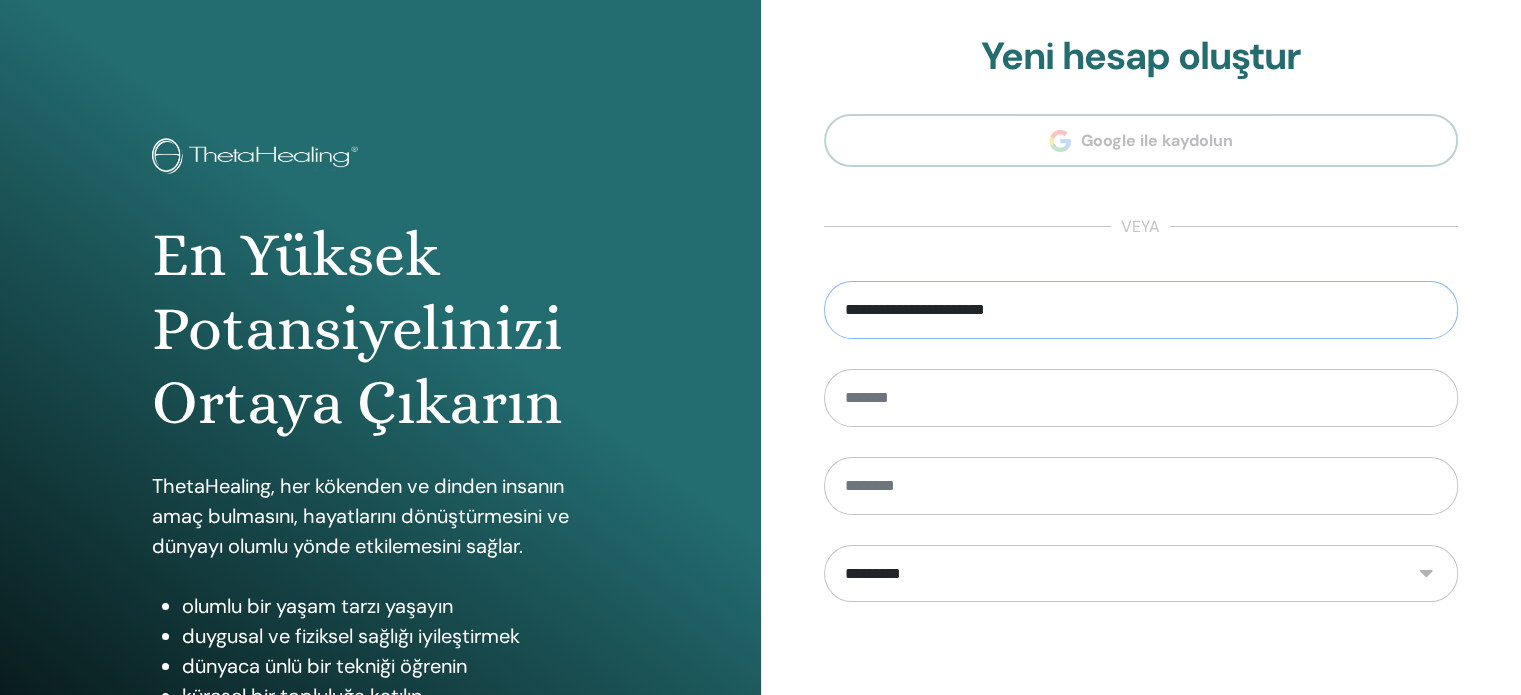 type on "**********" 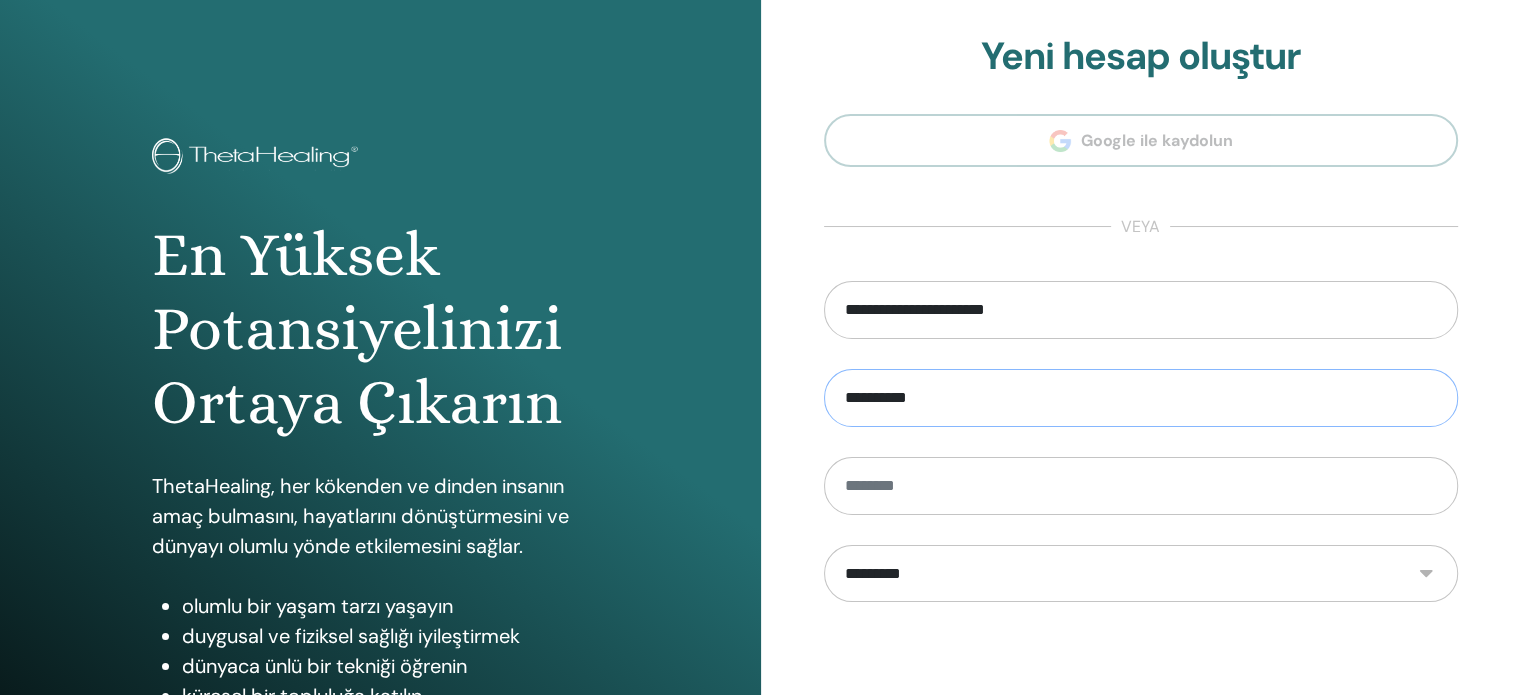 type on "**********" 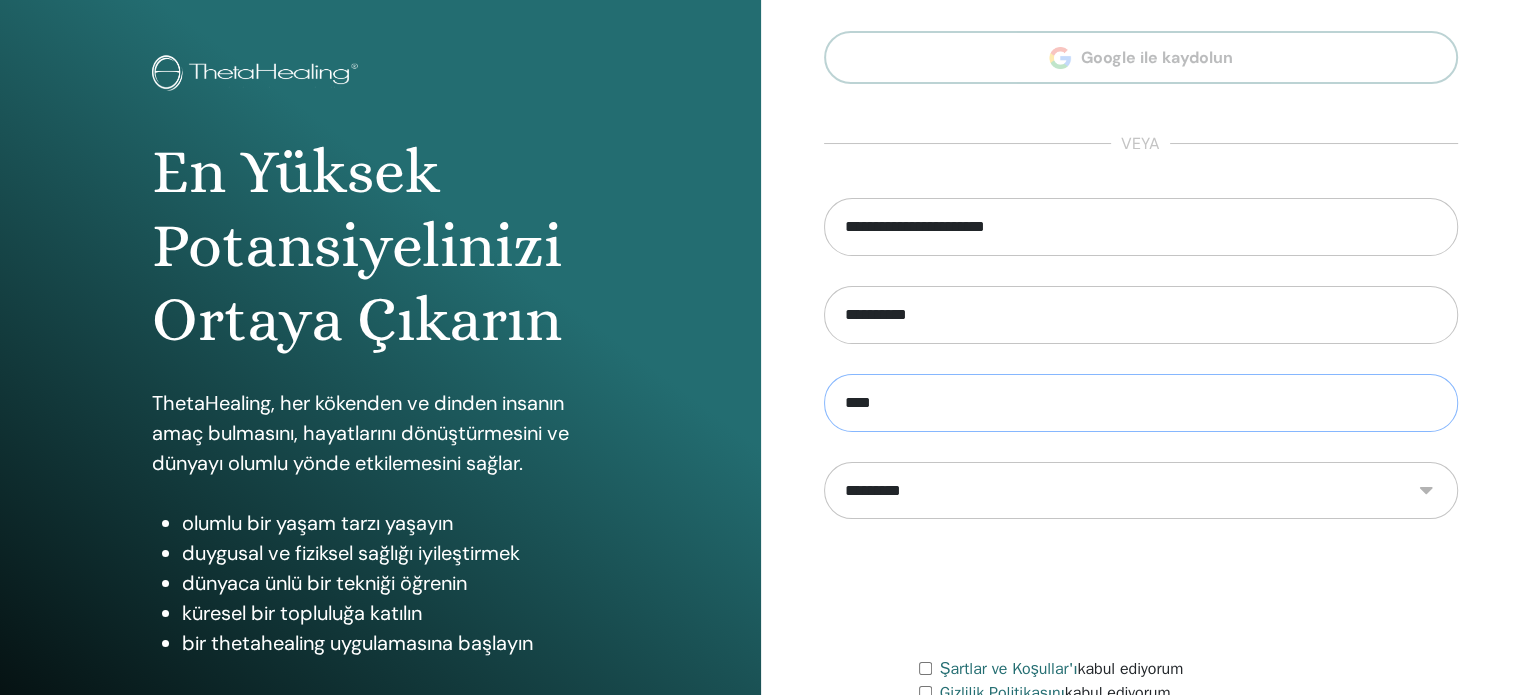 scroll, scrollTop: 193, scrollLeft: 0, axis: vertical 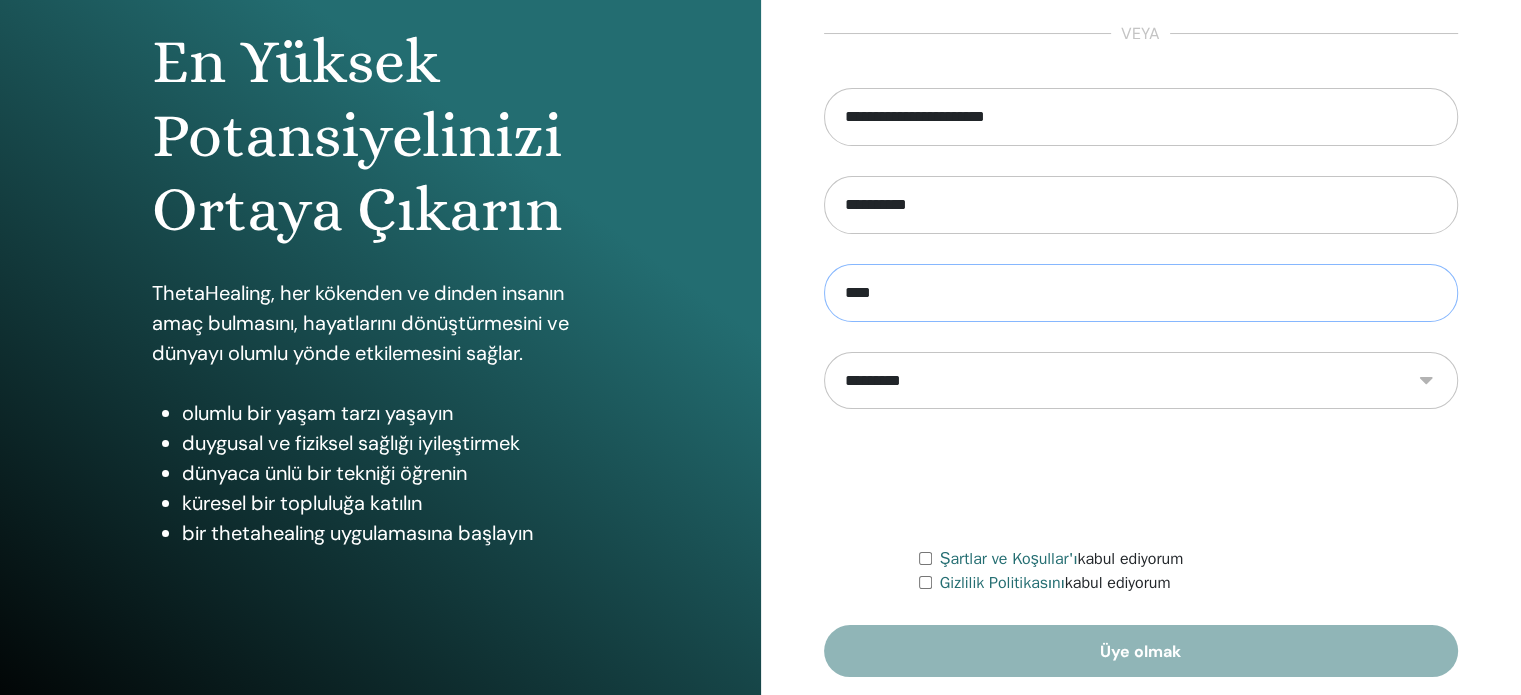 type on "****" 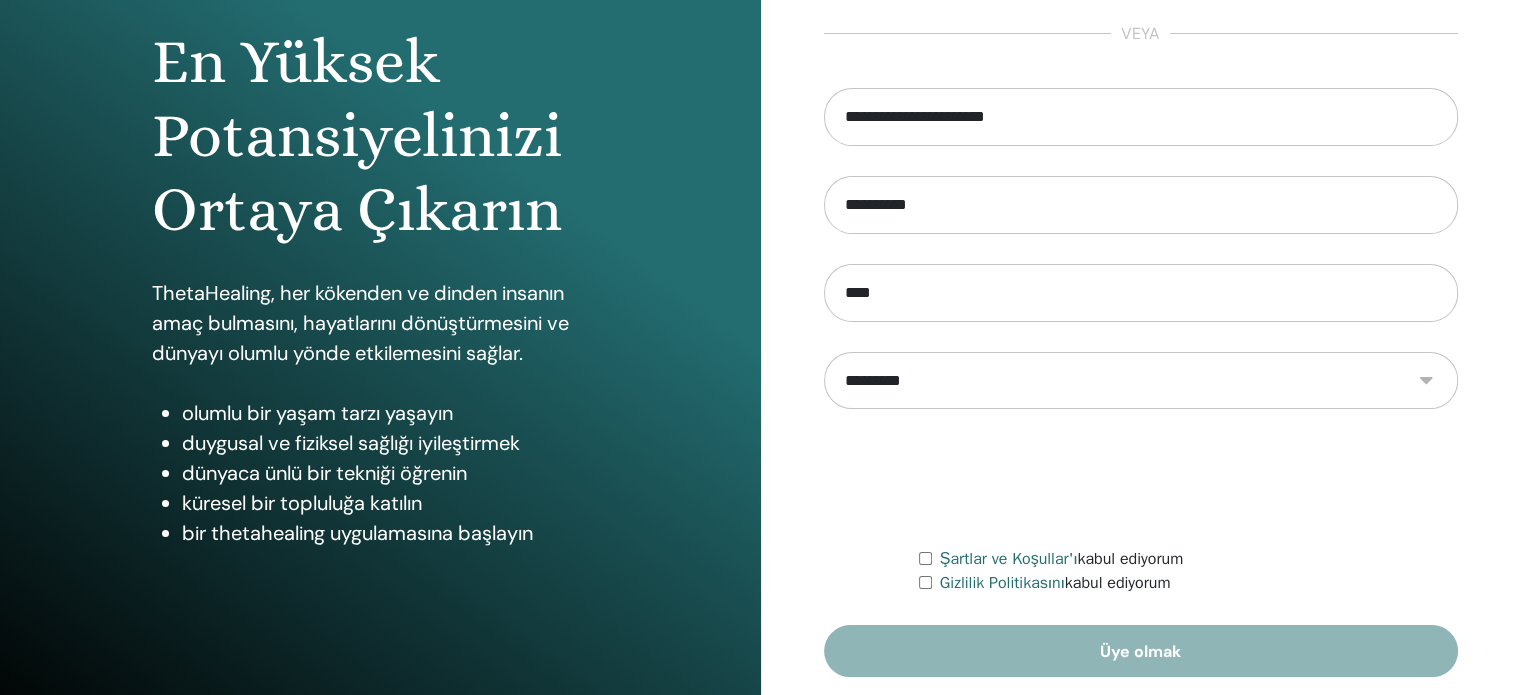 click on "**********" at bounding box center [1141, 381] 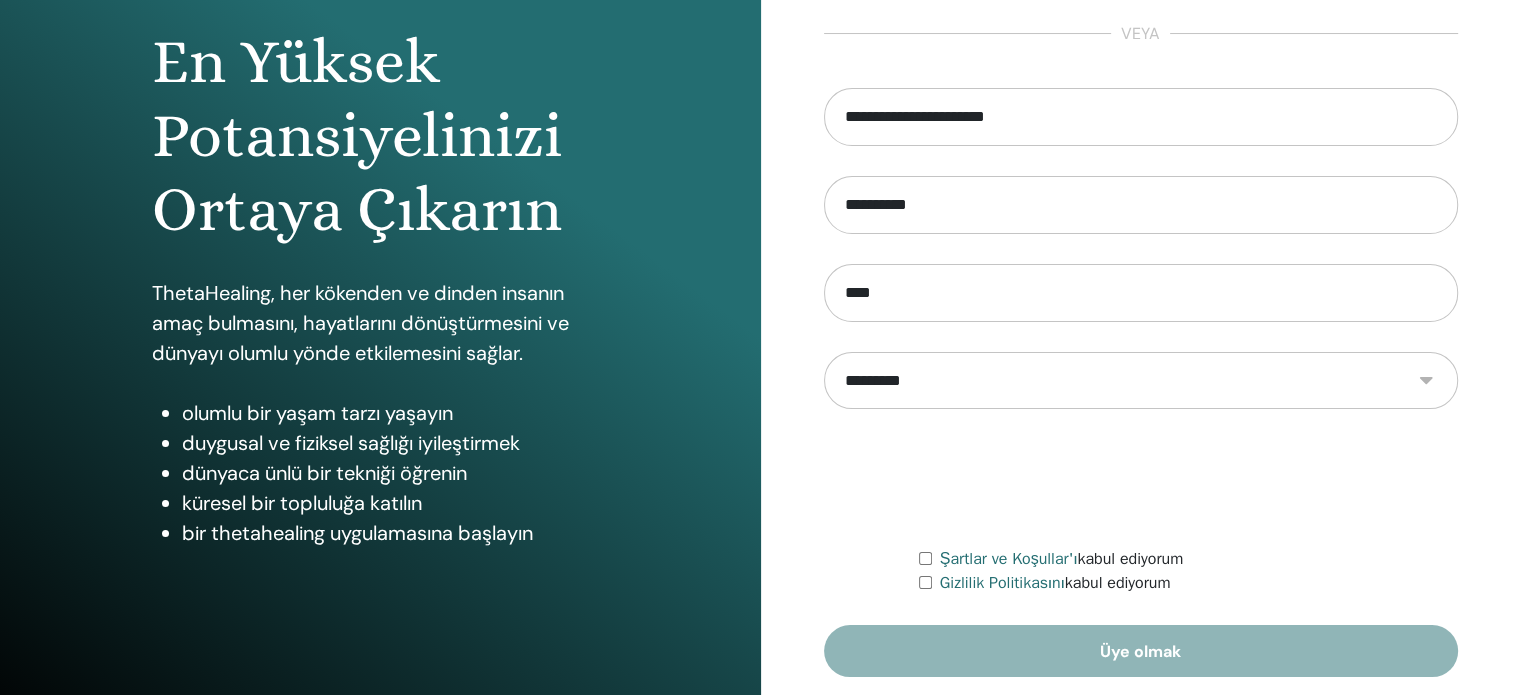 select on "***" 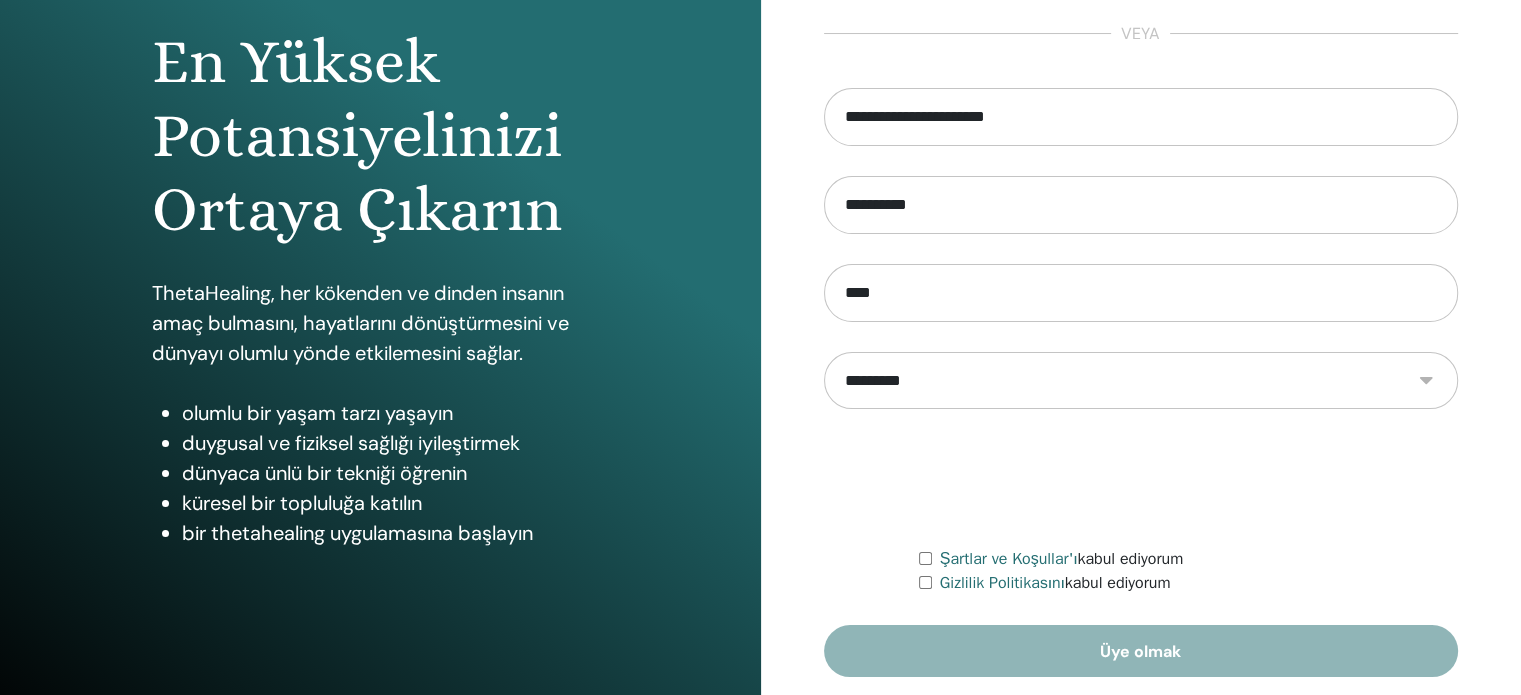 click on "**********" at bounding box center [1141, 381] 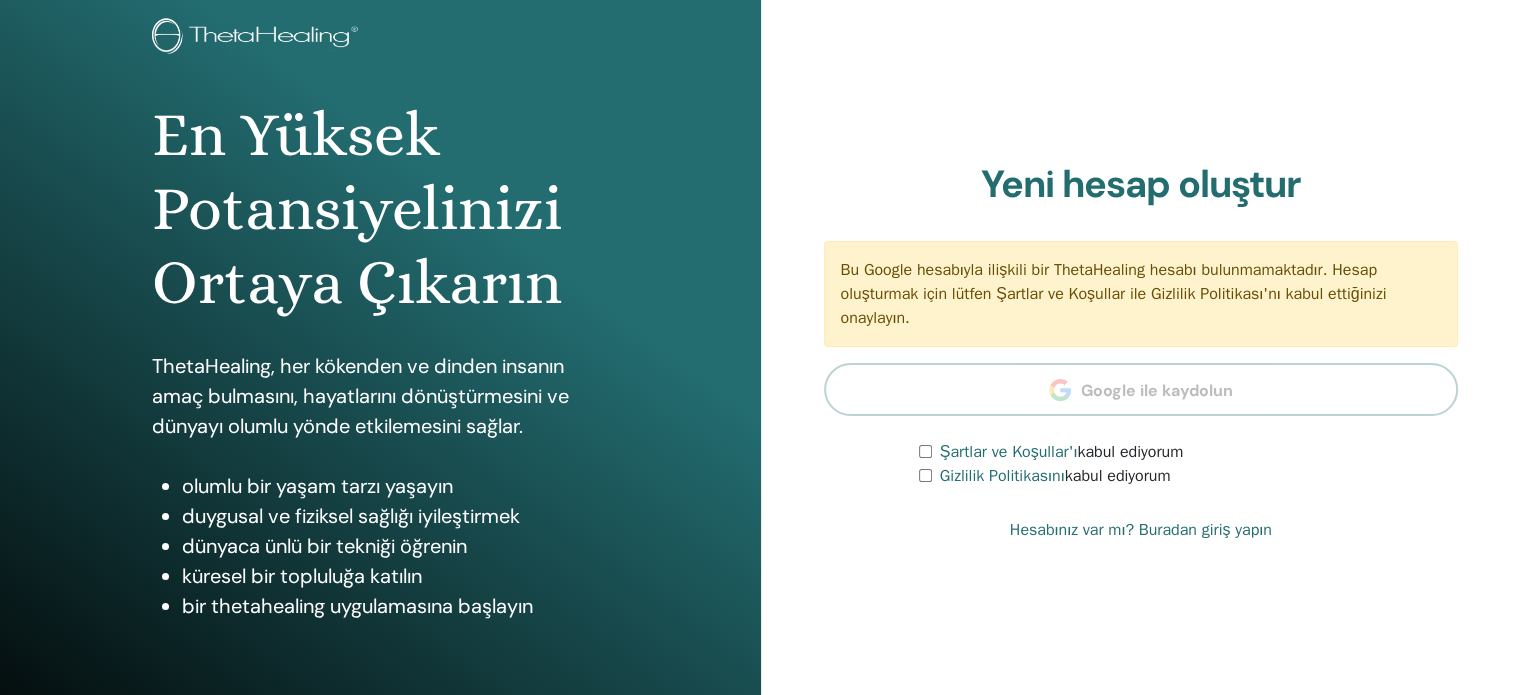scroll, scrollTop: 160, scrollLeft: 0, axis: vertical 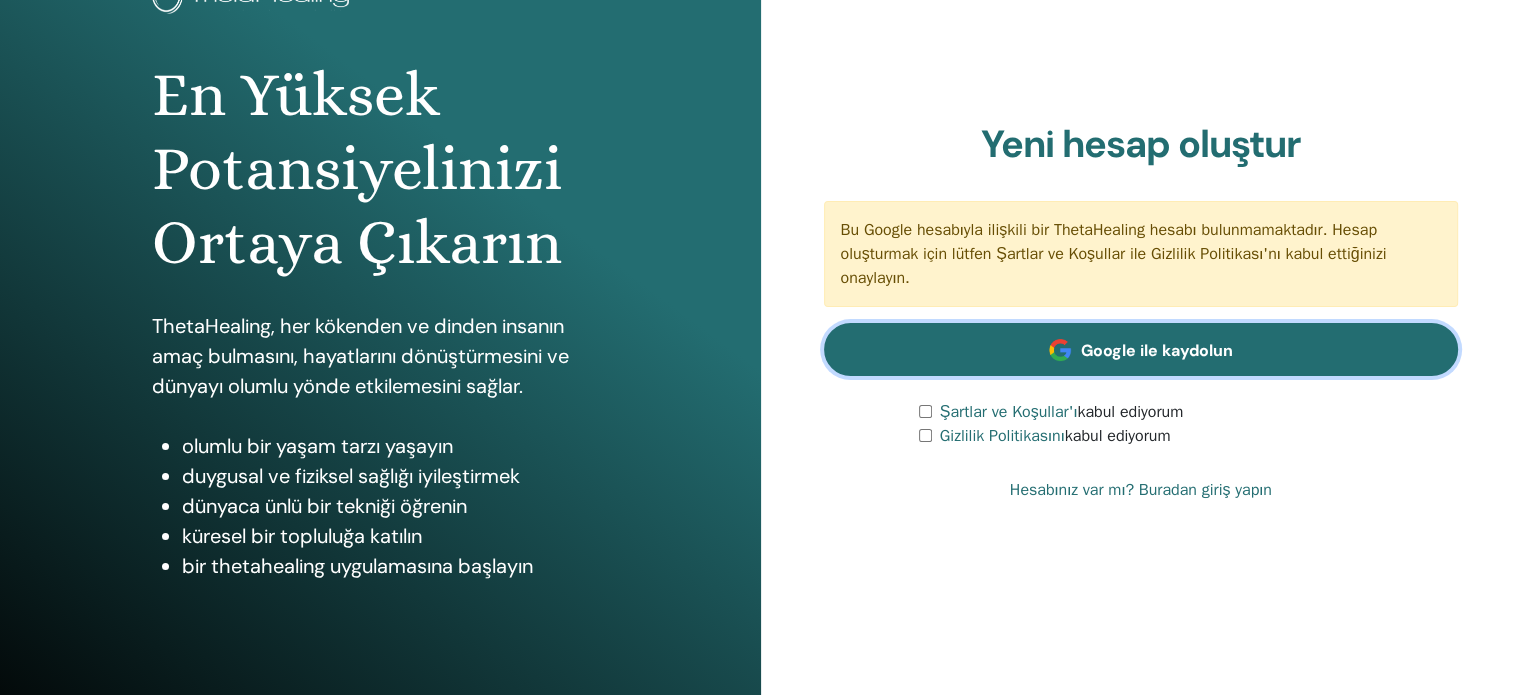 click on "Google ile kaydolun" at bounding box center [1141, 349] 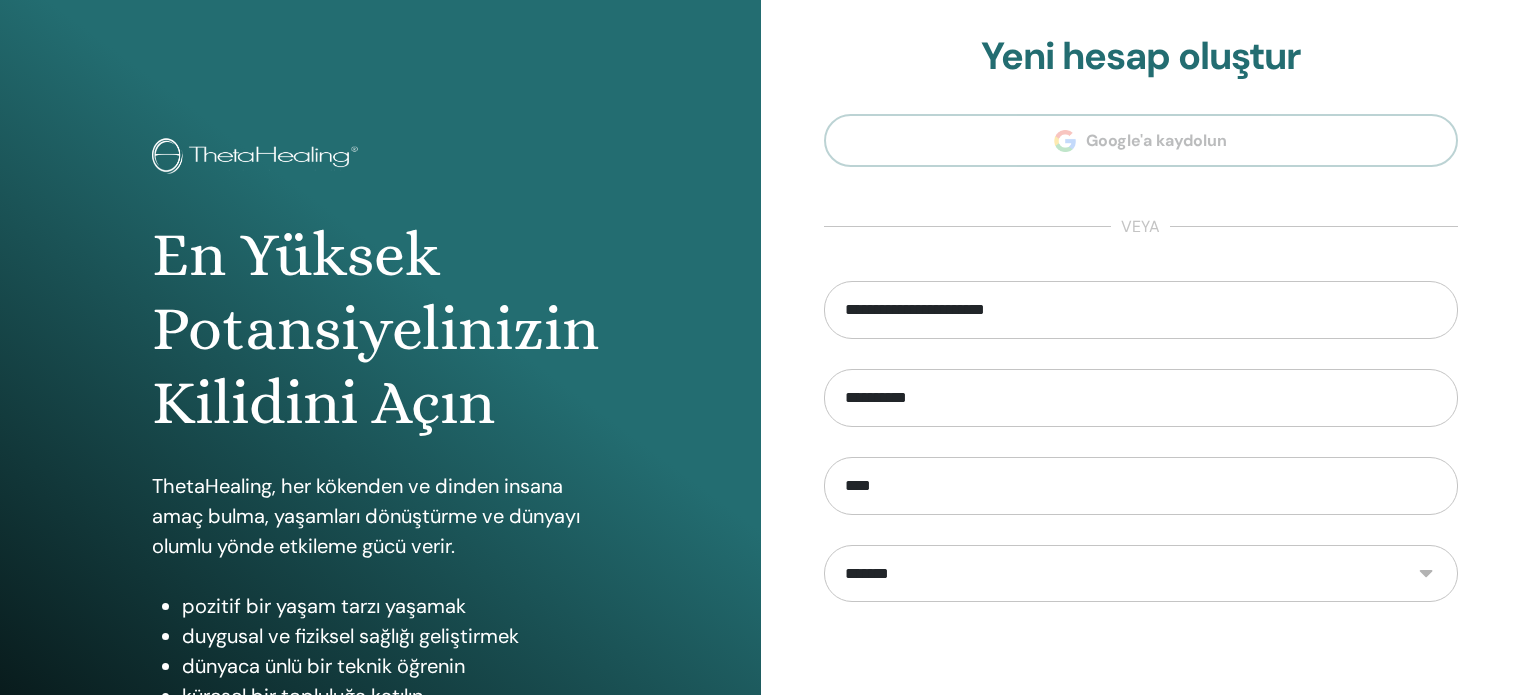 scroll, scrollTop: 0, scrollLeft: 0, axis: both 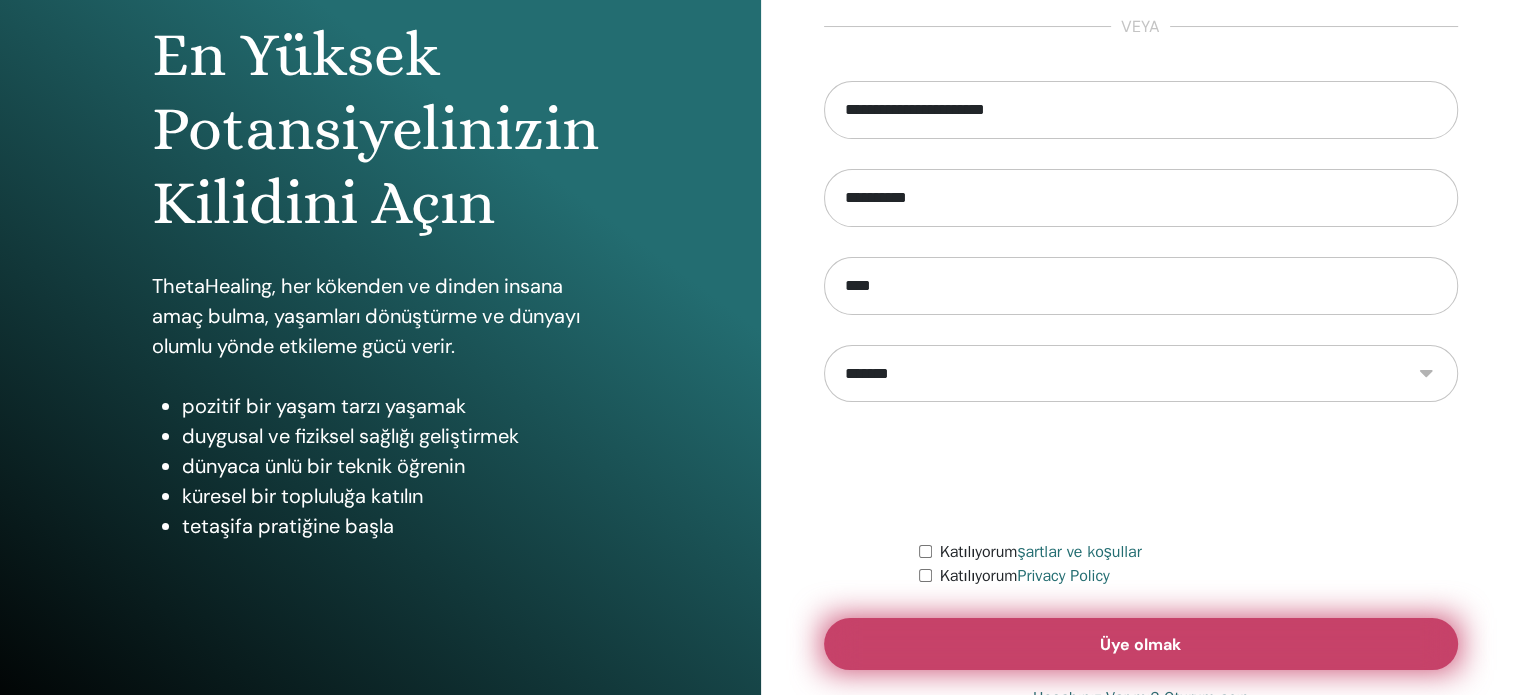 click on "Üye olmak" at bounding box center (1141, 644) 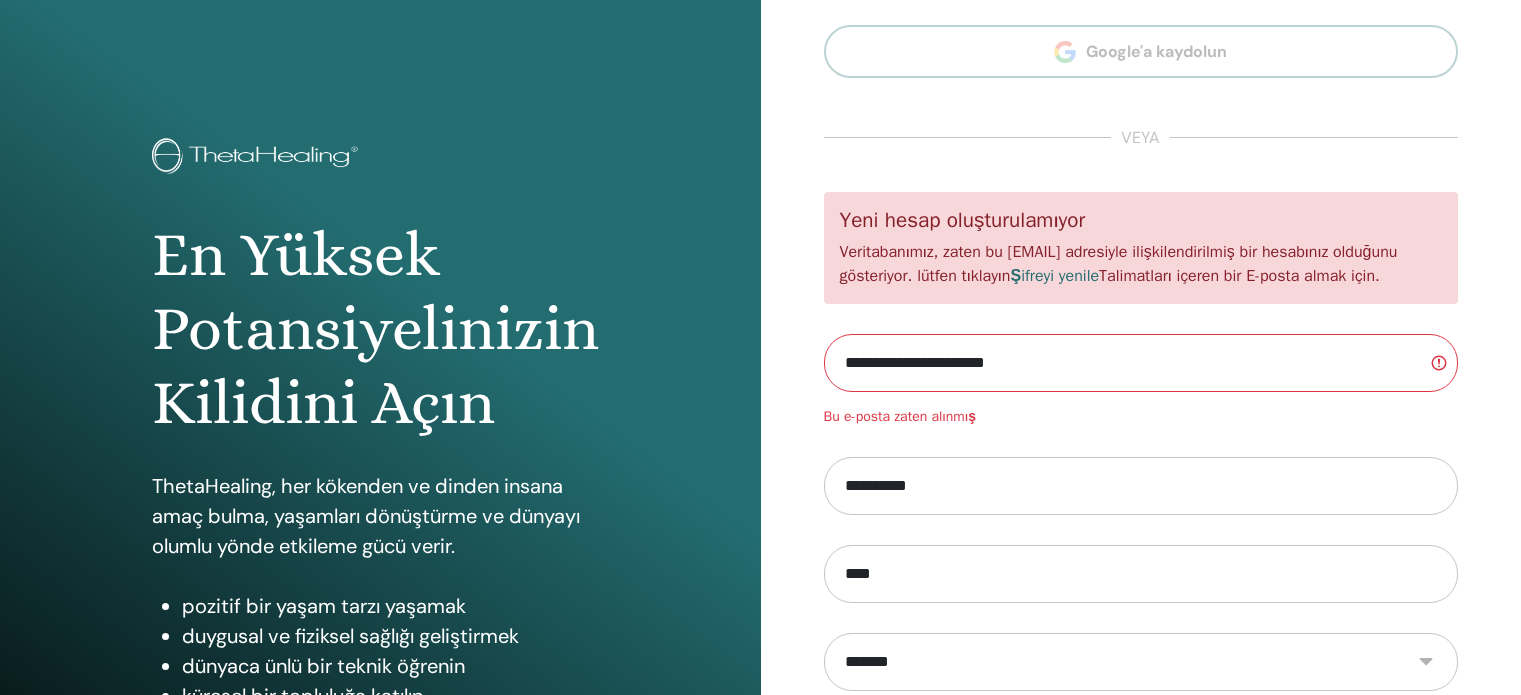 scroll, scrollTop: 0, scrollLeft: 0, axis: both 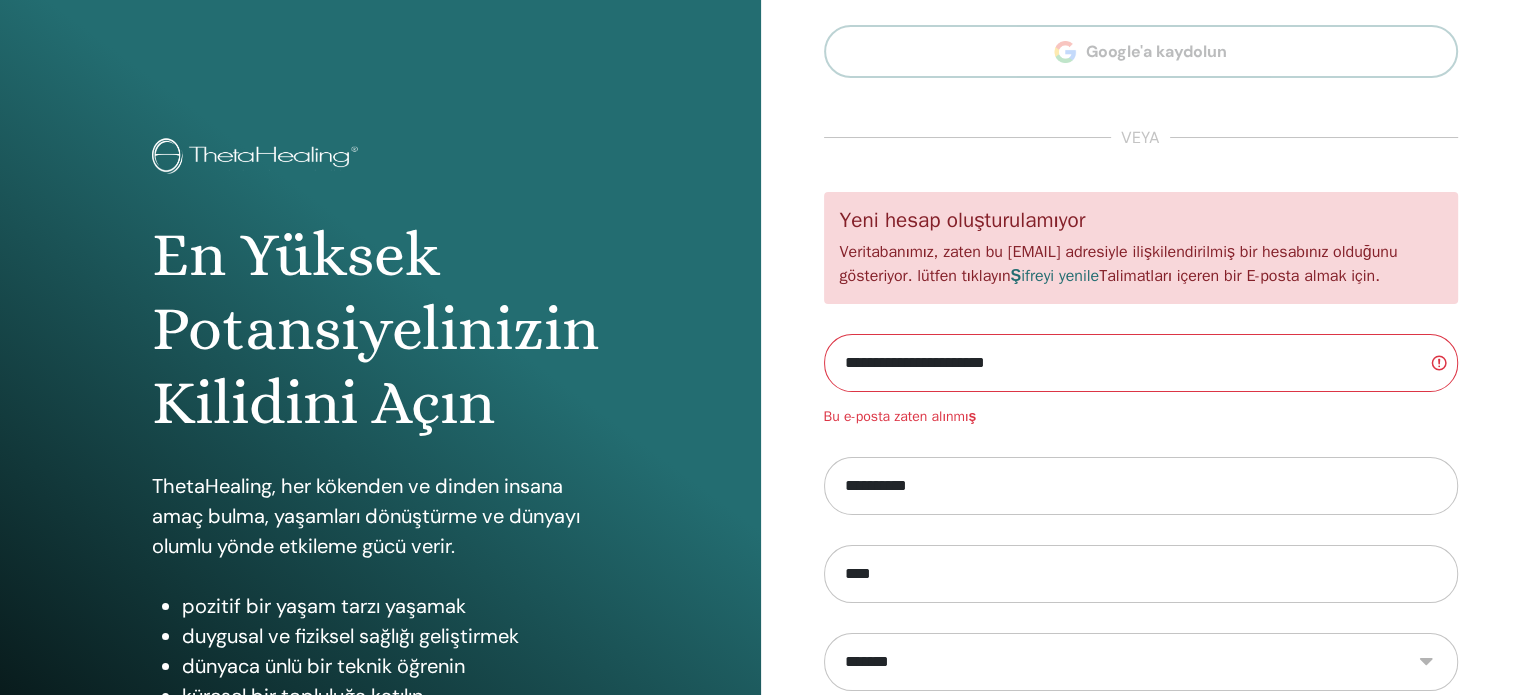 click on "Şifreyi yenile" at bounding box center (1054, 276) 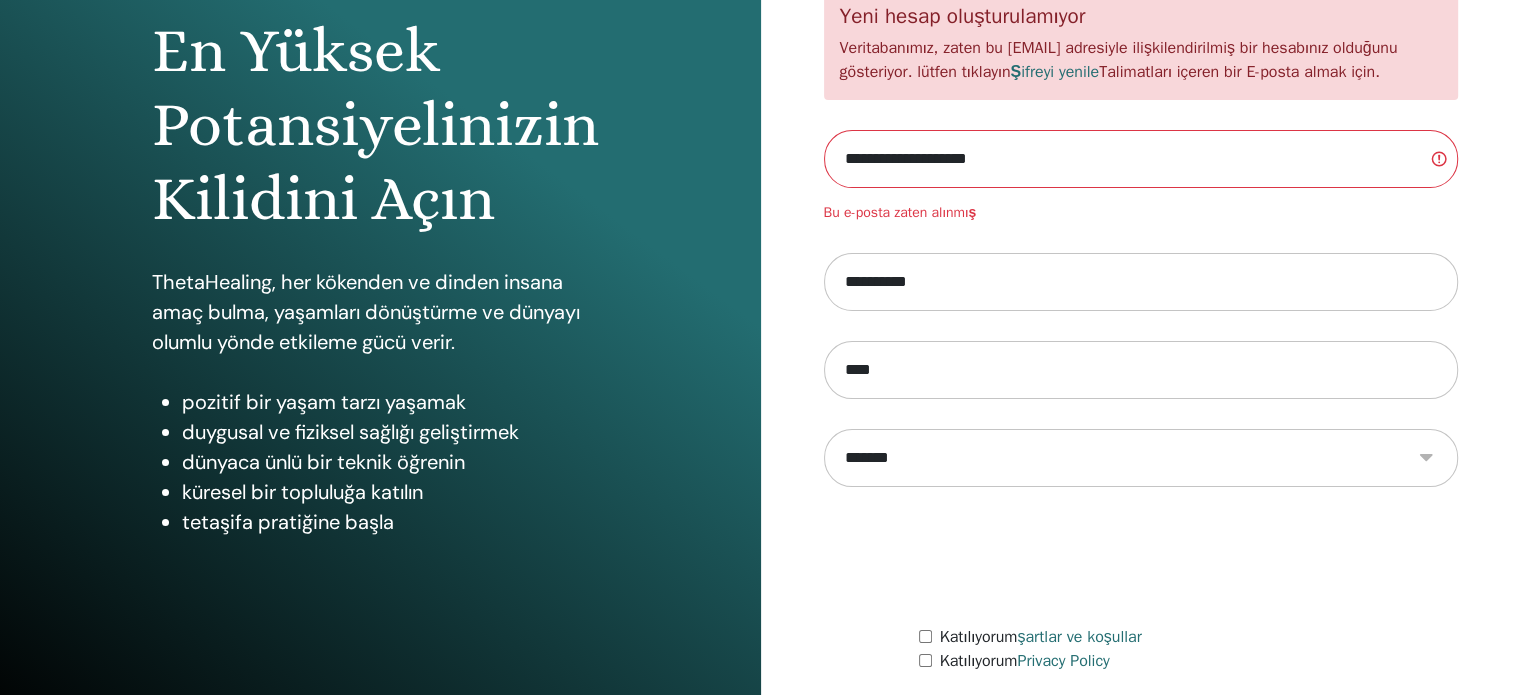 scroll, scrollTop: 281, scrollLeft: 0, axis: vertical 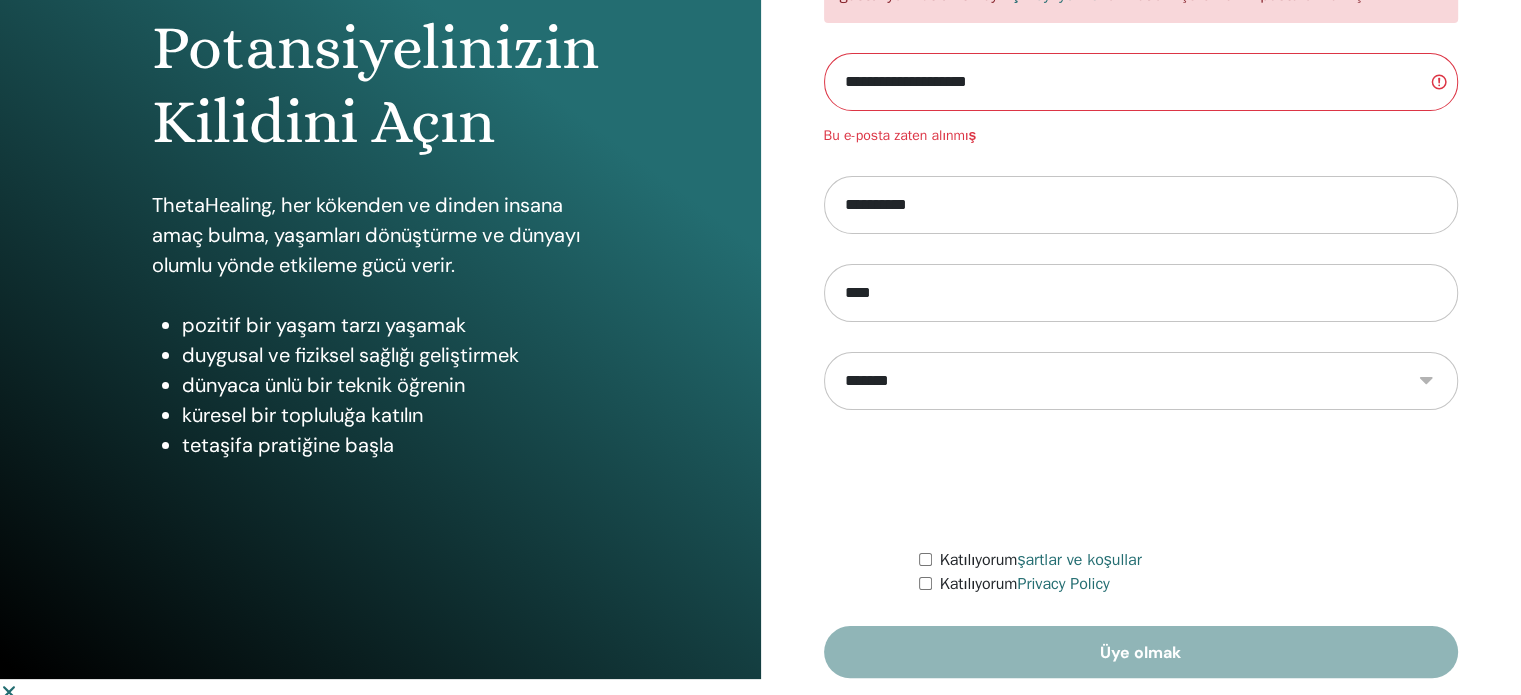 type on "**********" 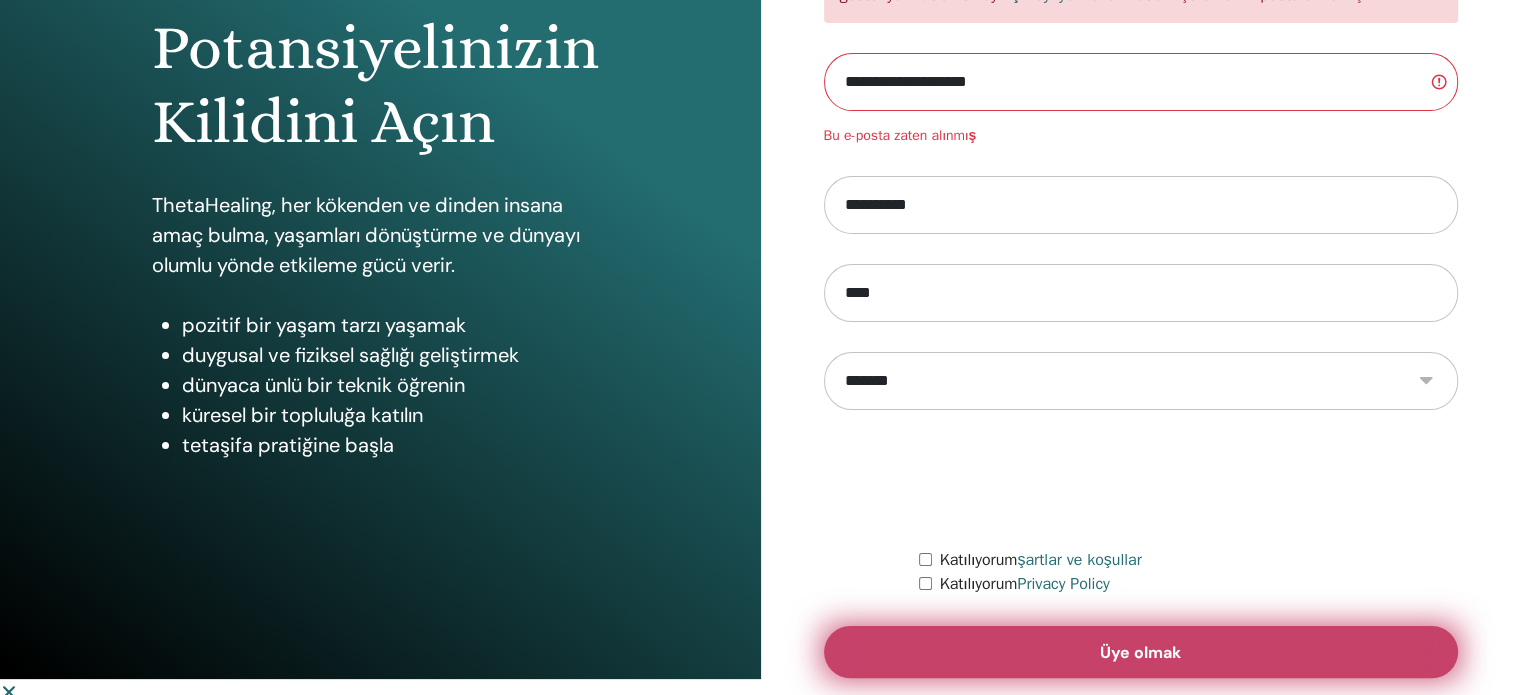 click on "Üye olmak" at bounding box center (1141, 652) 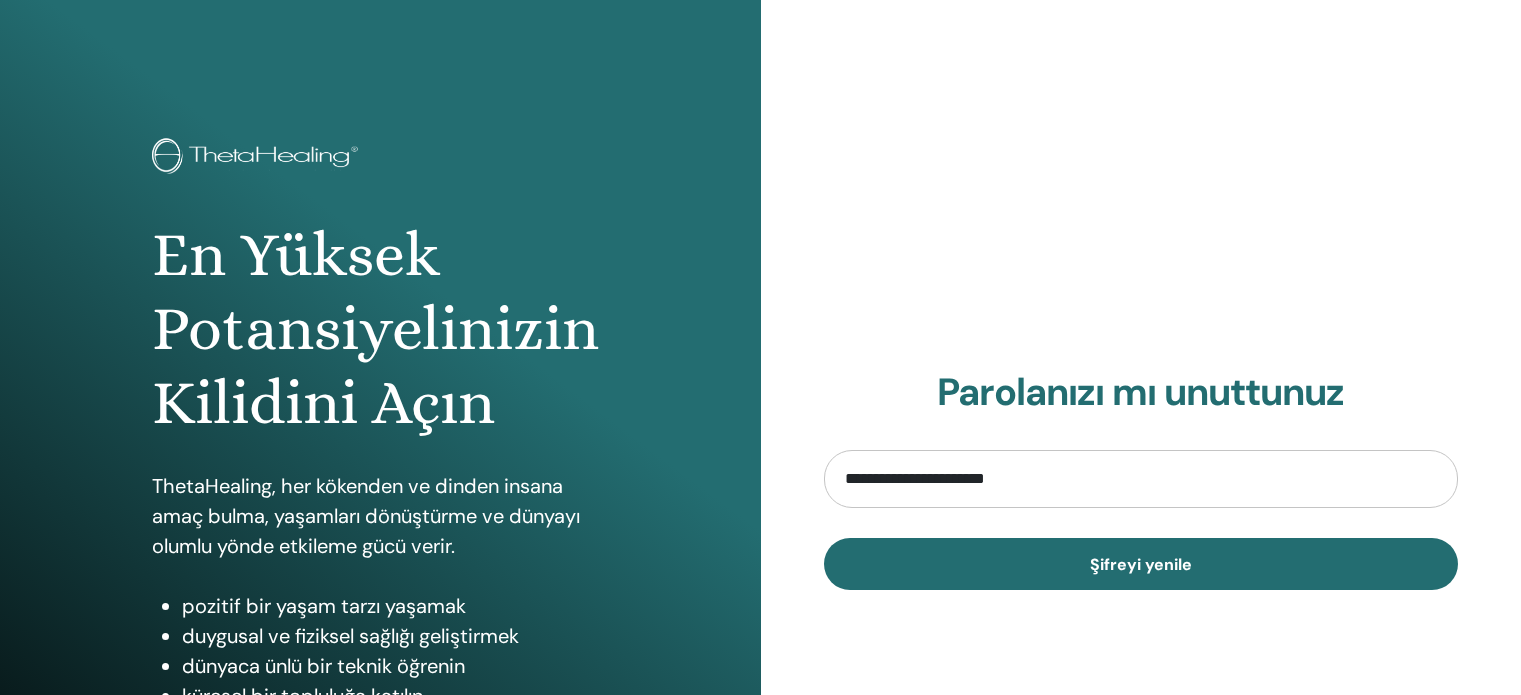 scroll, scrollTop: 0, scrollLeft: 0, axis: both 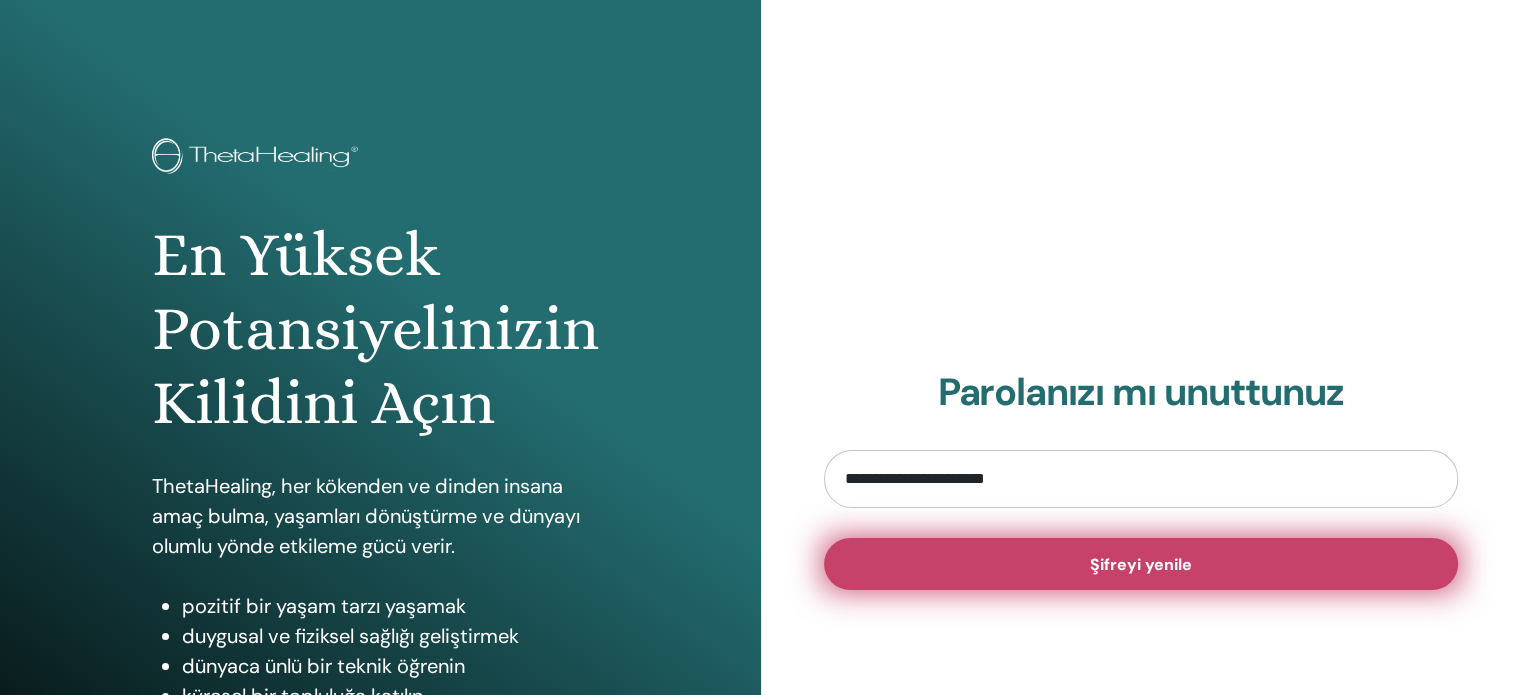 click on "Şifreyi yenile" at bounding box center (1141, 564) 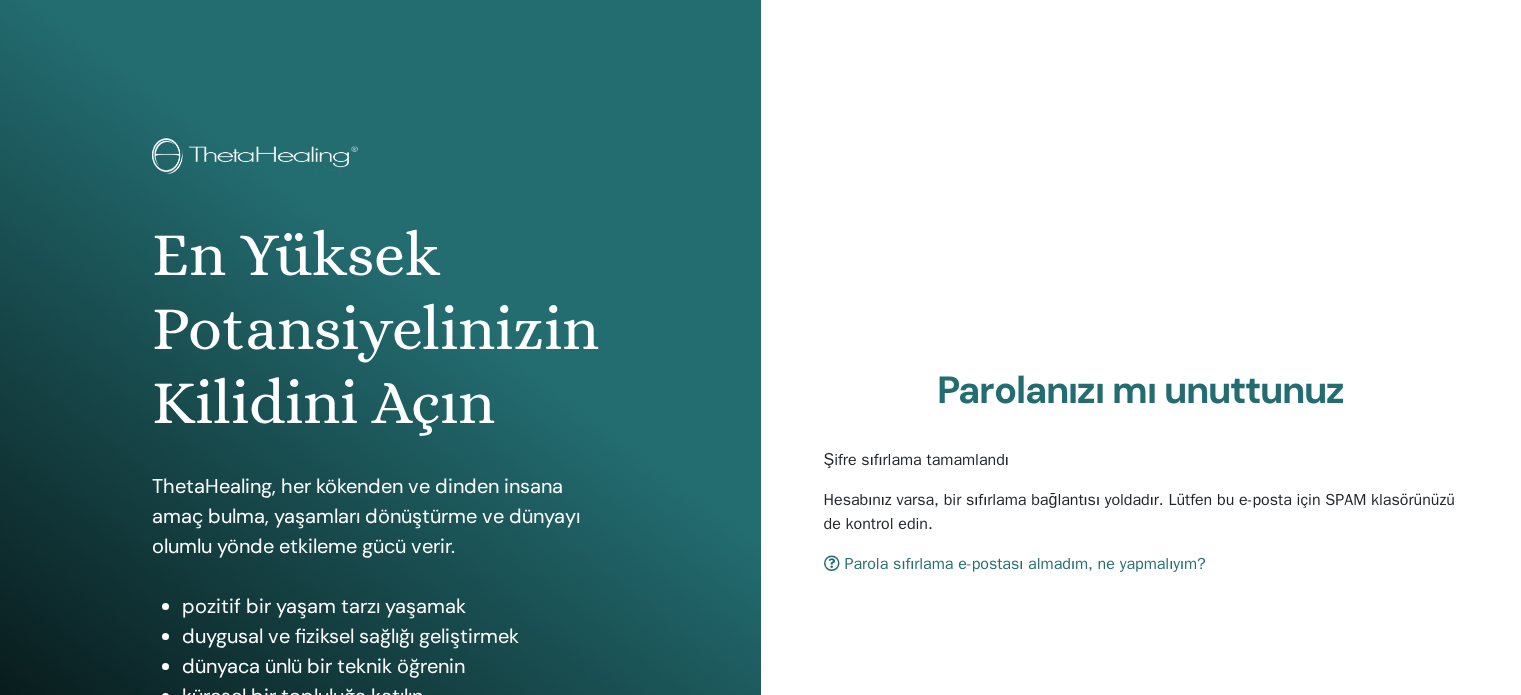 scroll, scrollTop: 0, scrollLeft: 0, axis: both 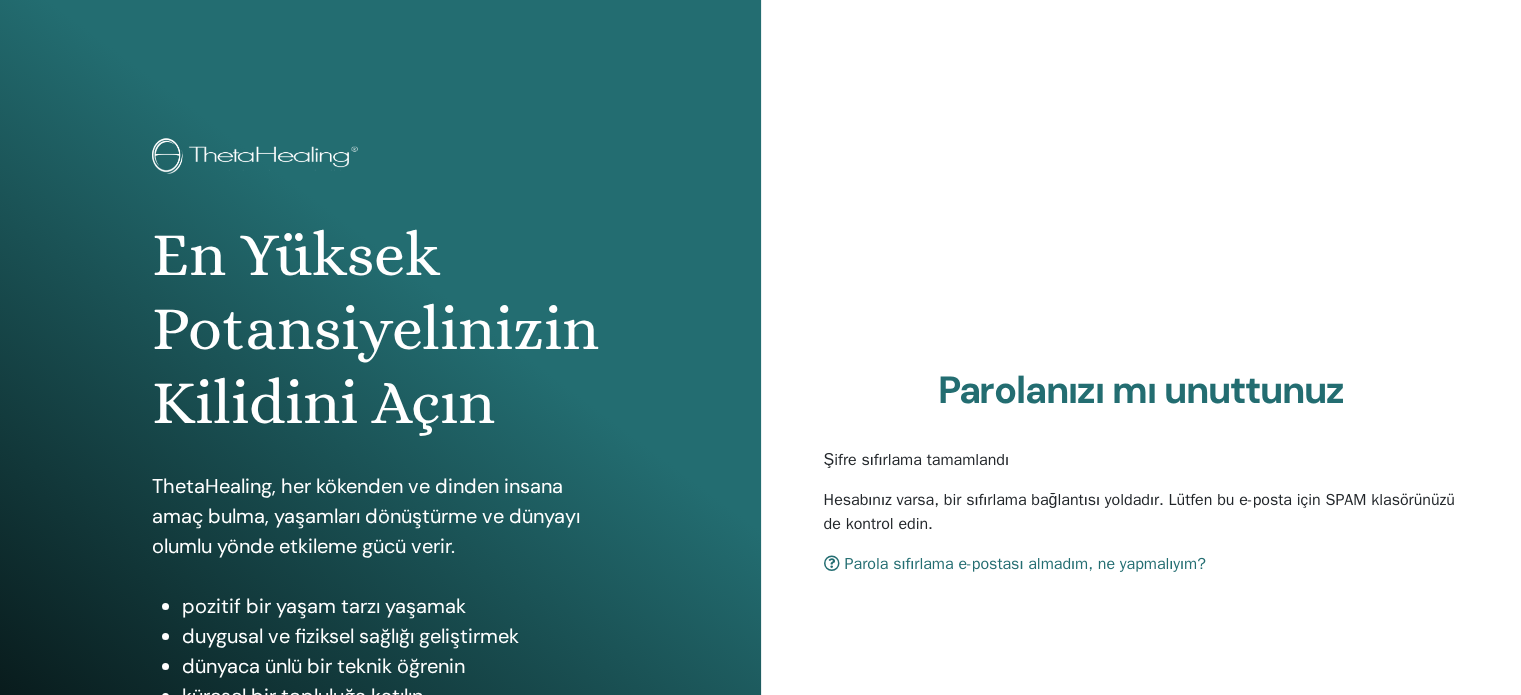 click on "Parolanızı mı unuttunuz
Şifre sıfırlama tamamlandı
Hesabınız varsa, bir sıfırlama bağlantısı yoldadır. Lütfen bu e-posta için SPAM klasörünüzü de kontrol edin.
Parola sıfırlama e-postası almadım, ne yapmalıyım?" at bounding box center (1141, 480) 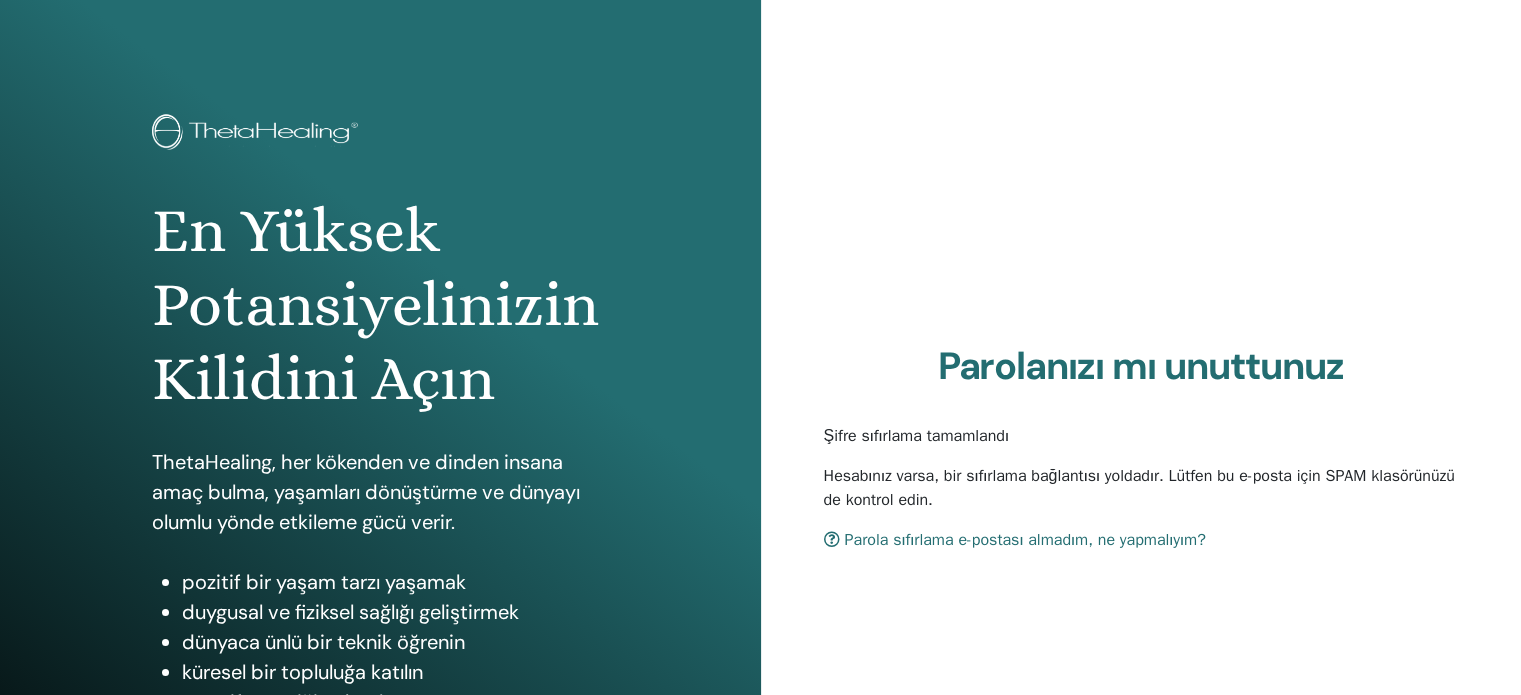 scroll, scrollTop: 0, scrollLeft: 0, axis: both 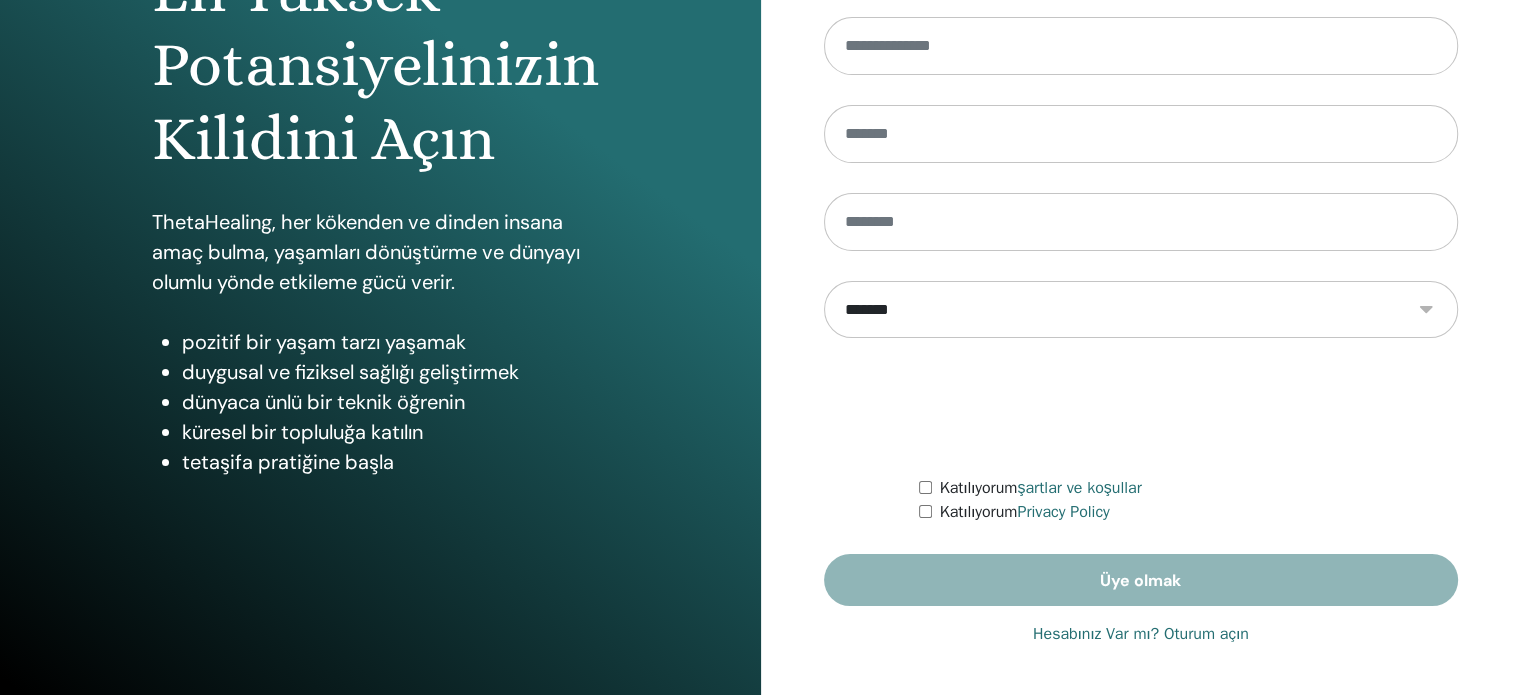 click on "**********" at bounding box center [1141, 216] 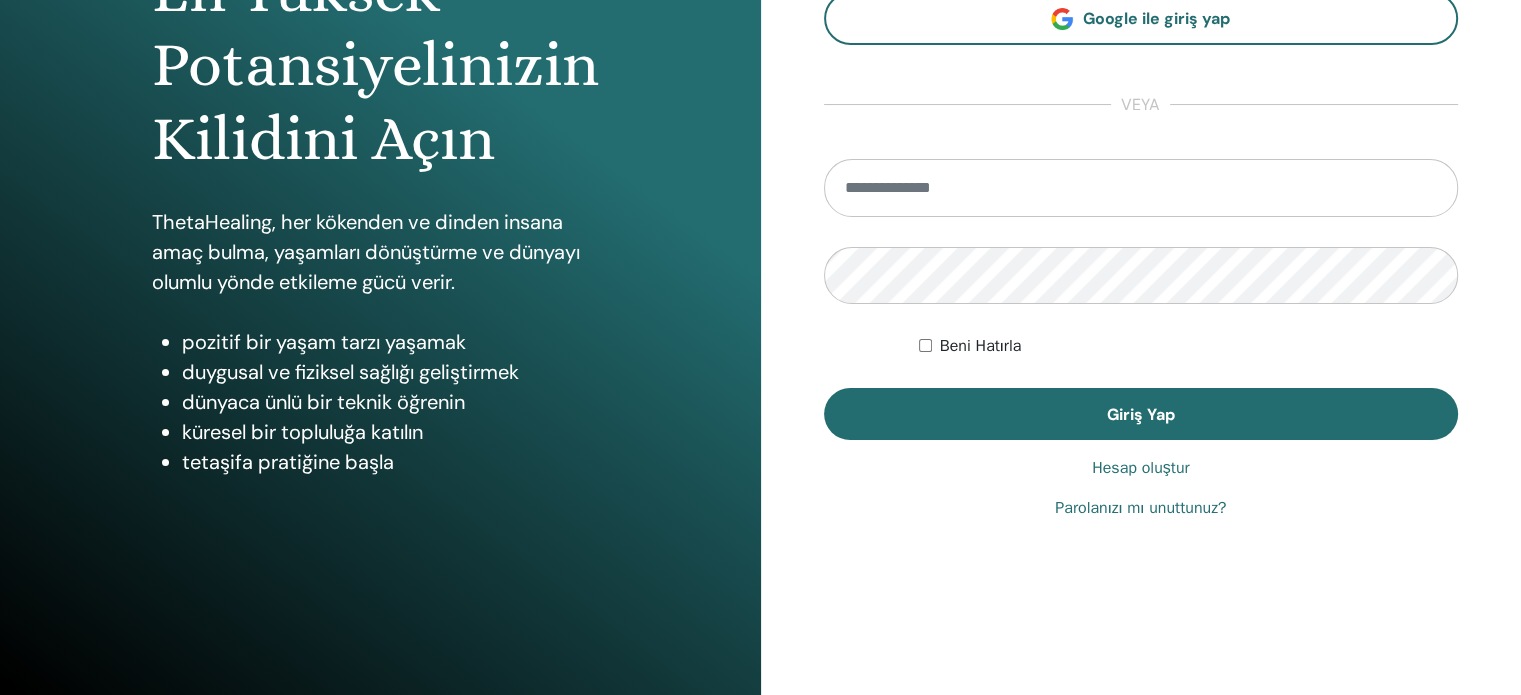 scroll, scrollTop: 0, scrollLeft: 0, axis: both 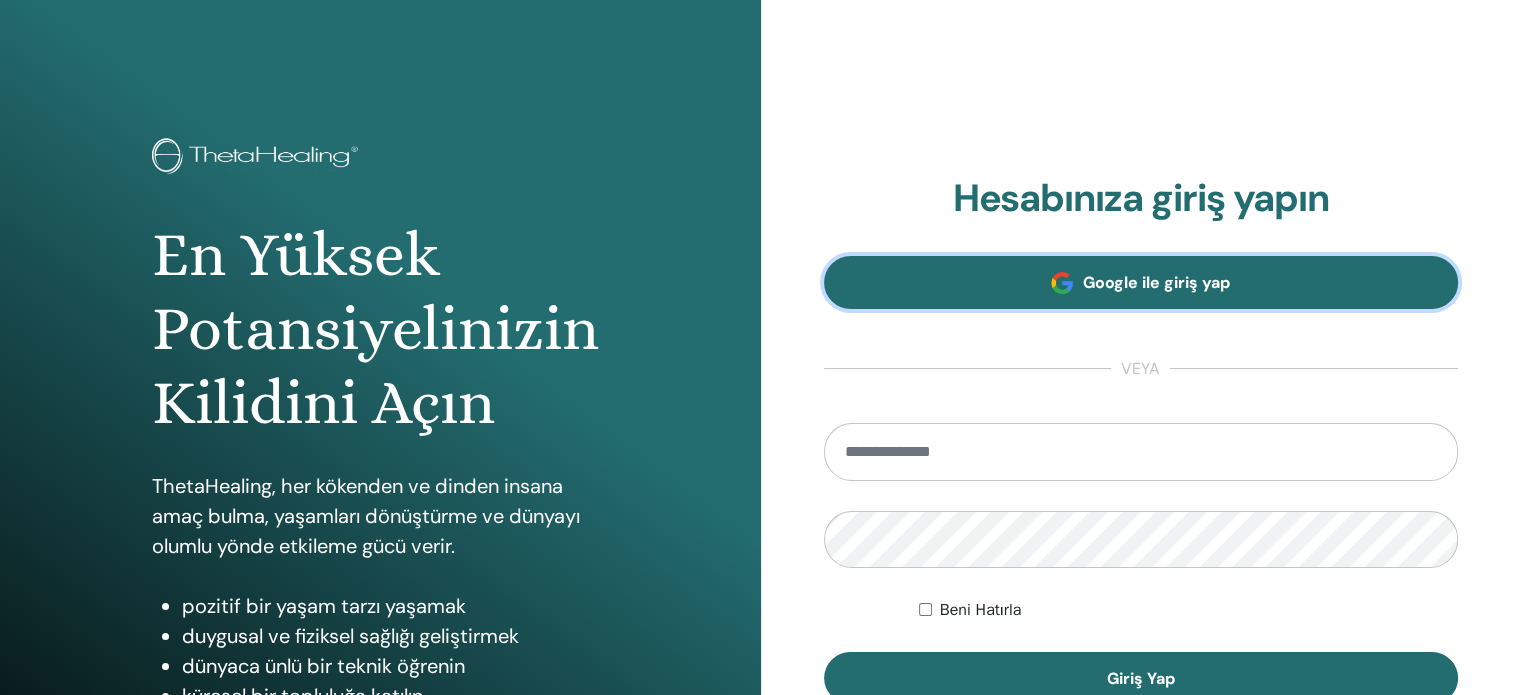 click on "Google ile giriş yap" at bounding box center [1141, 282] 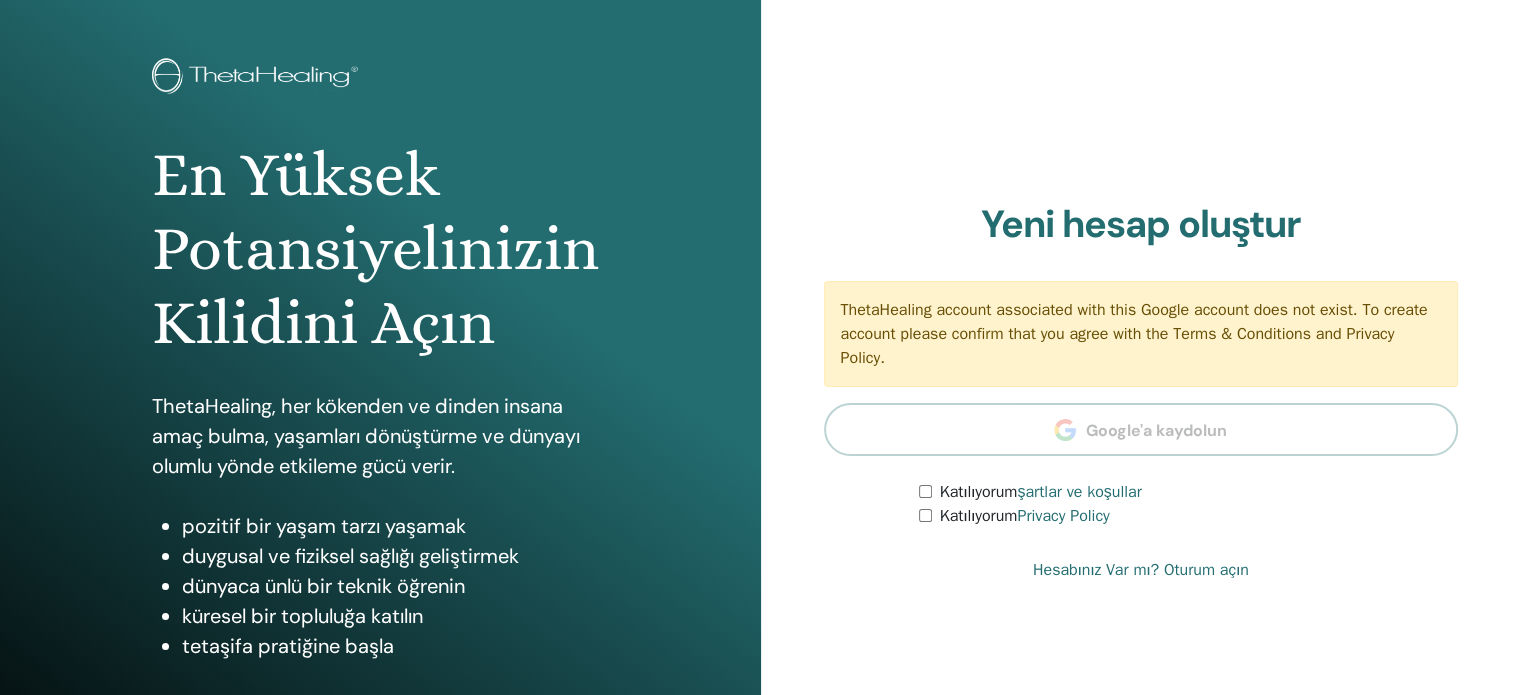 scroll, scrollTop: 120, scrollLeft: 0, axis: vertical 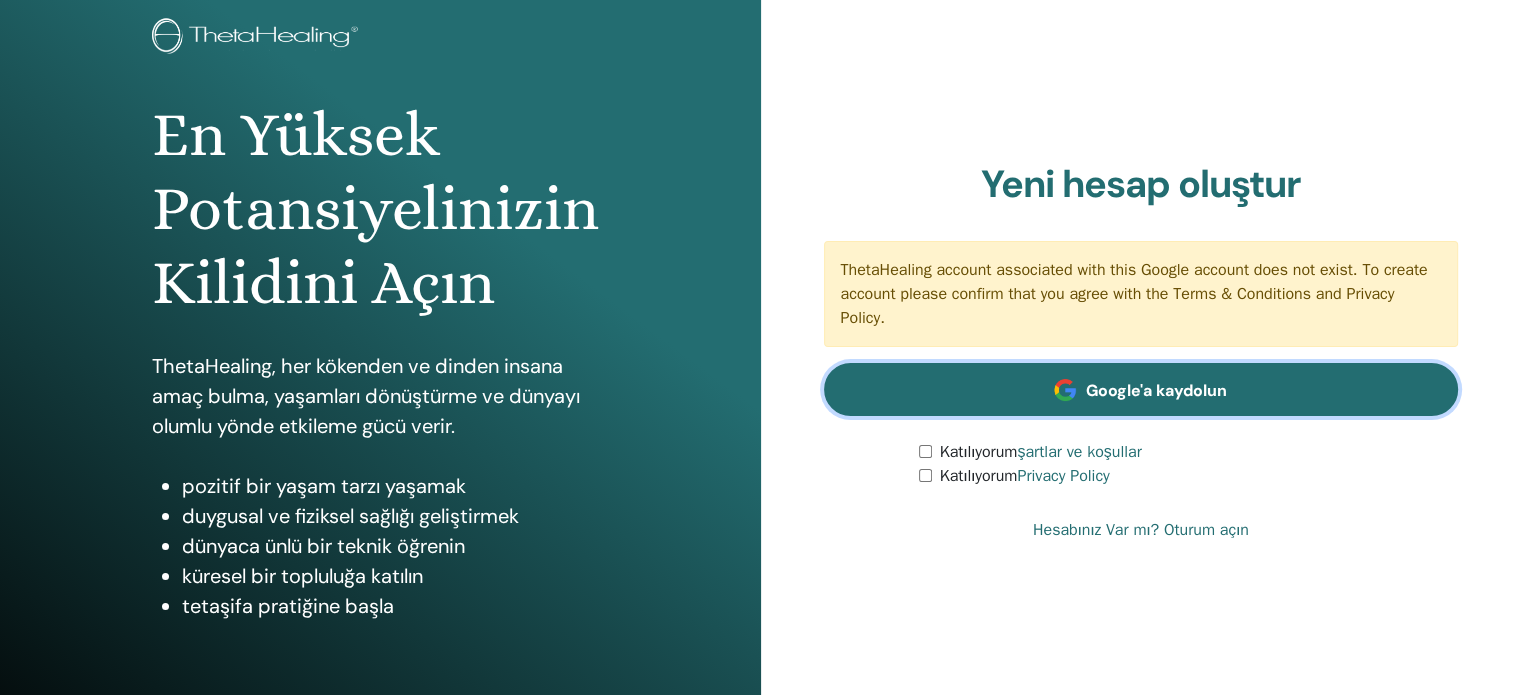 click on "Google'a kaydolun" at bounding box center [1141, 389] 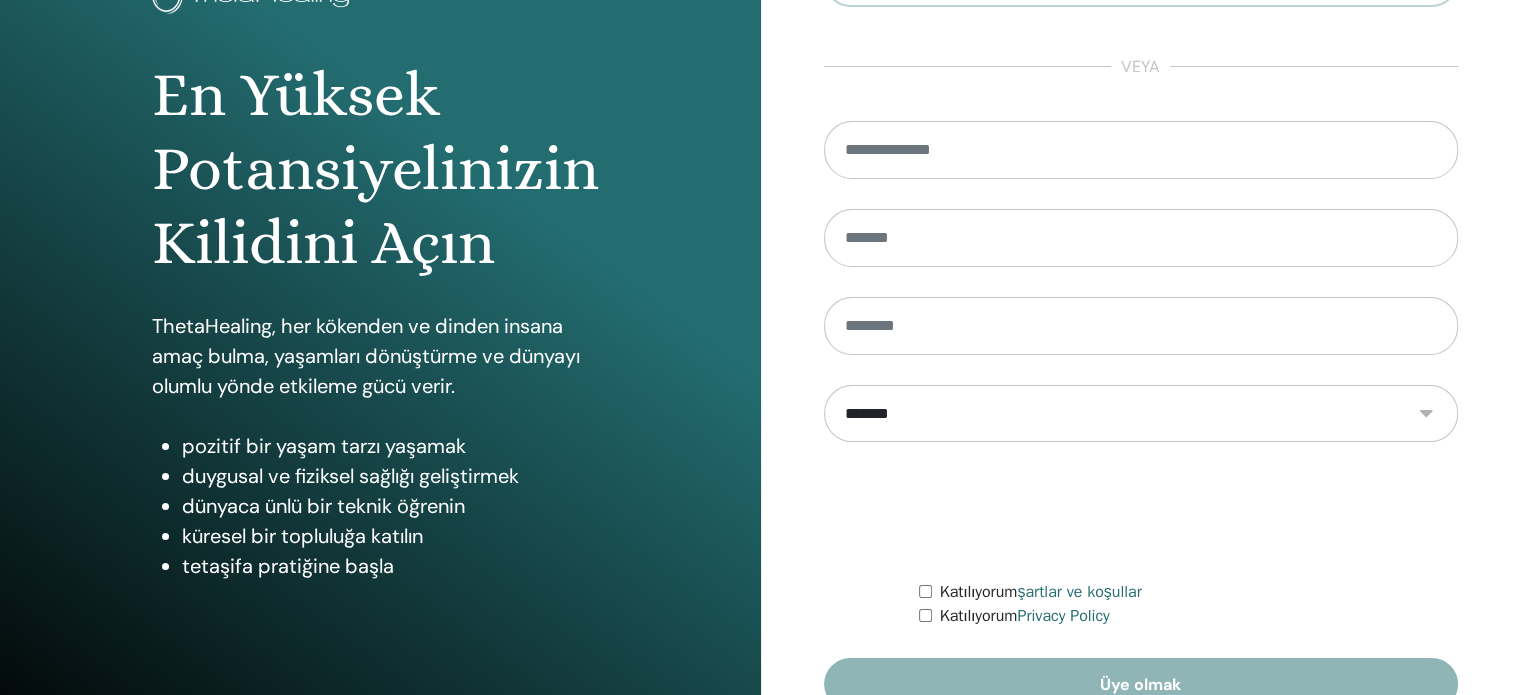 scroll, scrollTop: 264, scrollLeft: 0, axis: vertical 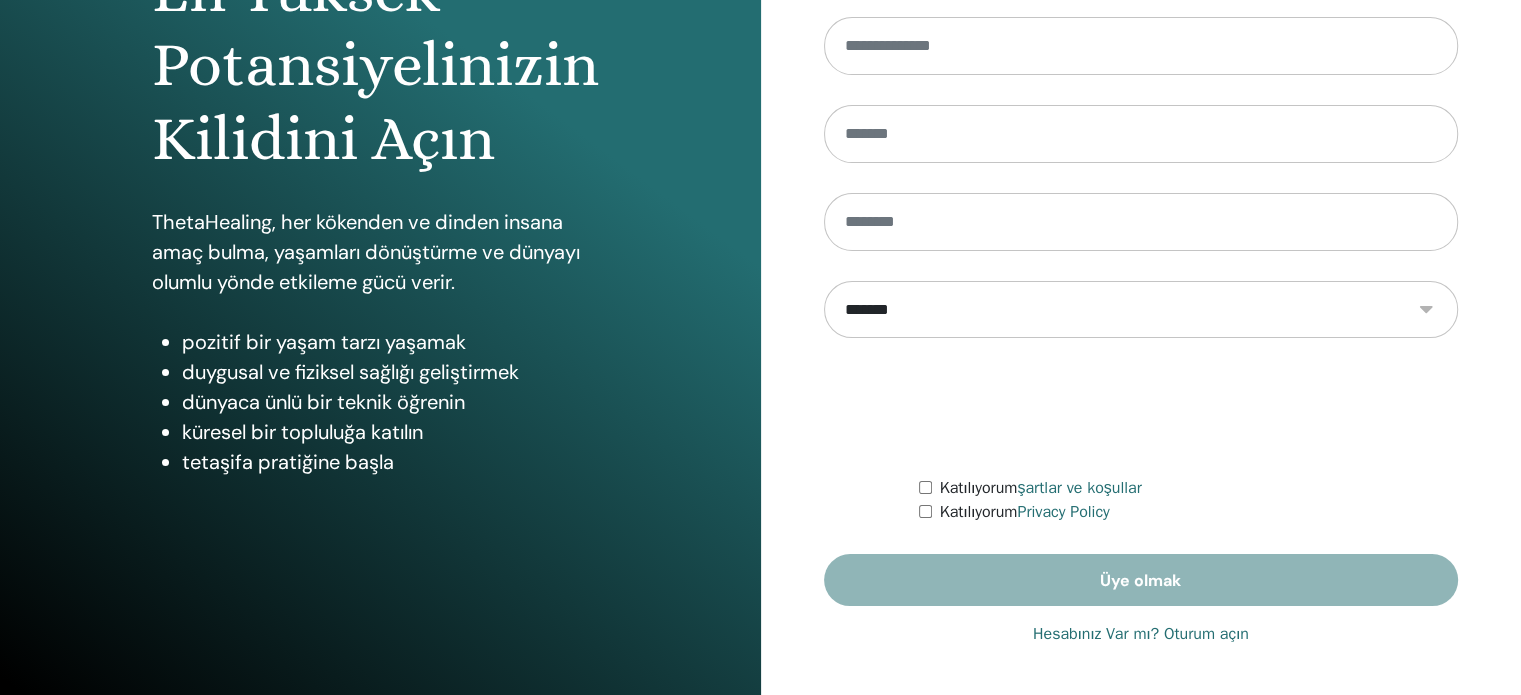 click on "Hesabınız Var mı? Oturum açın" at bounding box center [1141, 634] 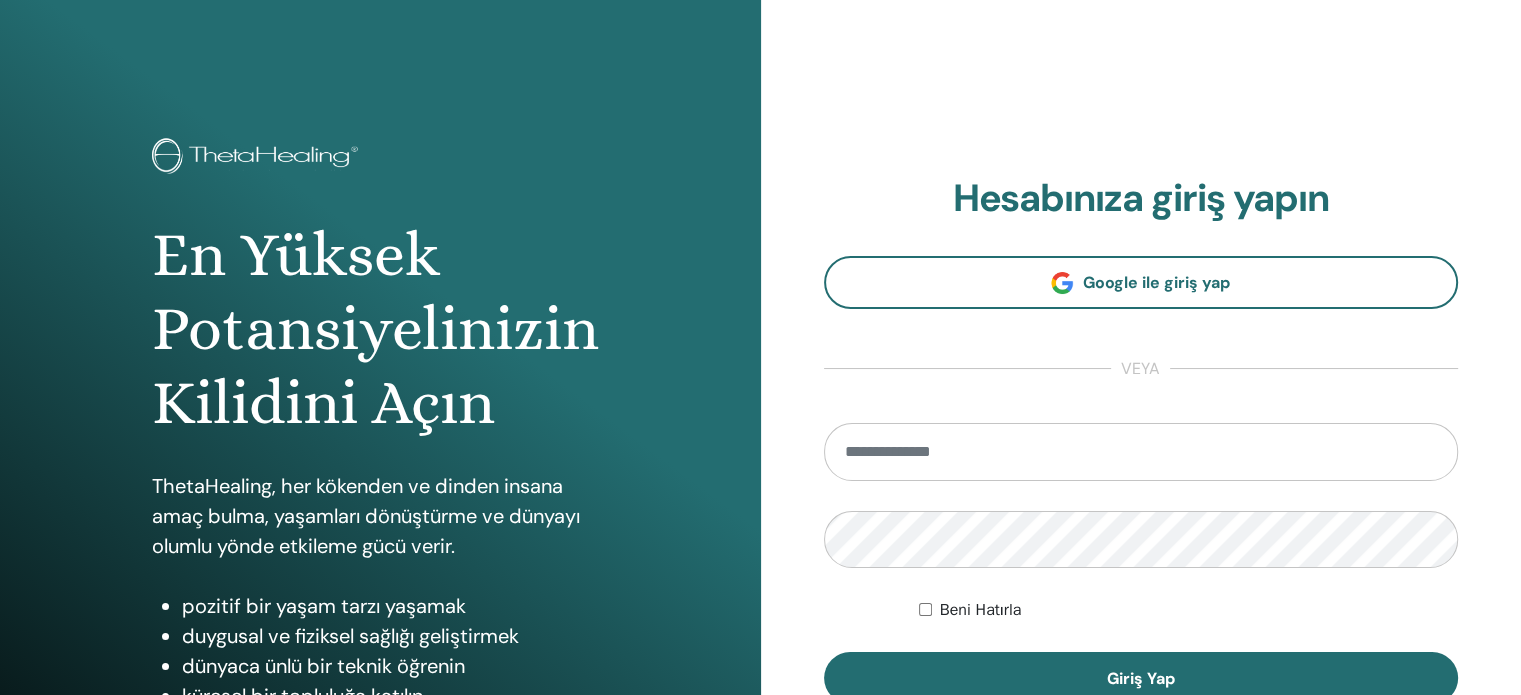 scroll, scrollTop: 264, scrollLeft: 0, axis: vertical 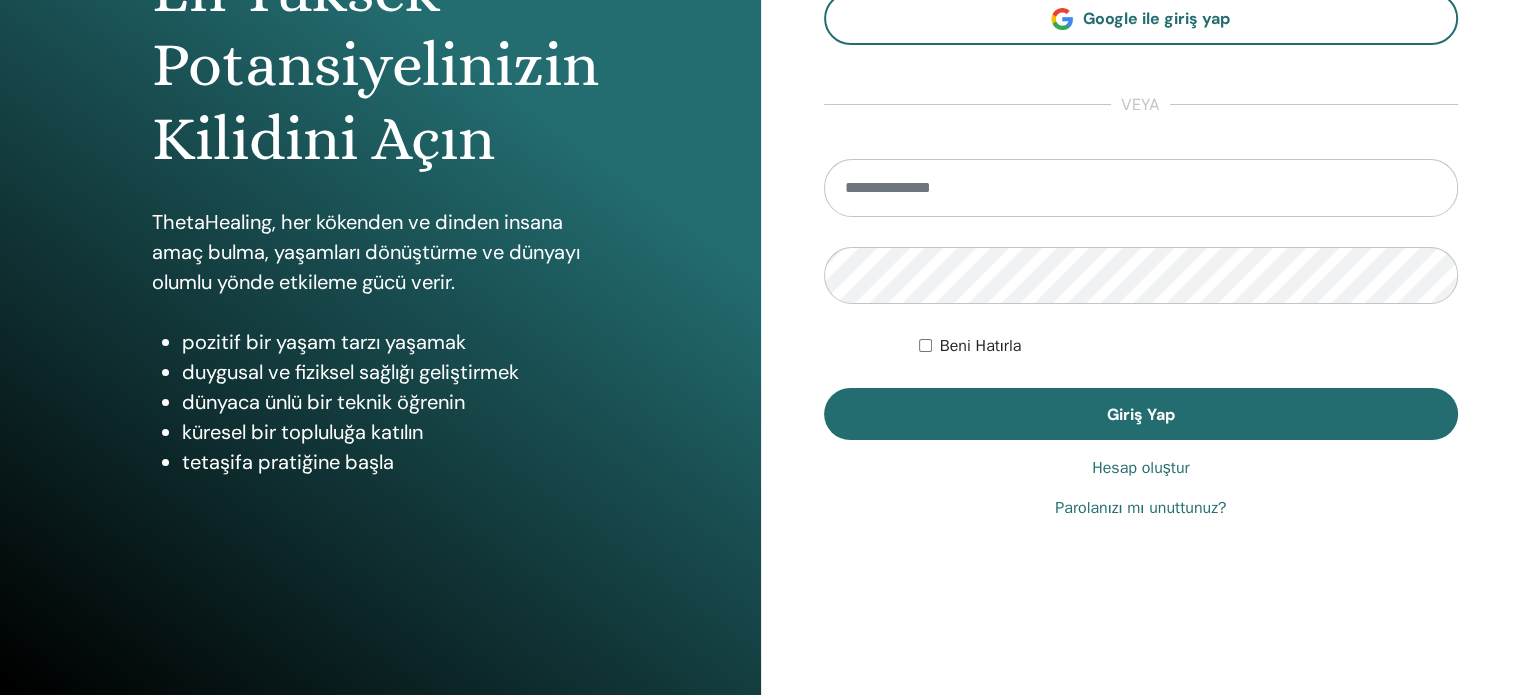 click on "Parolanızı mı unuttunuz?" at bounding box center [1140, 508] 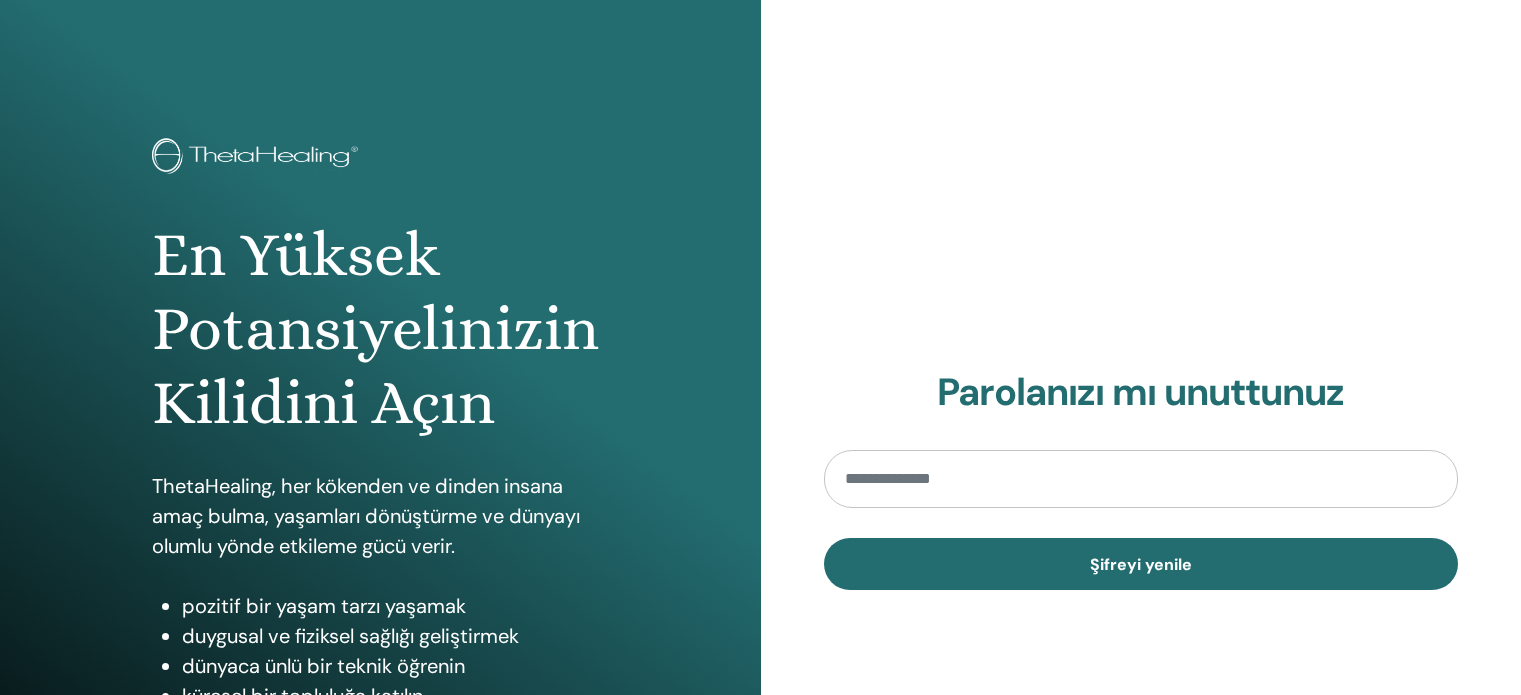 scroll, scrollTop: 0, scrollLeft: 0, axis: both 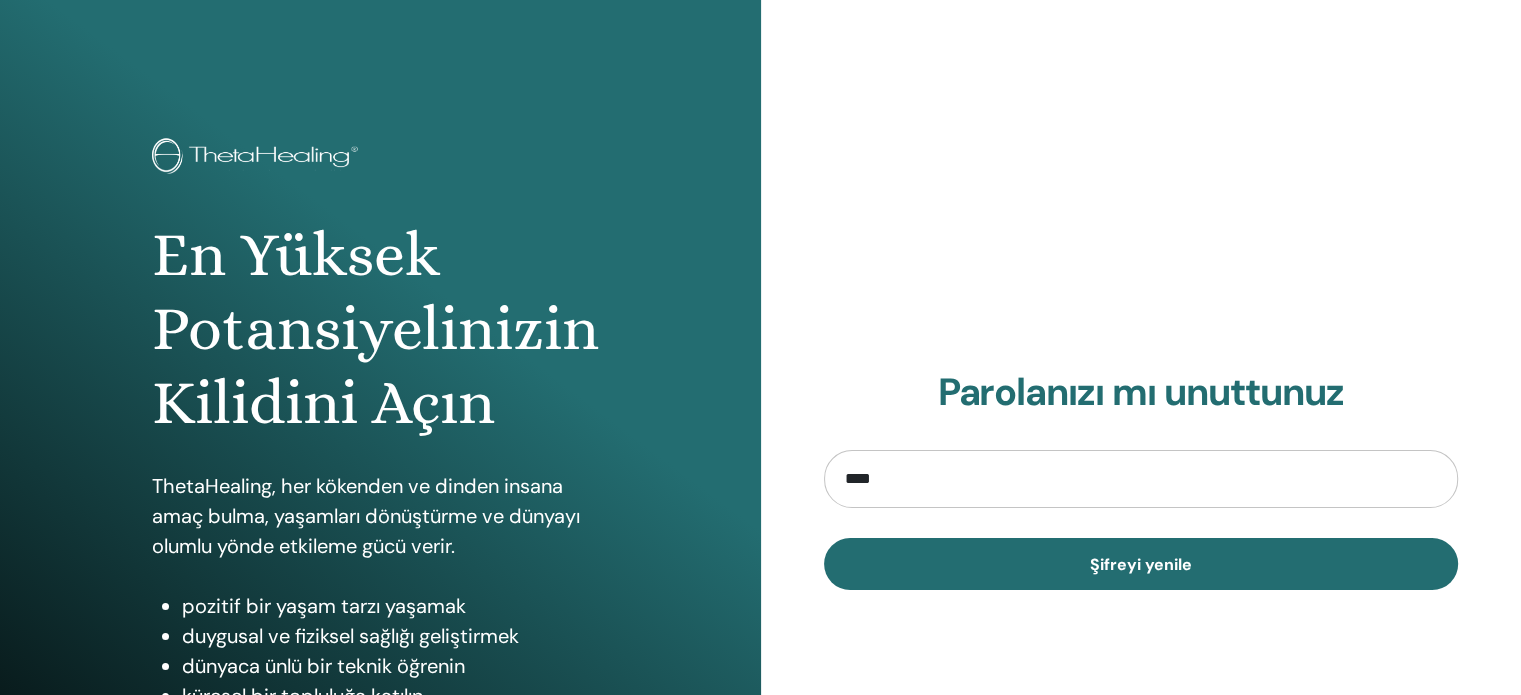 type on "**********" 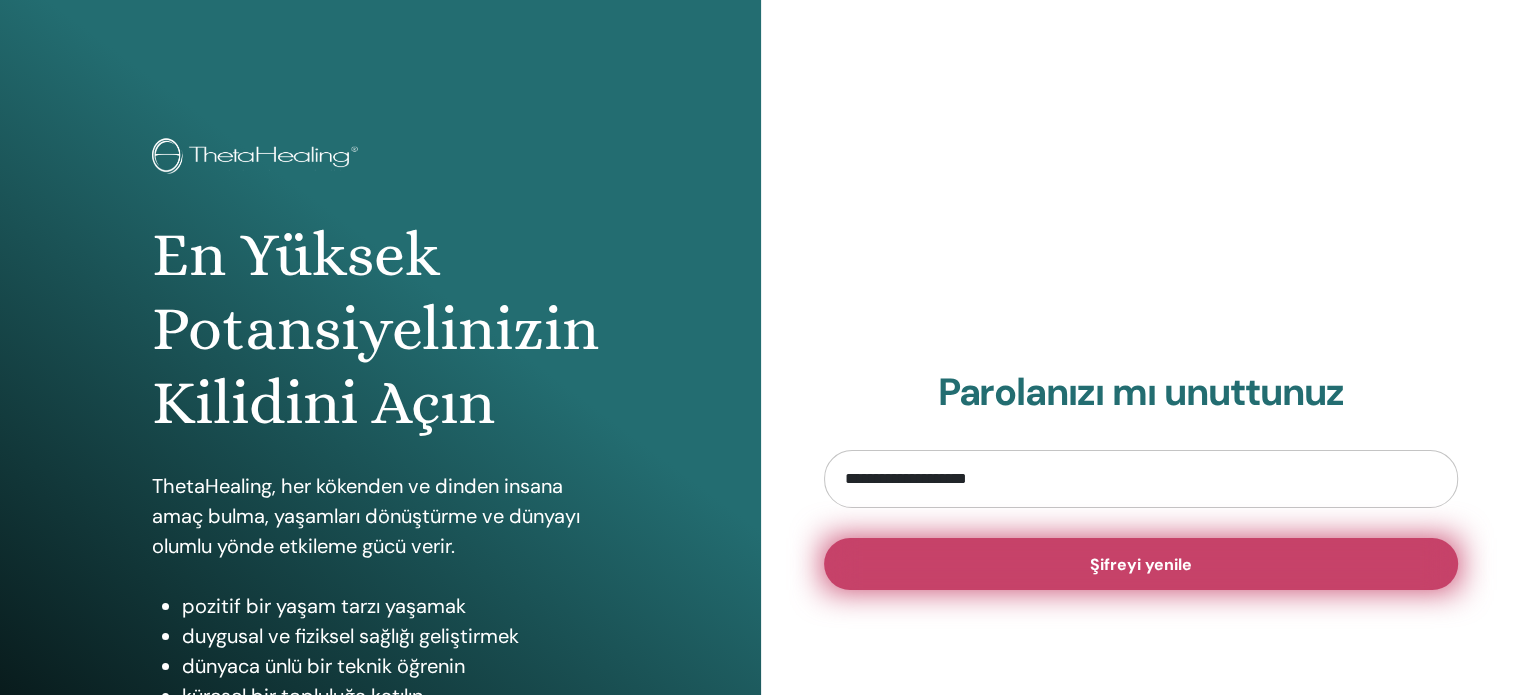click on "Şifreyi yenile" at bounding box center (1141, 564) 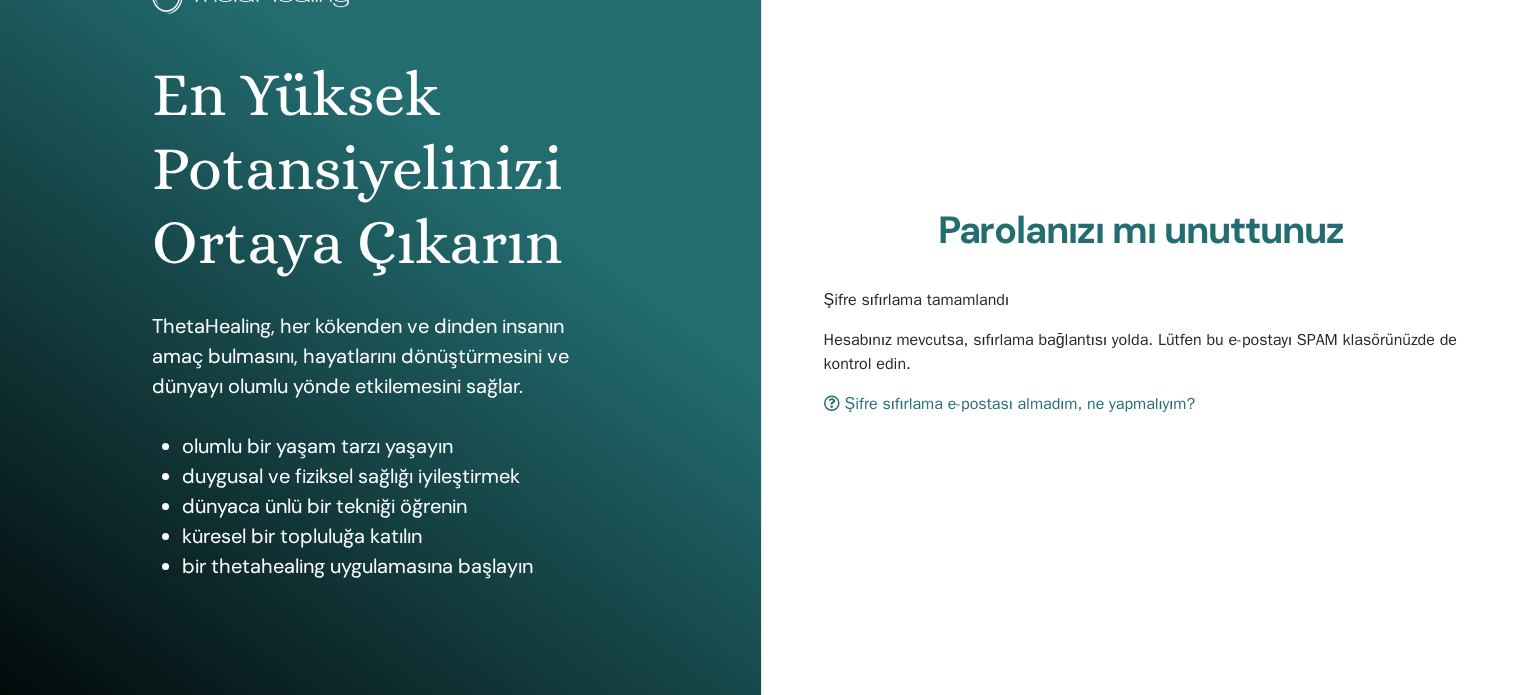 scroll, scrollTop: 264, scrollLeft: 0, axis: vertical 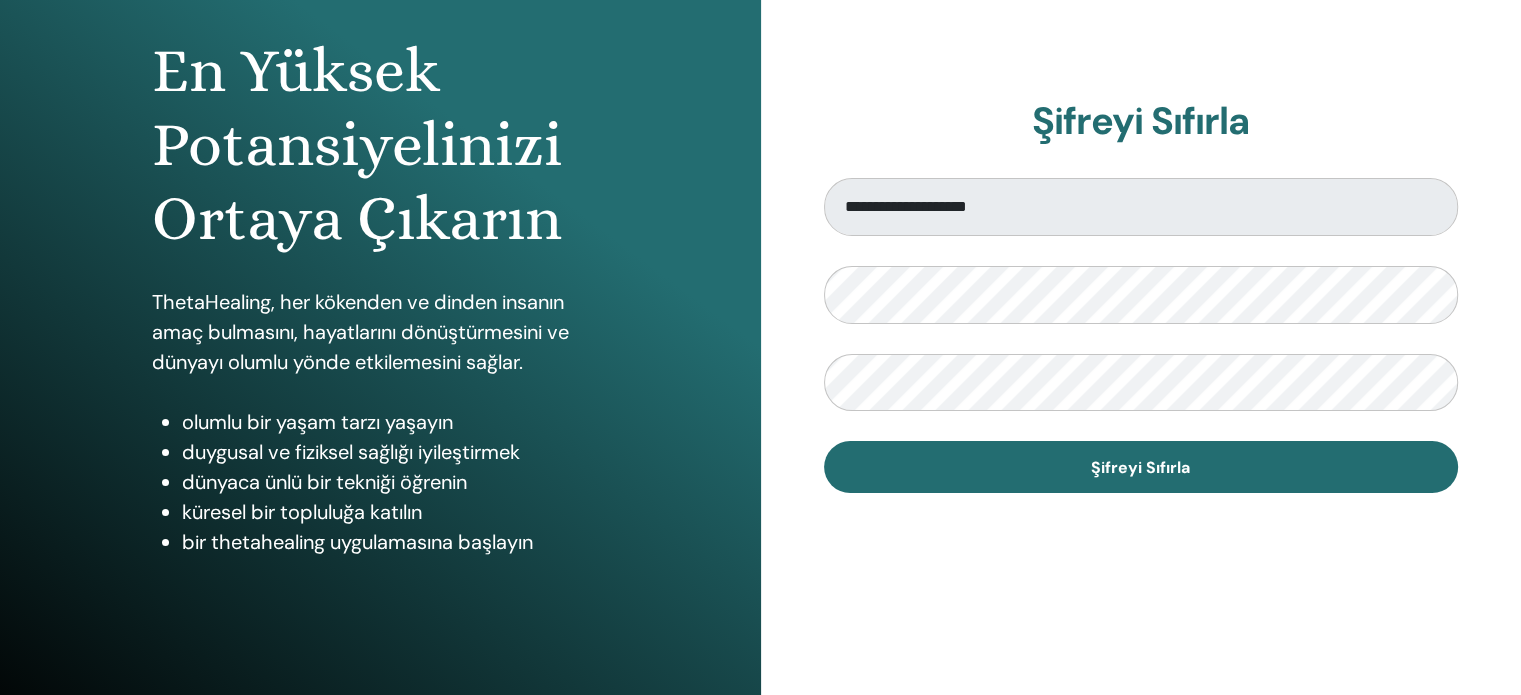click on "**********" at bounding box center (1141, 335) 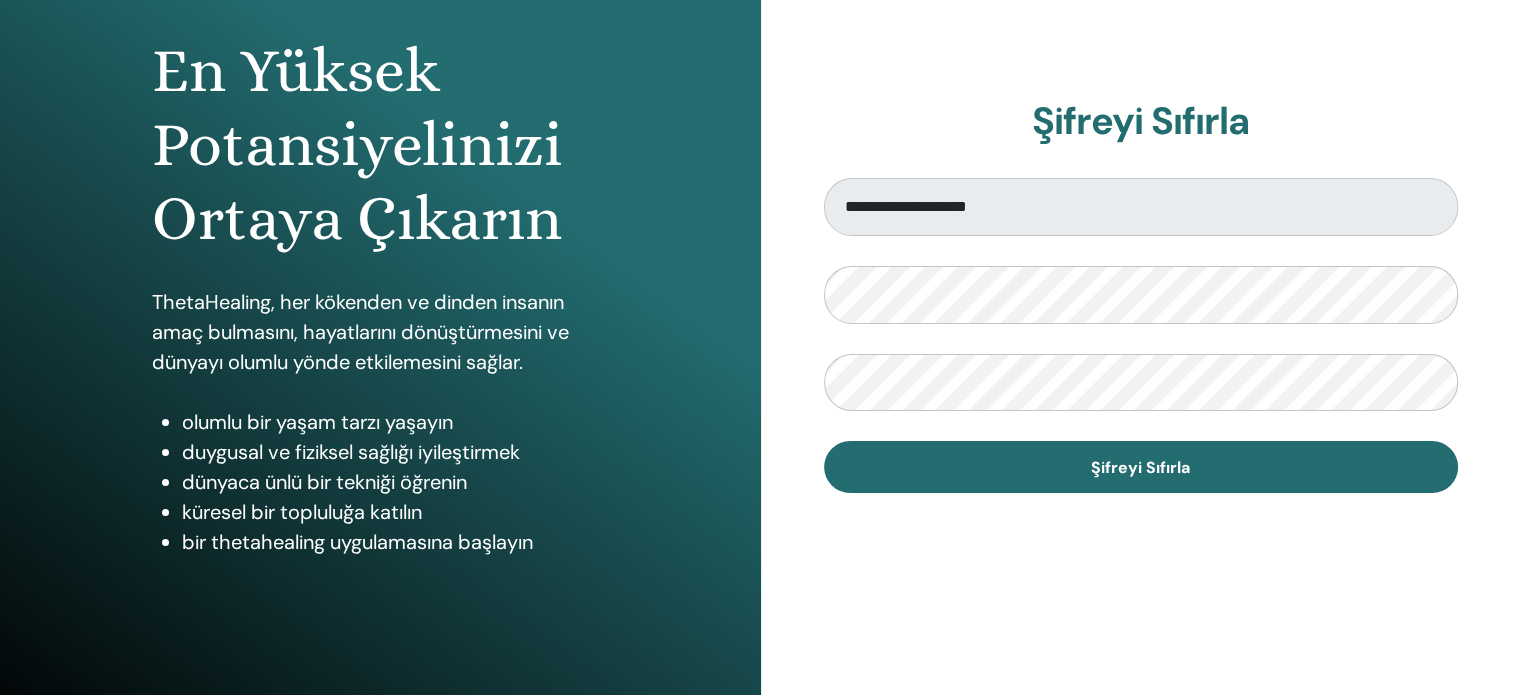 click on "**********" at bounding box center [1141, 296] 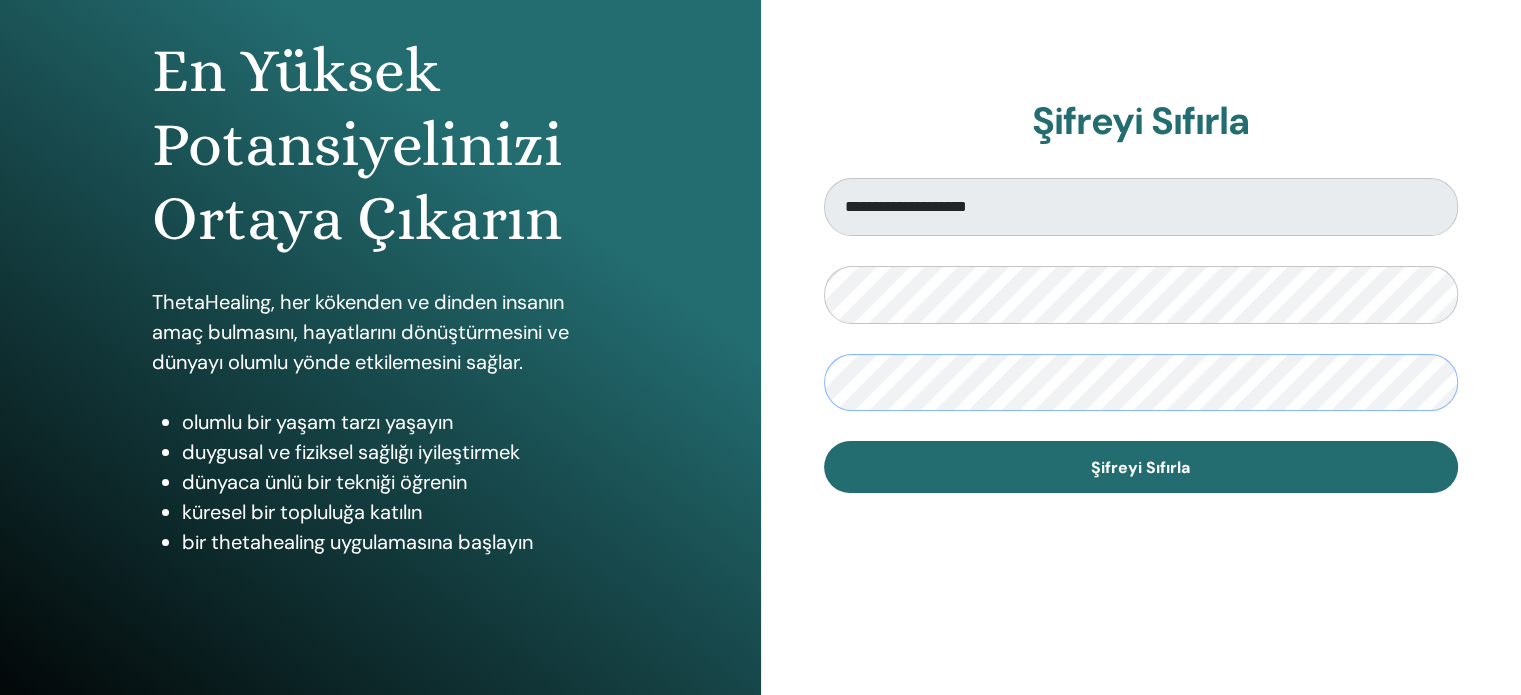 click on "Şifreyi Sıfırla" at bounding box center [1141, 467] 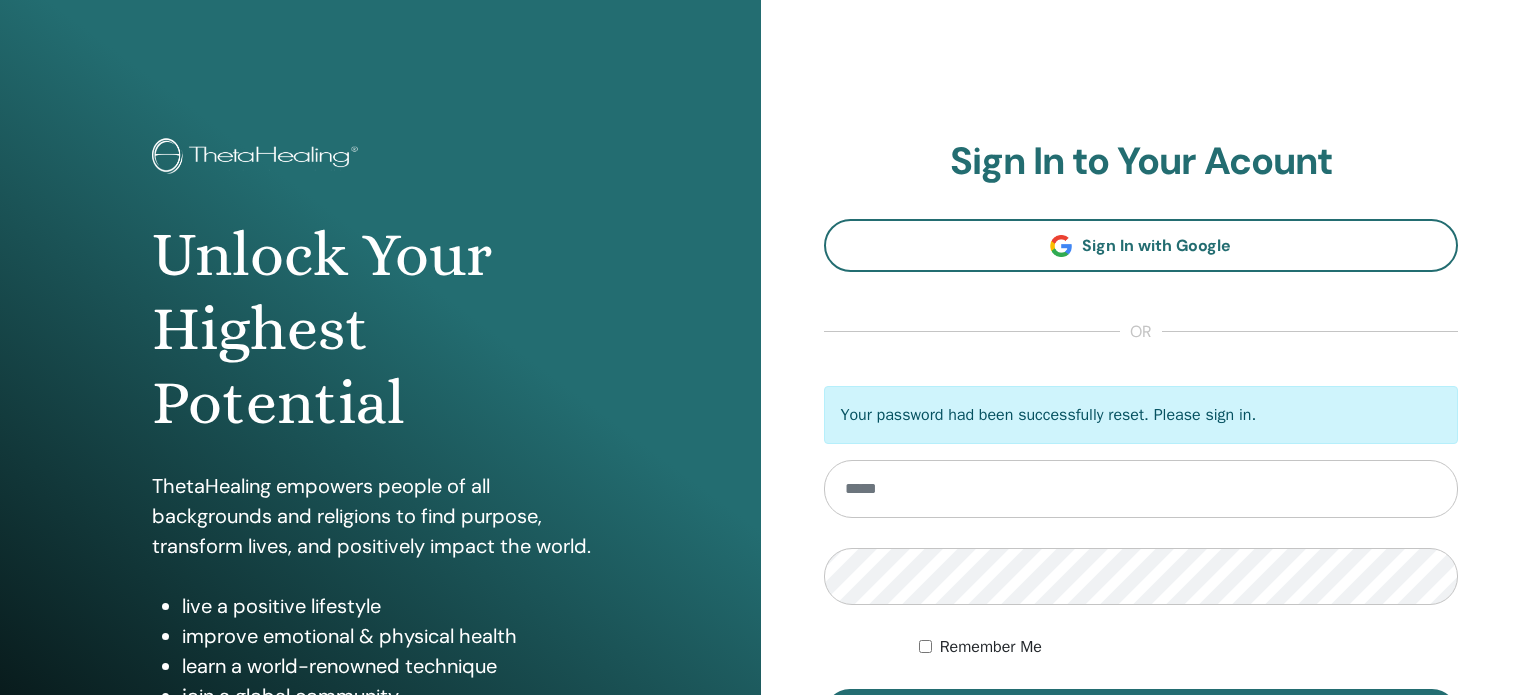 scroll, scrollTop: 0, scrollLeft: 0, axis: both 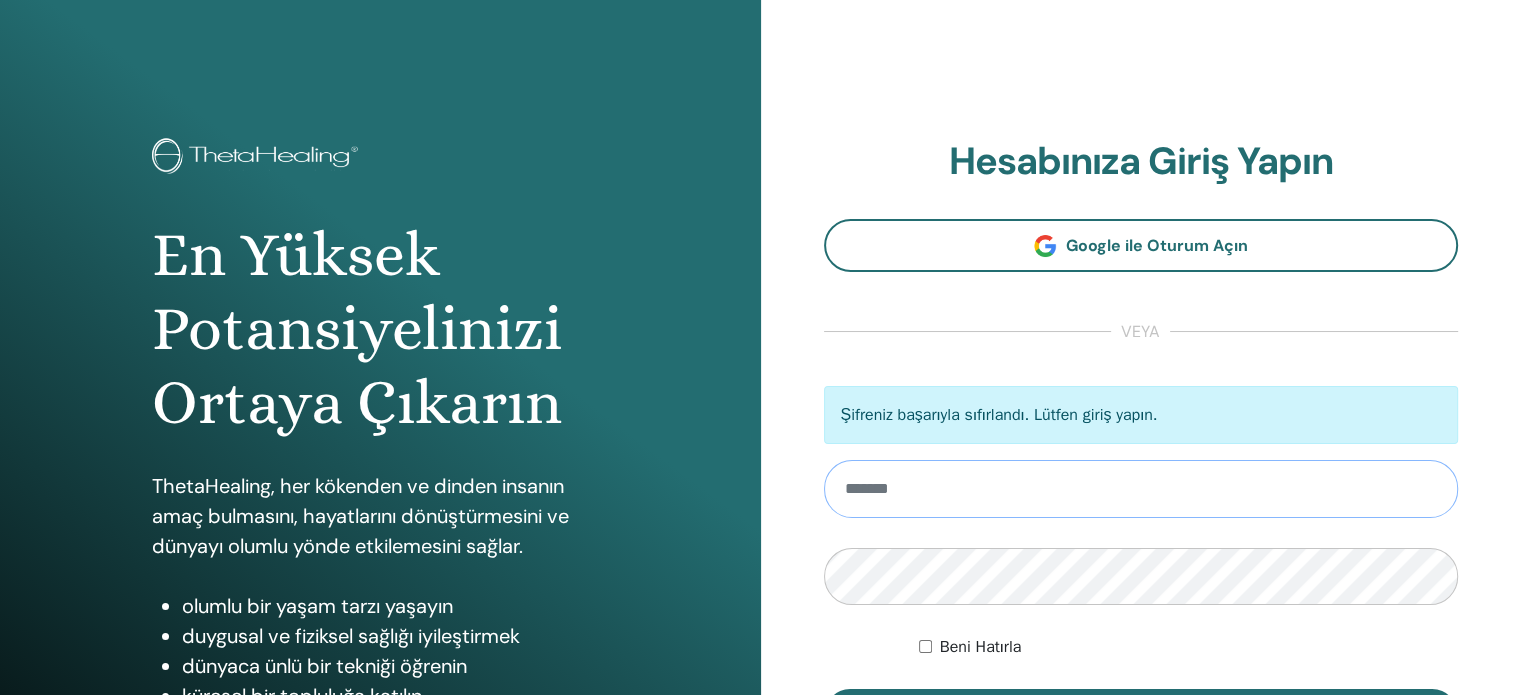 type on "**********" 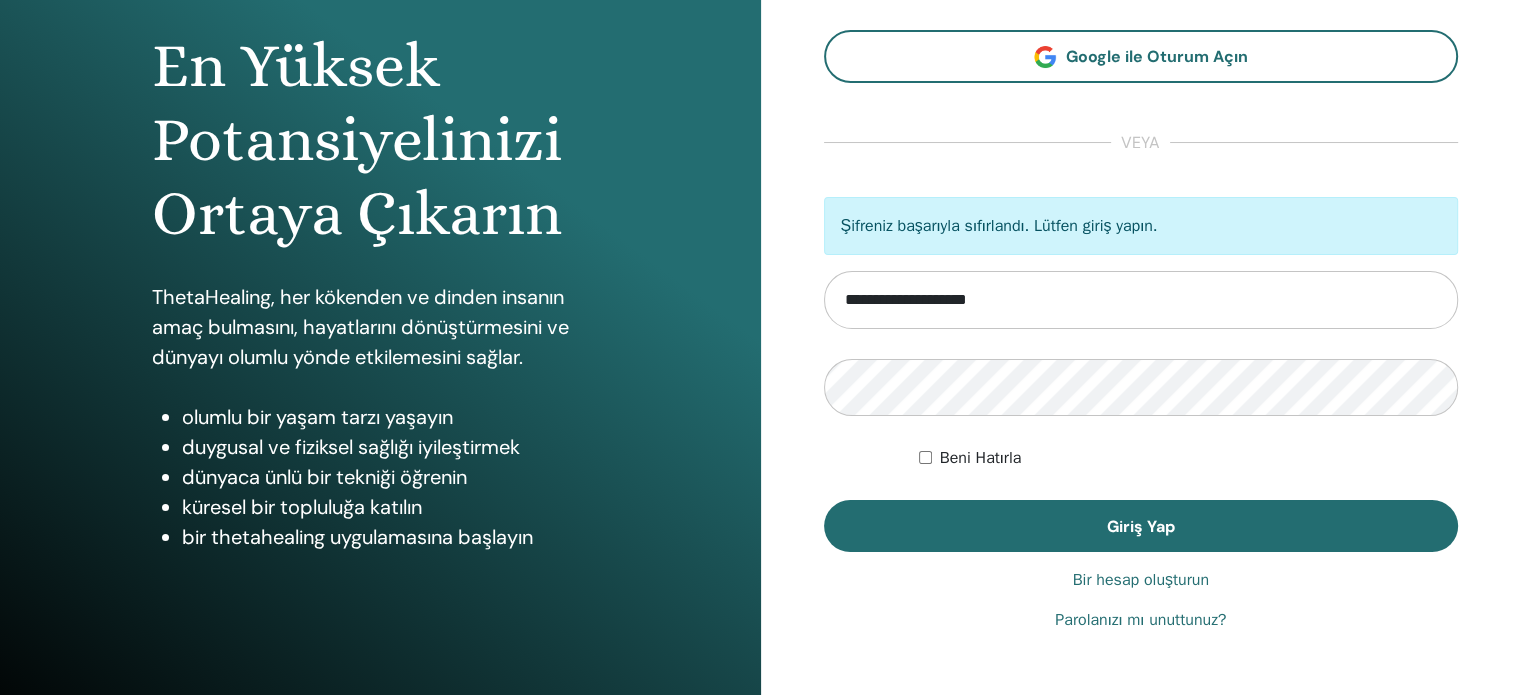 scroll, scrollTop: 197, scrollLeft: 0, axis: vertical 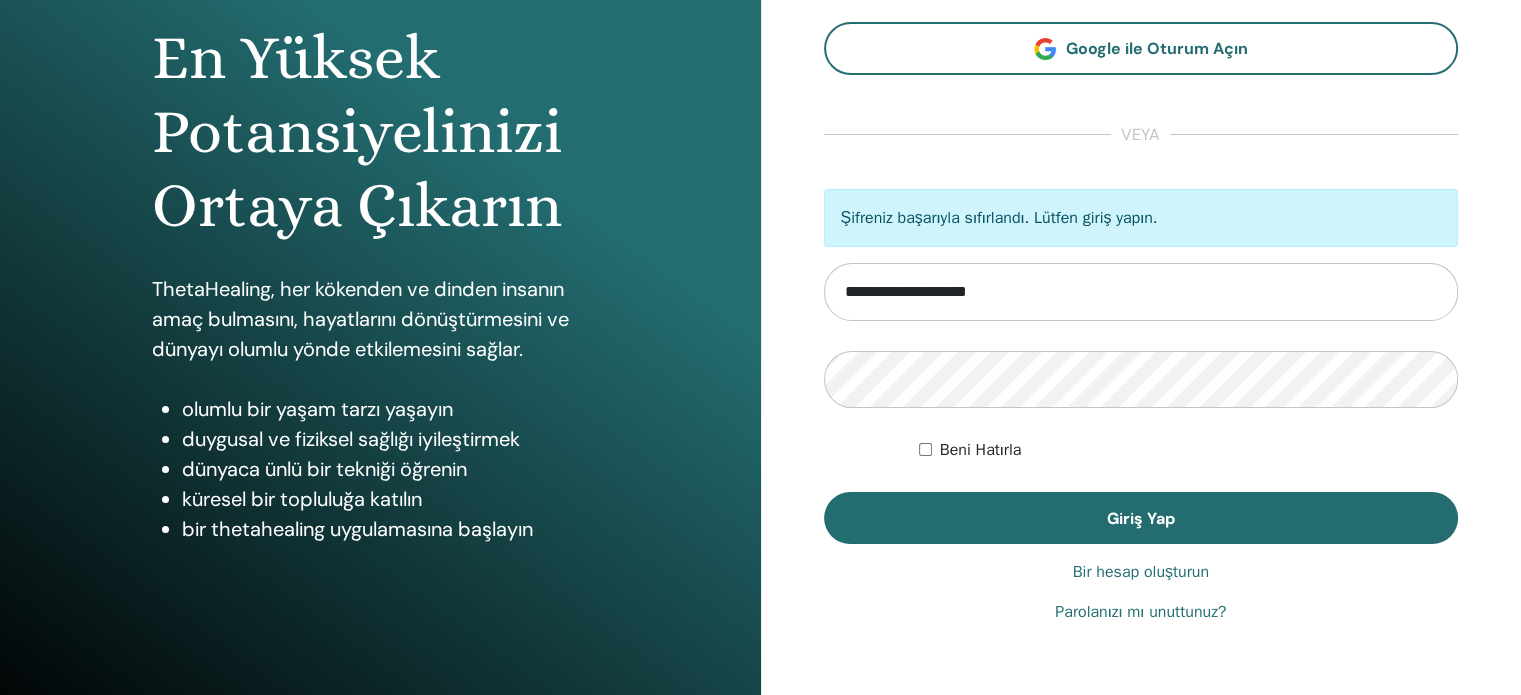 click on "**********" at bounding box center (1141, 283) 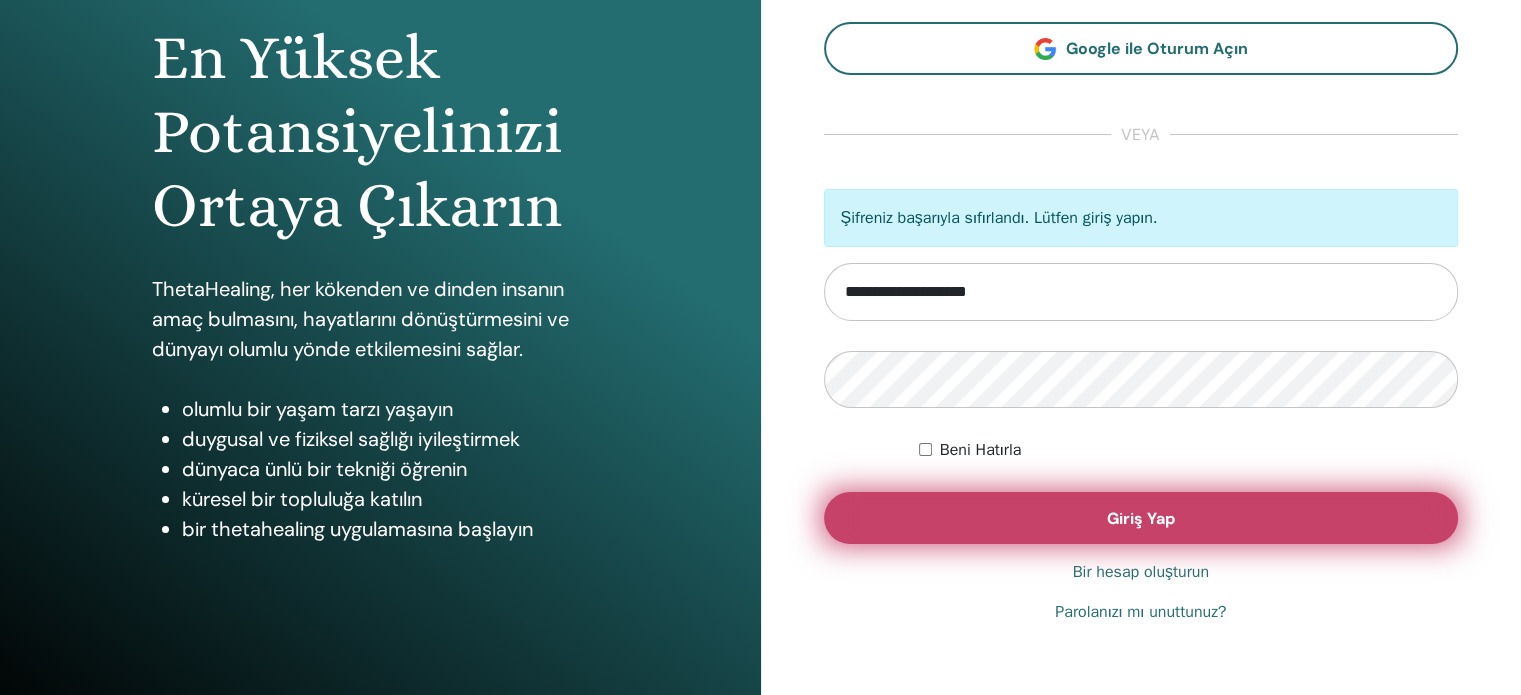 click on "Giriş Yap" at bounding box center [1141, 518] 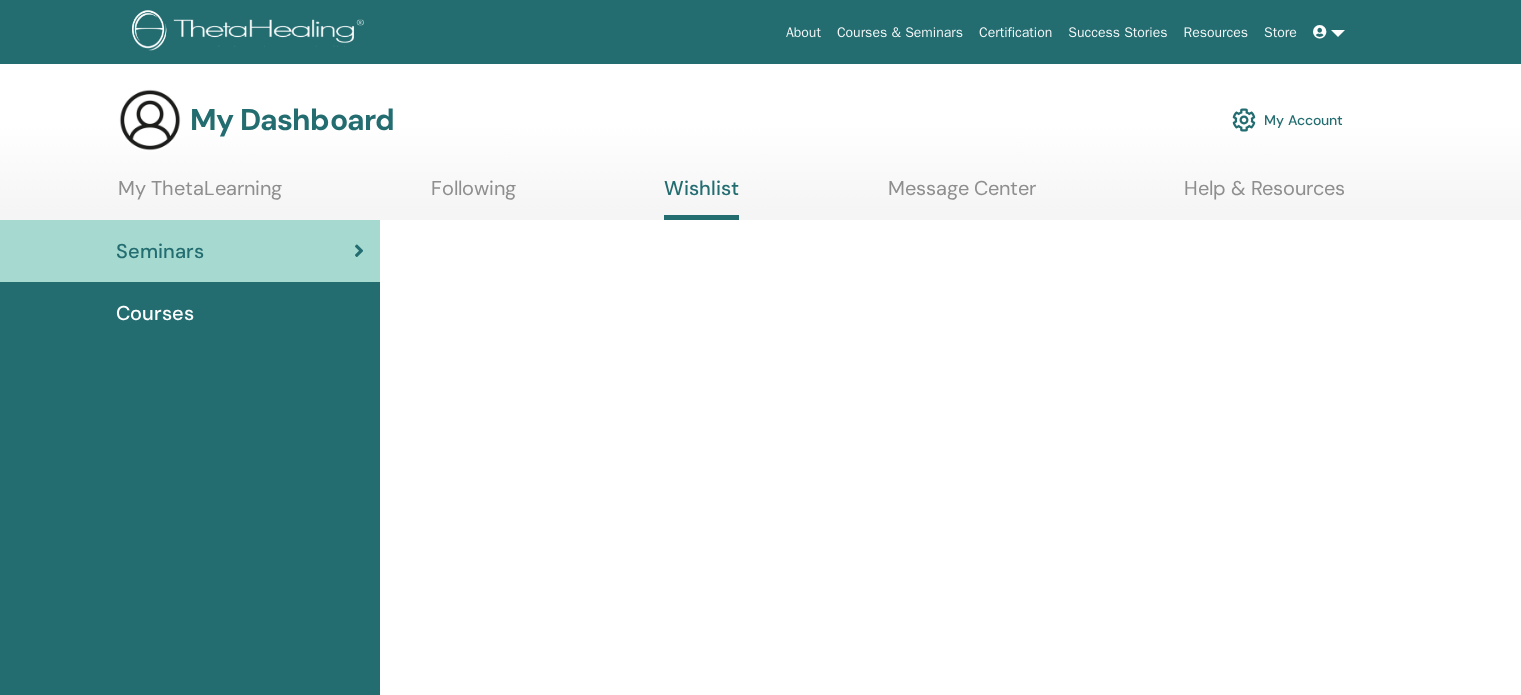 scroll, scrollTop: 0, scrollLeft: 0, axis: both 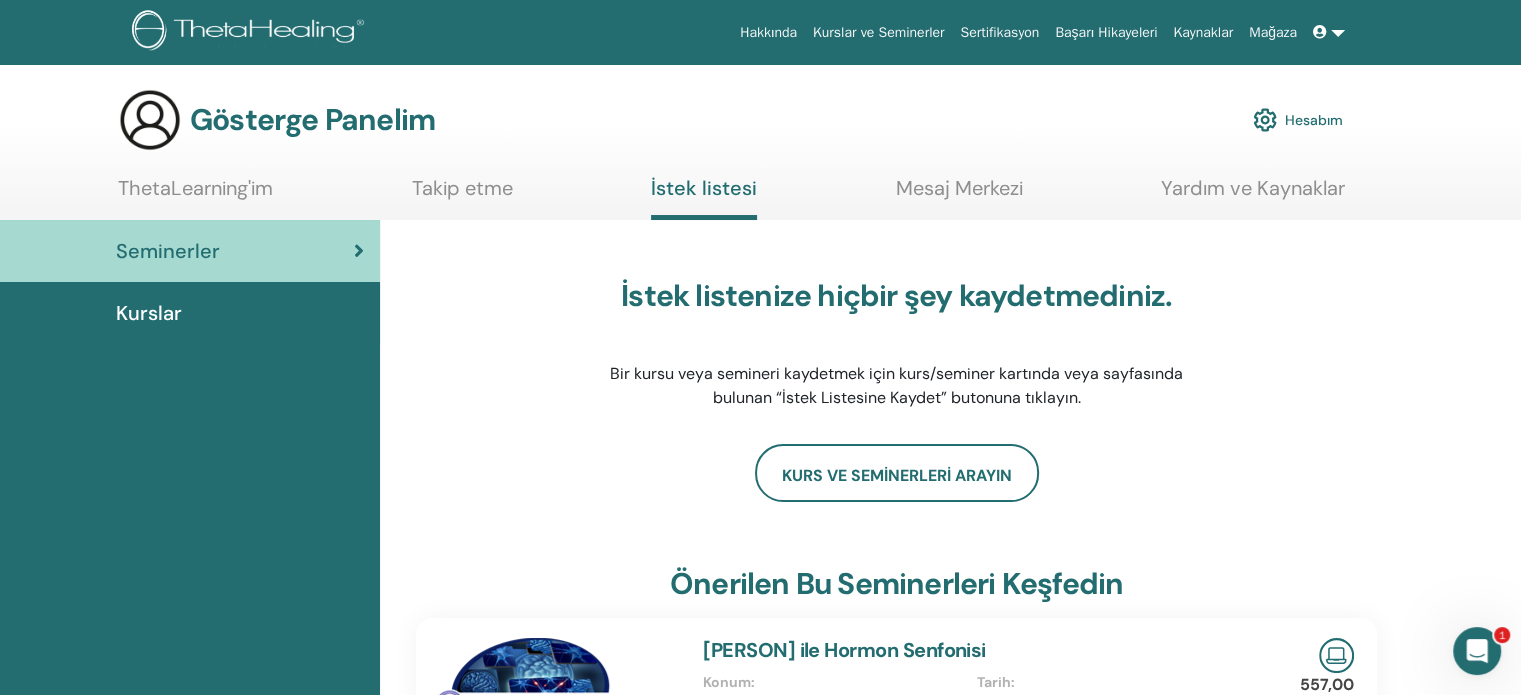 click on "[COUNTRY], [COUNTRY] İÜ İREM BURCU ÜNAL ThetaLearning'im ThetaHealers'ım Seminerlerim İstek listesi Uygulayıcı Olun Bildirimler 6 Mesajlar Theta Hesabım Destek Çıkış yap" at bounding box center (760, 32) 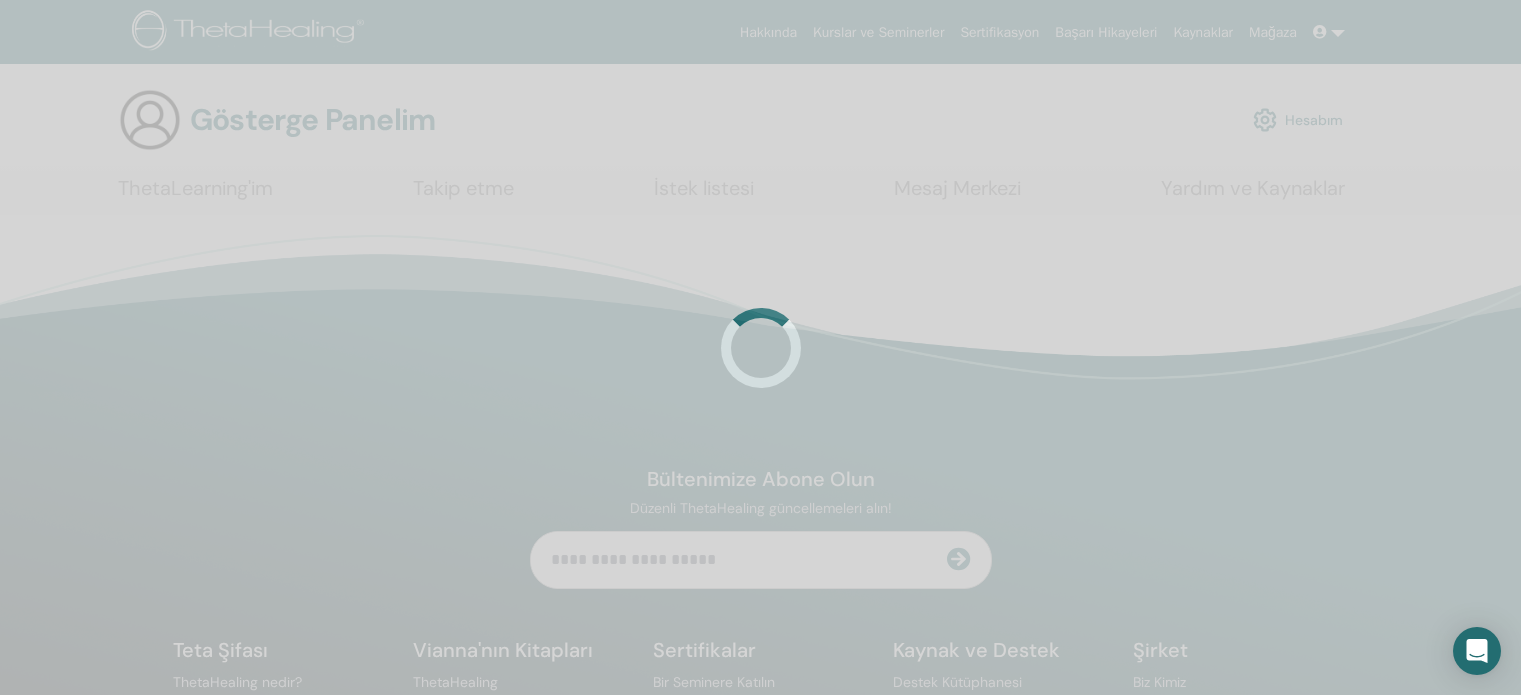 scroll, scrollTop: 0, scrollLeft: 0, axis: both 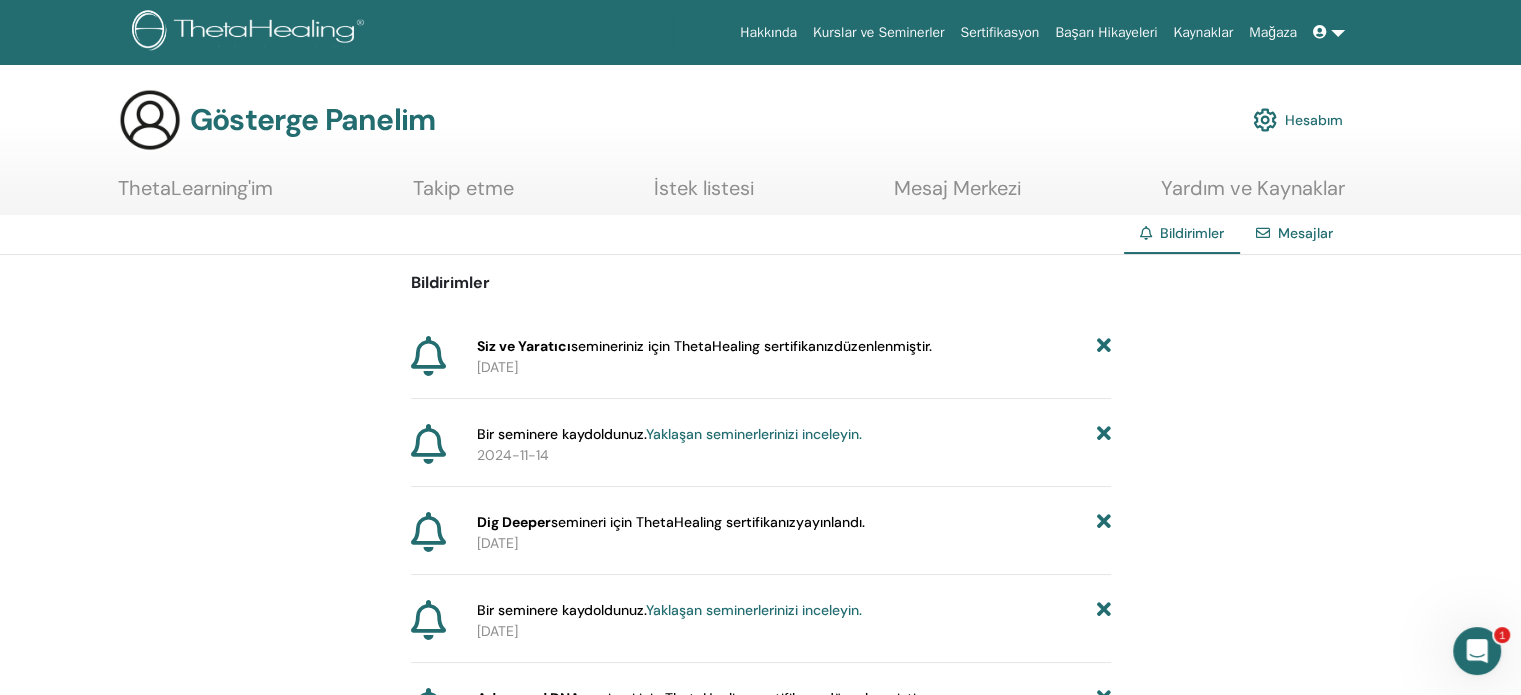 click on "Kurslar ve Seminerler" at bounding box center [878, 32] 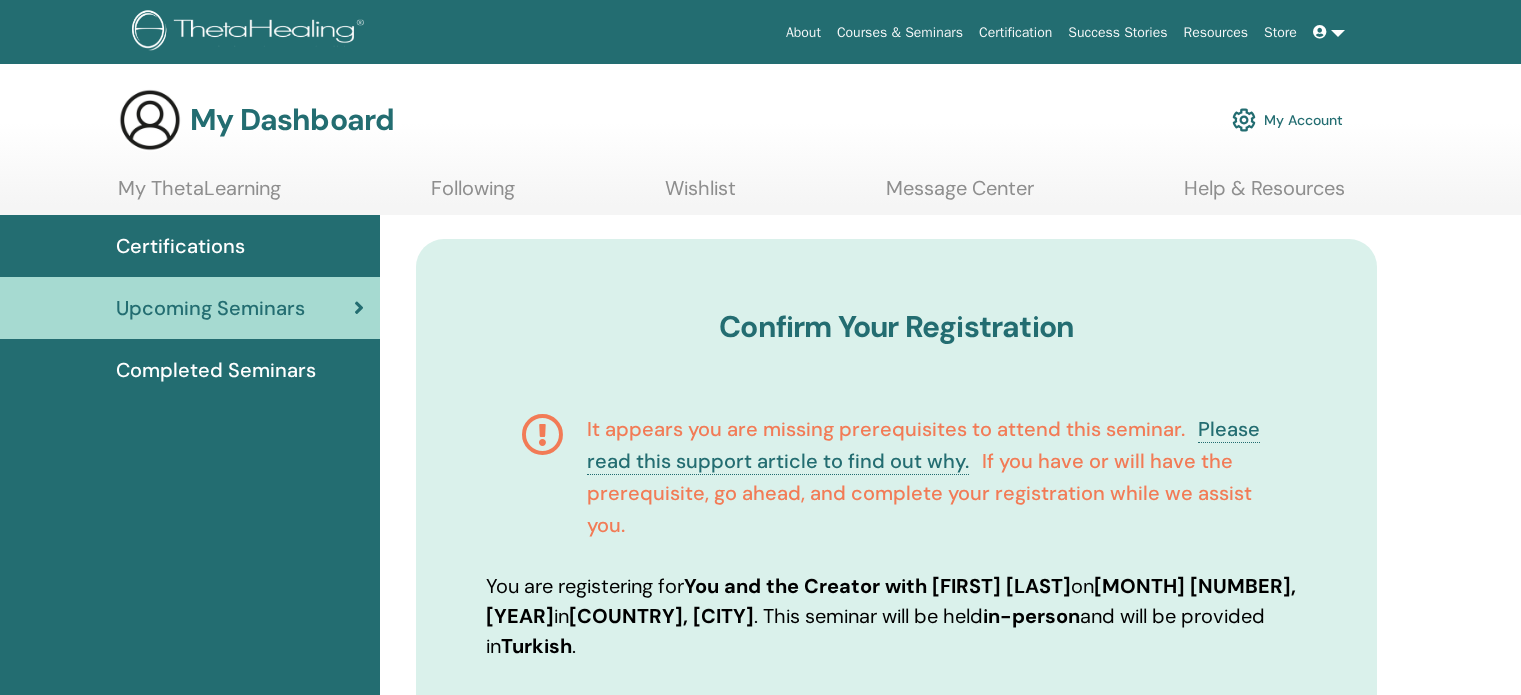 scroll, scrollTop: 0, scrollLeft: 0, axis: both 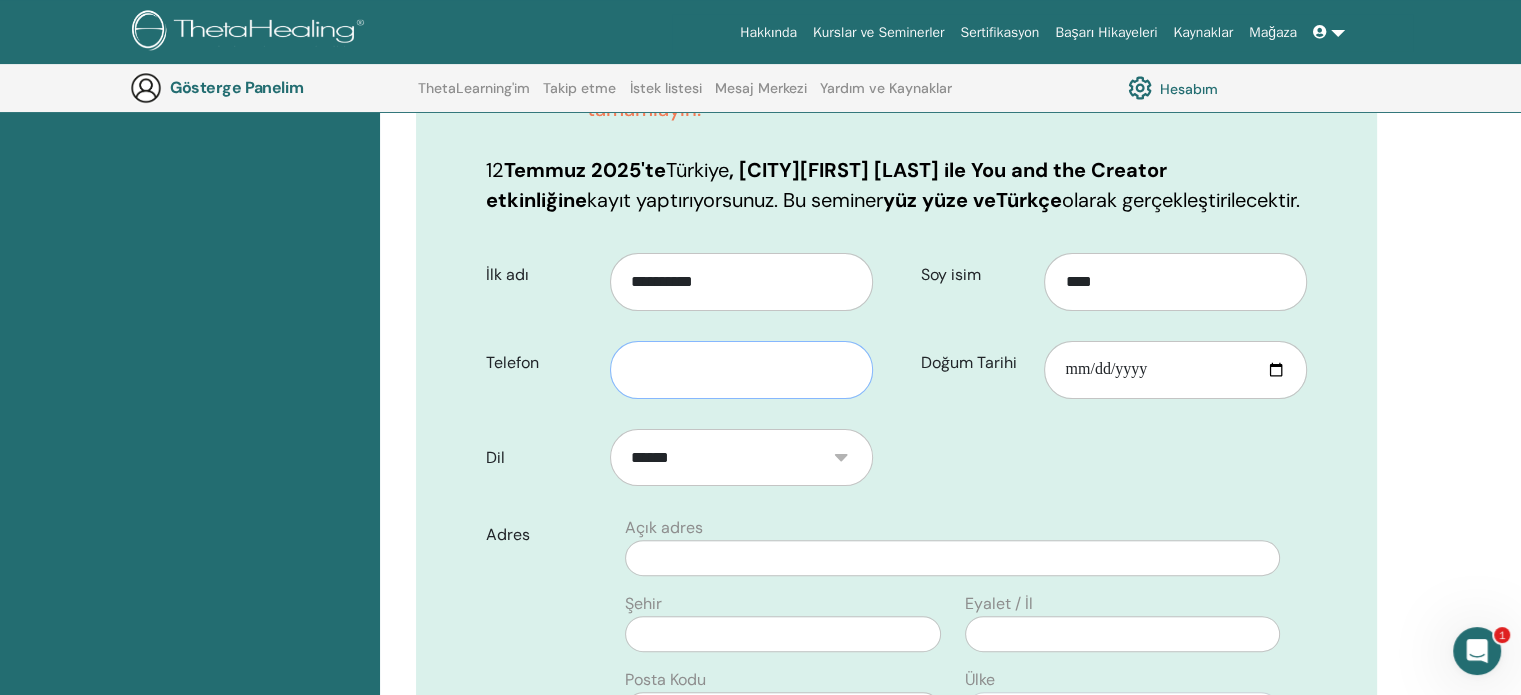 click at bounding box center (741, 370) 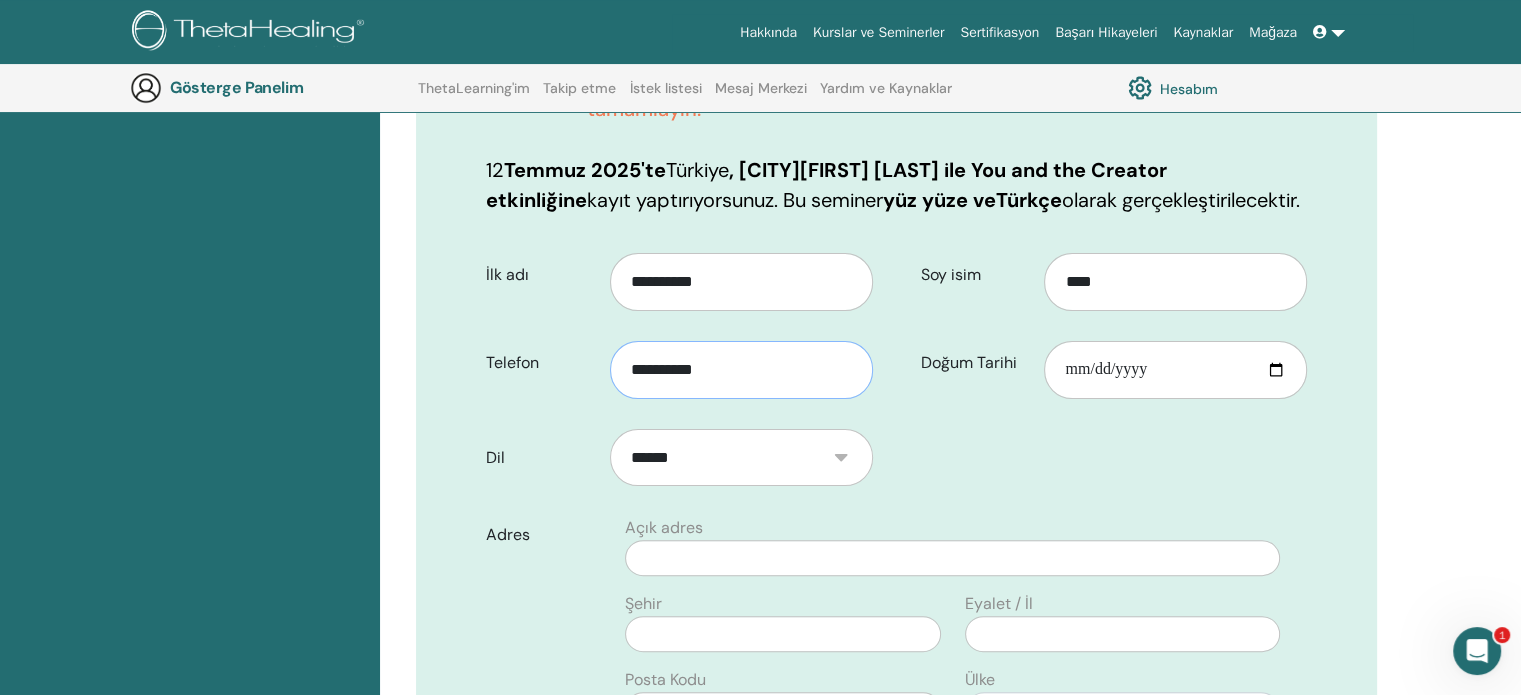 type on "**********" 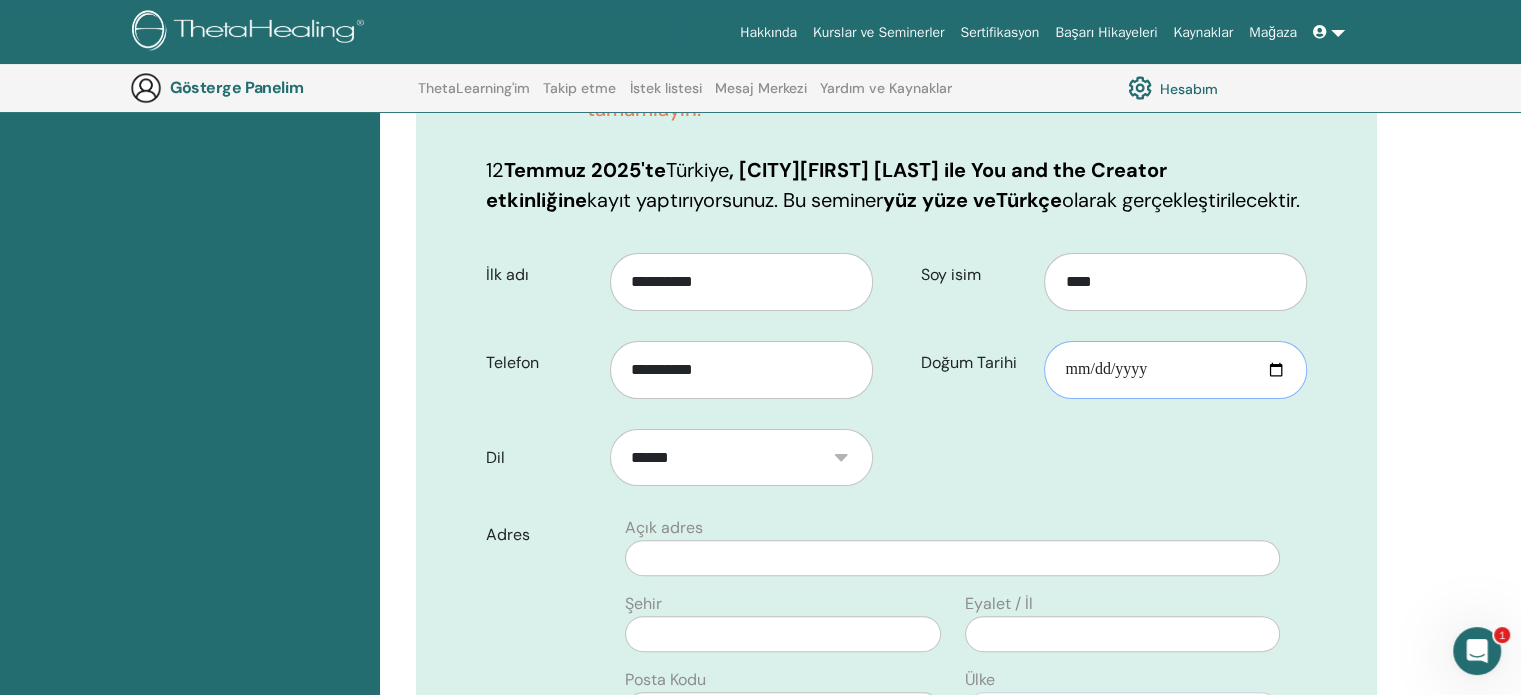 click on "Doğum Tarihi" at bounding box center [1175, 370] 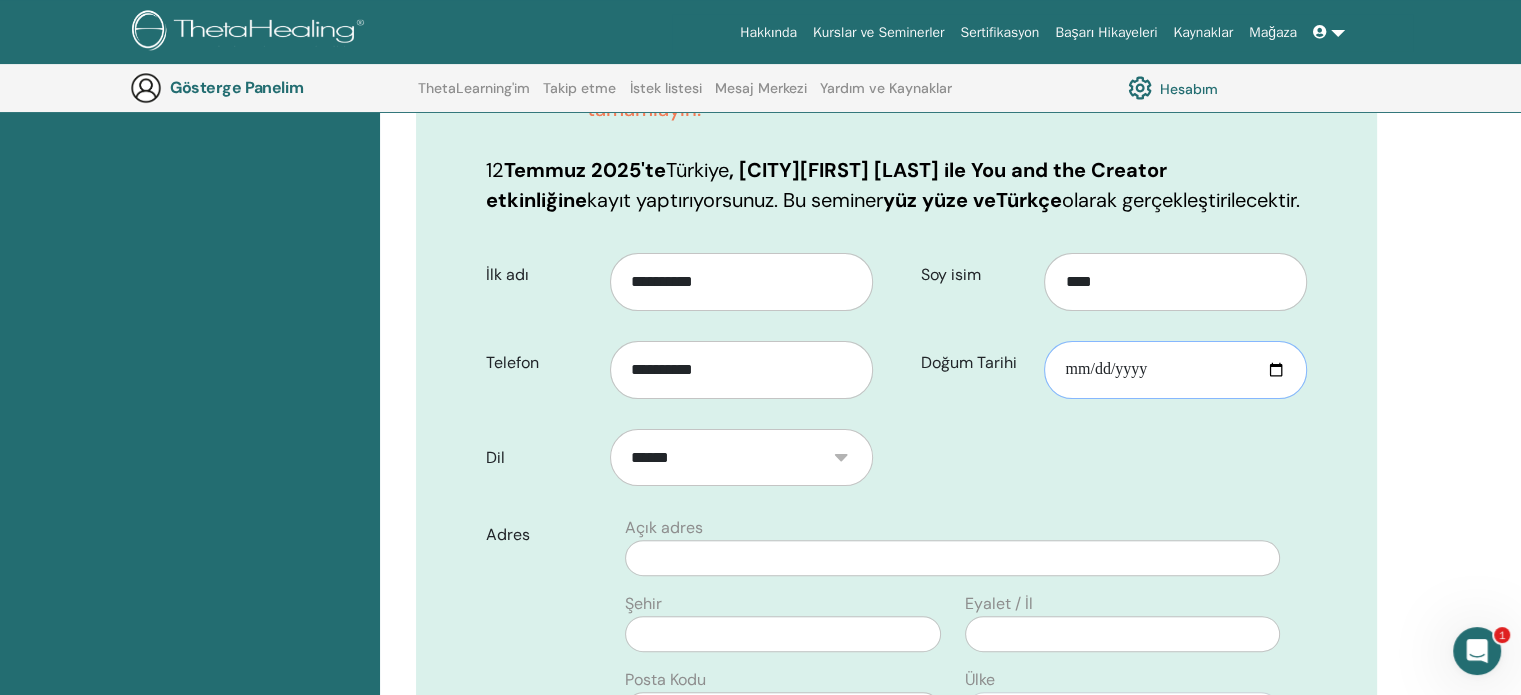 click on "Doğum Tarihi" at bounding box center (1175, 370) 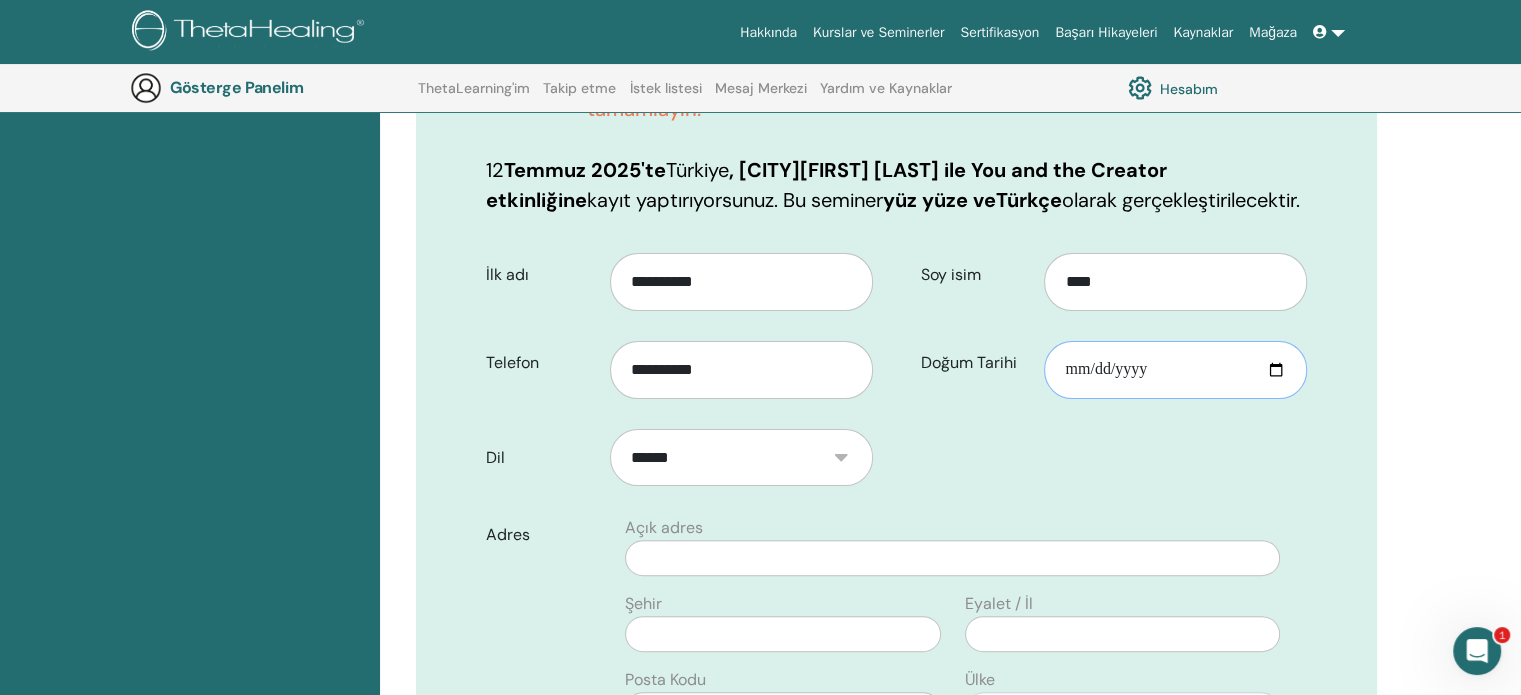 type on "**********" 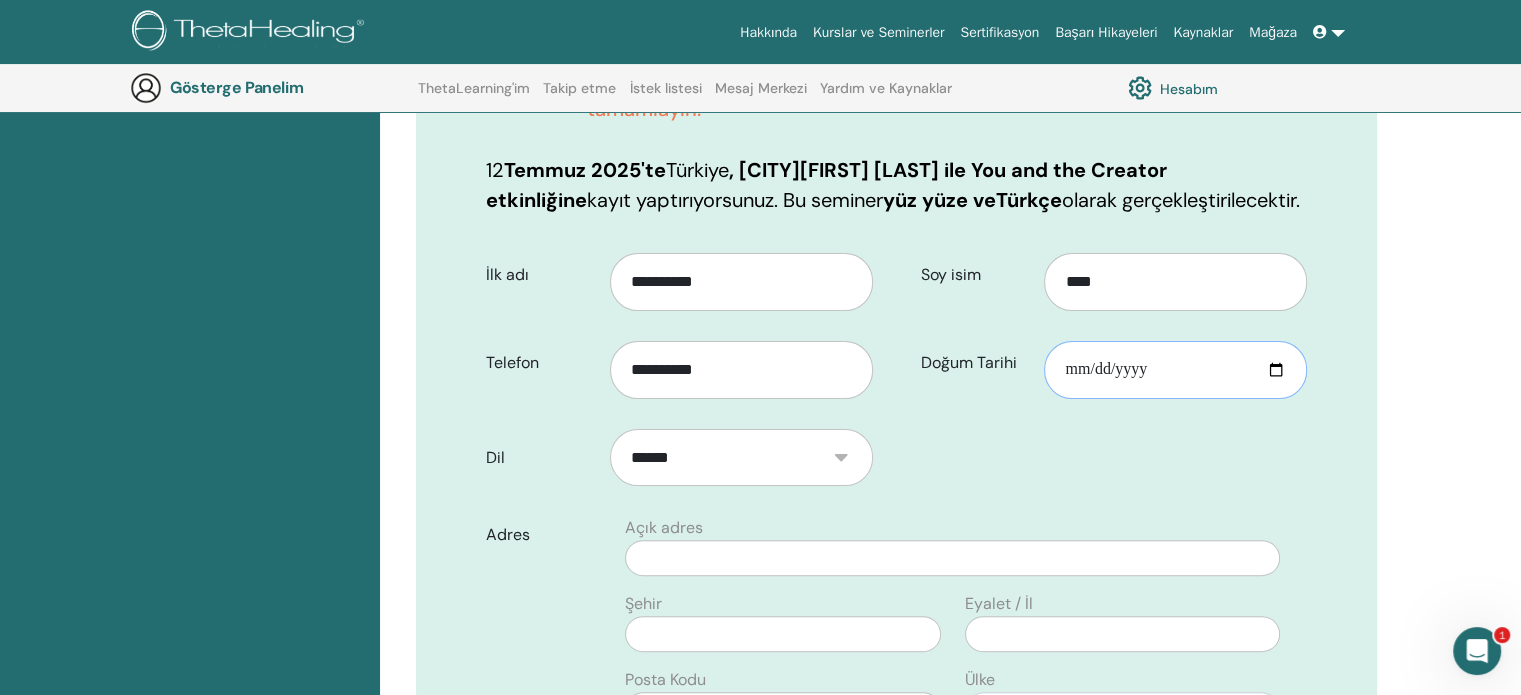 type on "**********" 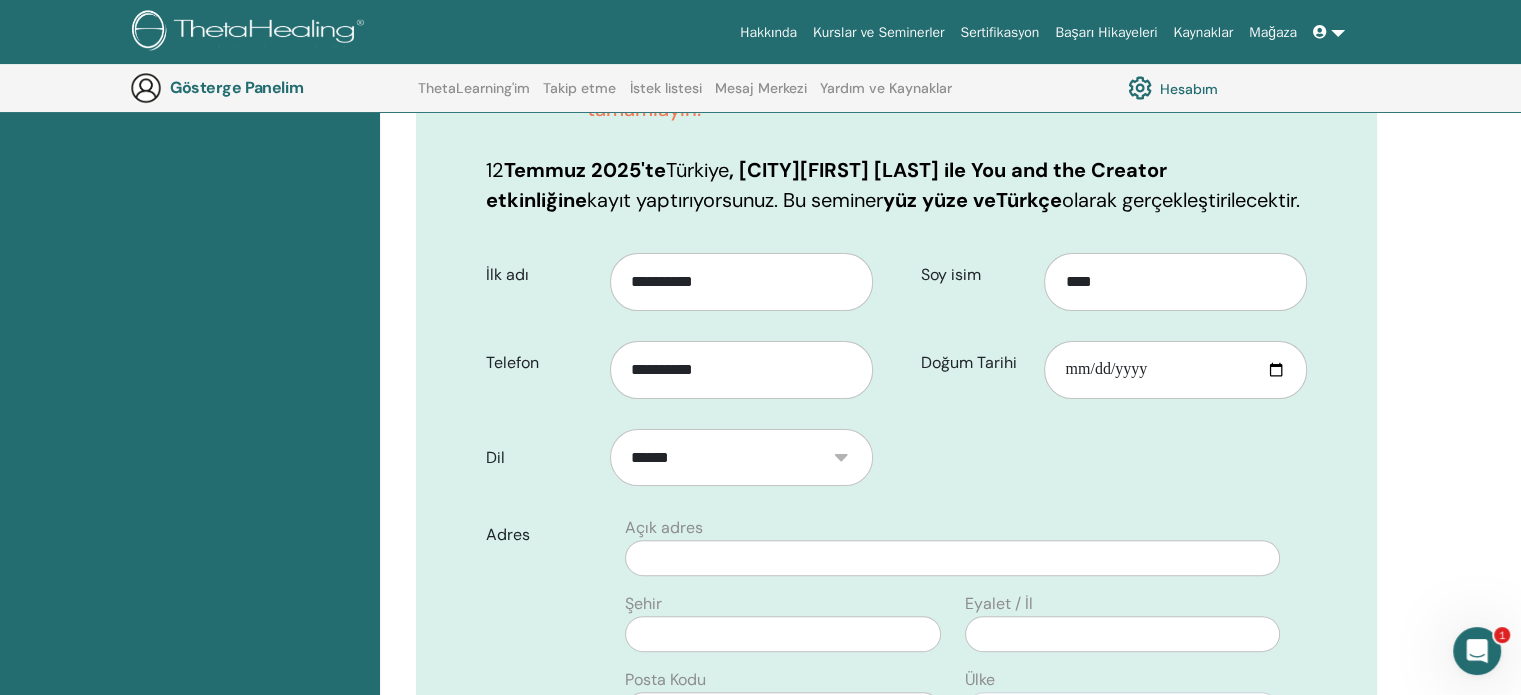 click on "**********" at bounding box center [950, 846] 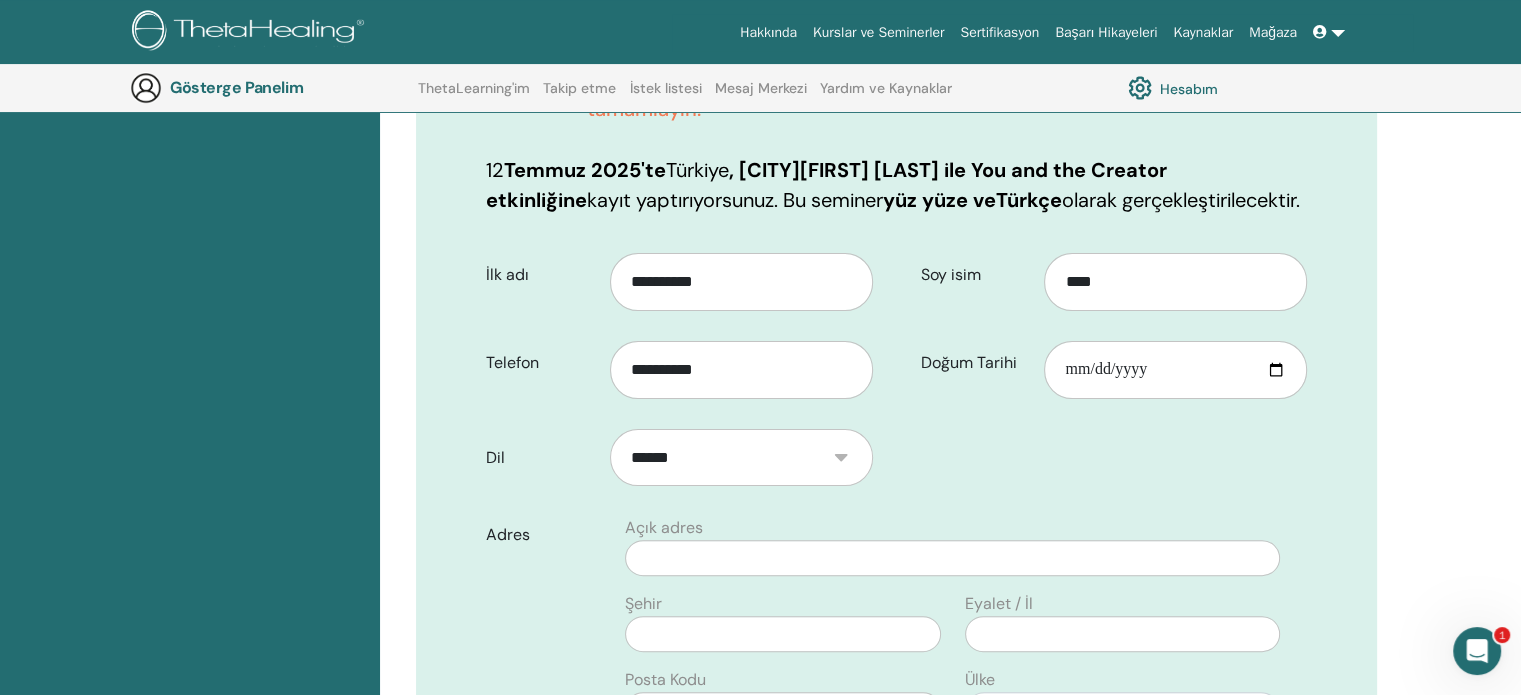 click on "Hakkında
Kurslar ve Seminerler
Sertifikasyon
Başarı Hikayeleri
Kaynaklar
Mağaza
İÜ İREM BURCU ÜNAL ThetaLearning'im ThetaHealers'ım Seminerlerim İstek listesi Uygulayıcı Olun Bildirimler Mesajlar Theta Hesabım Destek Çıkış yap
Gösterge Panelim" at bounding box center [760, -117] 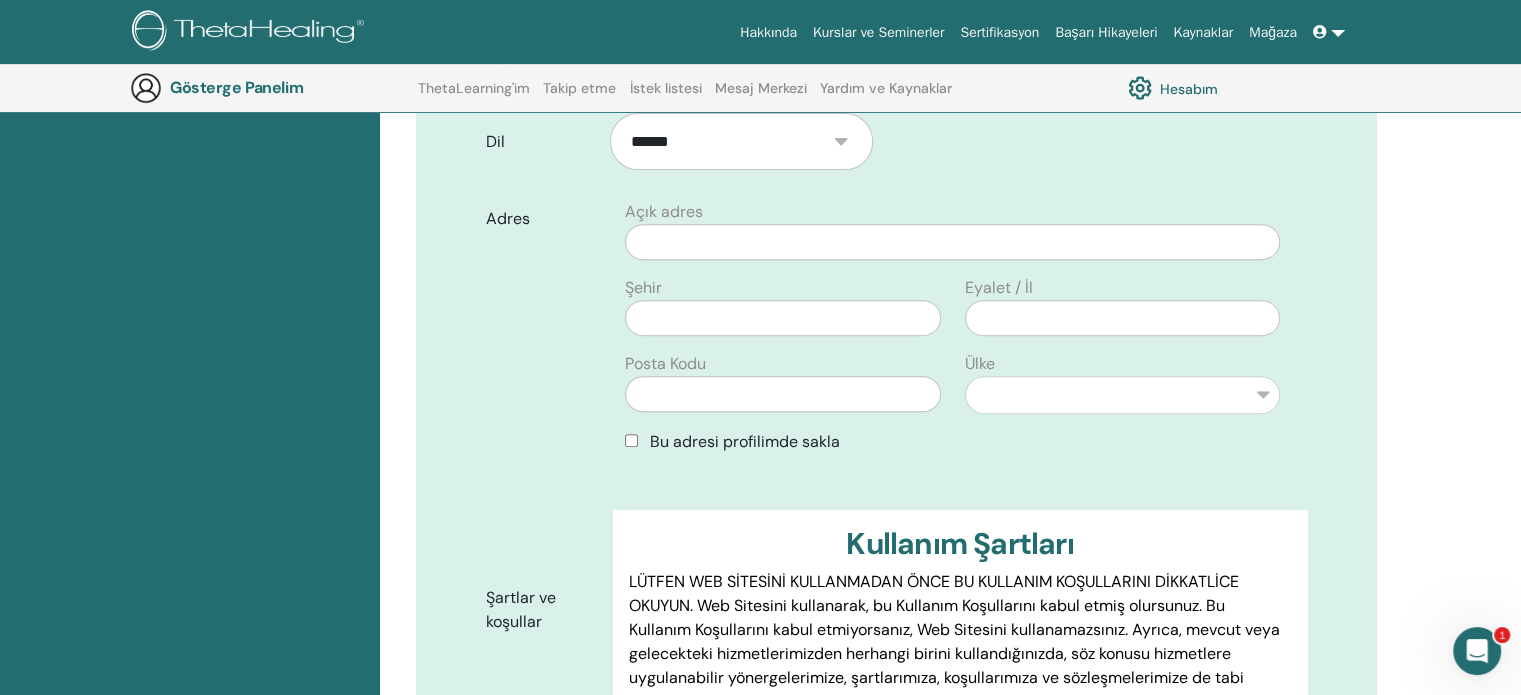 scroll, scrollTop: 759, scrollLeft: 0, axis: vertical 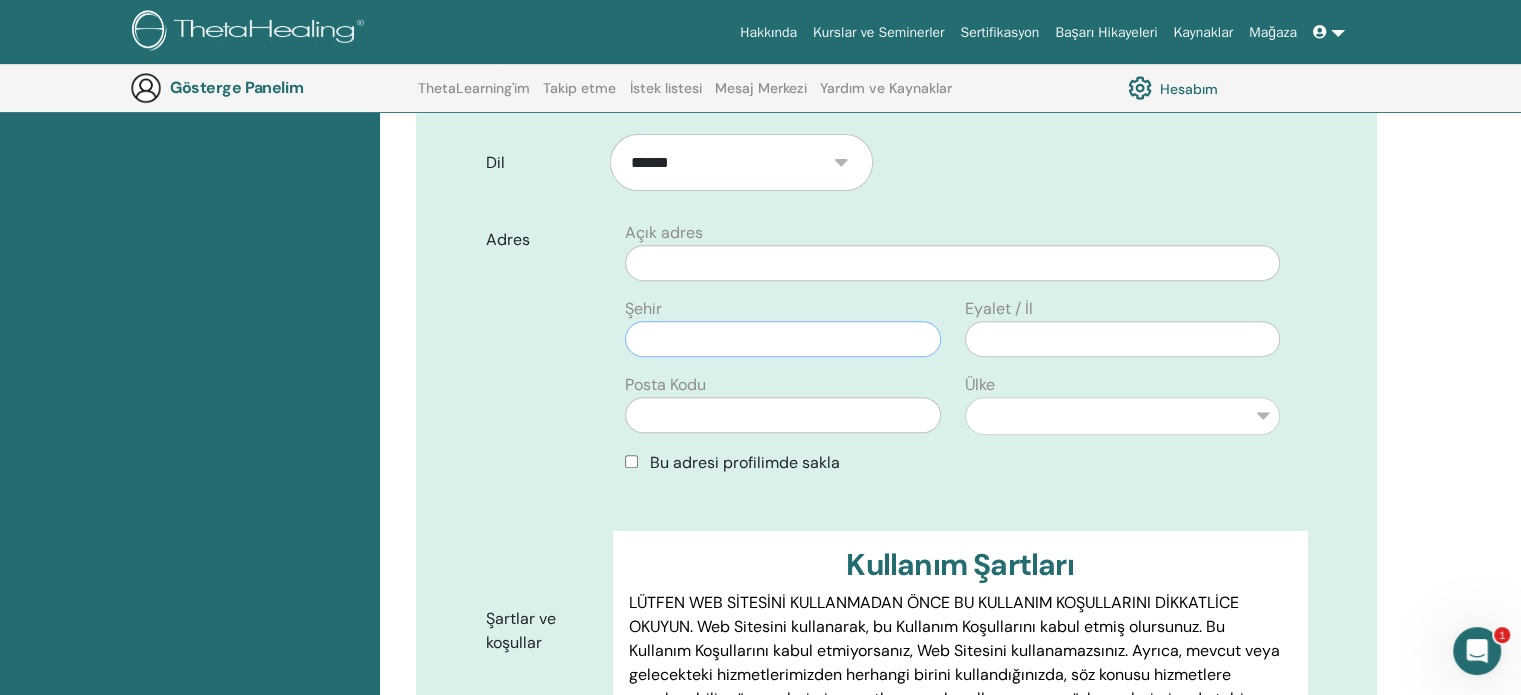 click at bounding box center [782, 339] 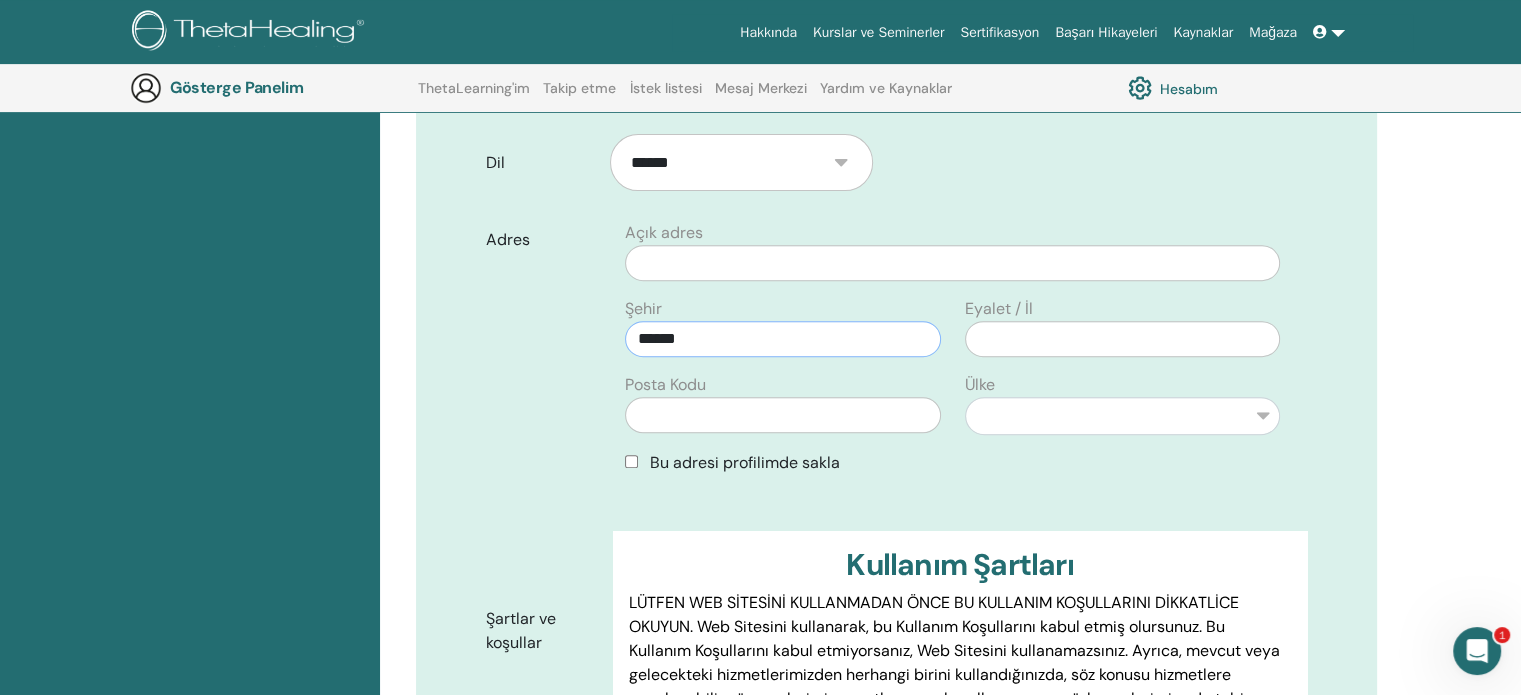 type on "******" 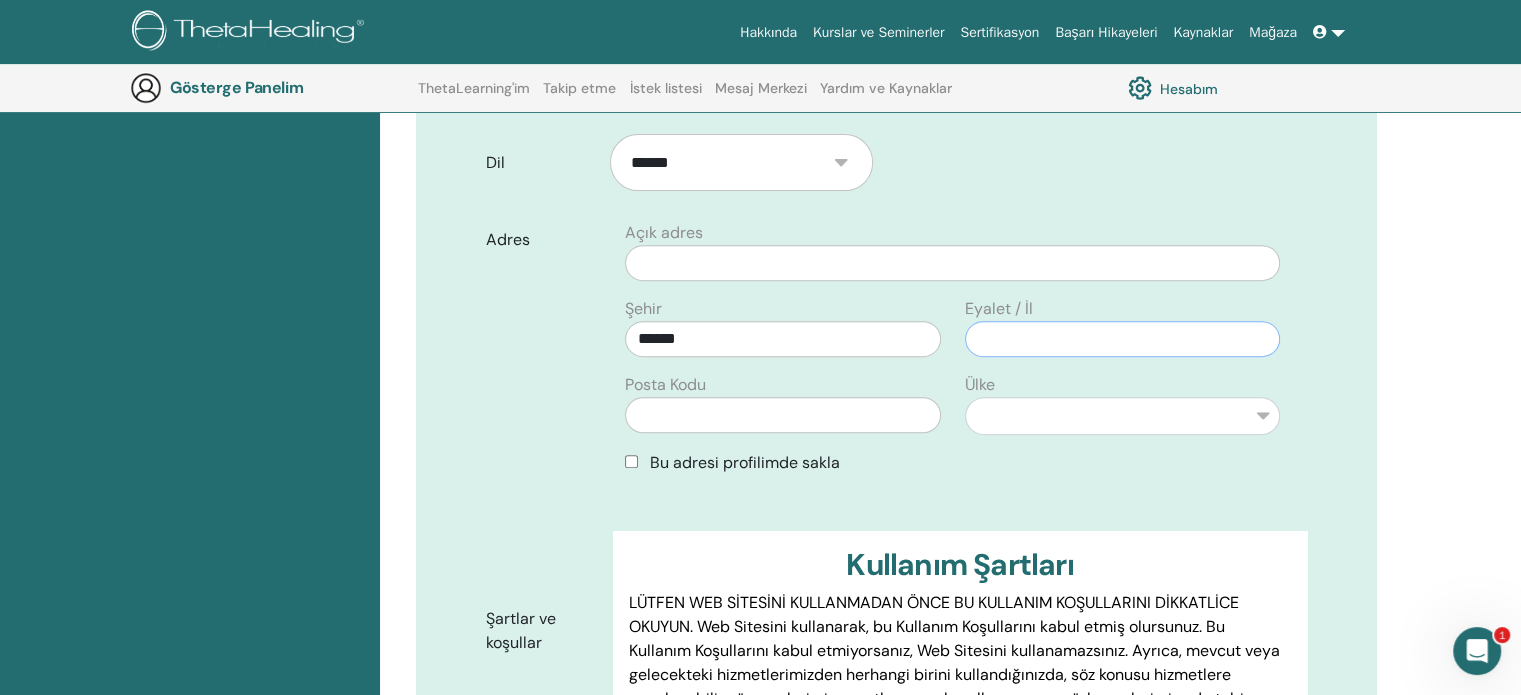 click at bounding box center [1122, 339] 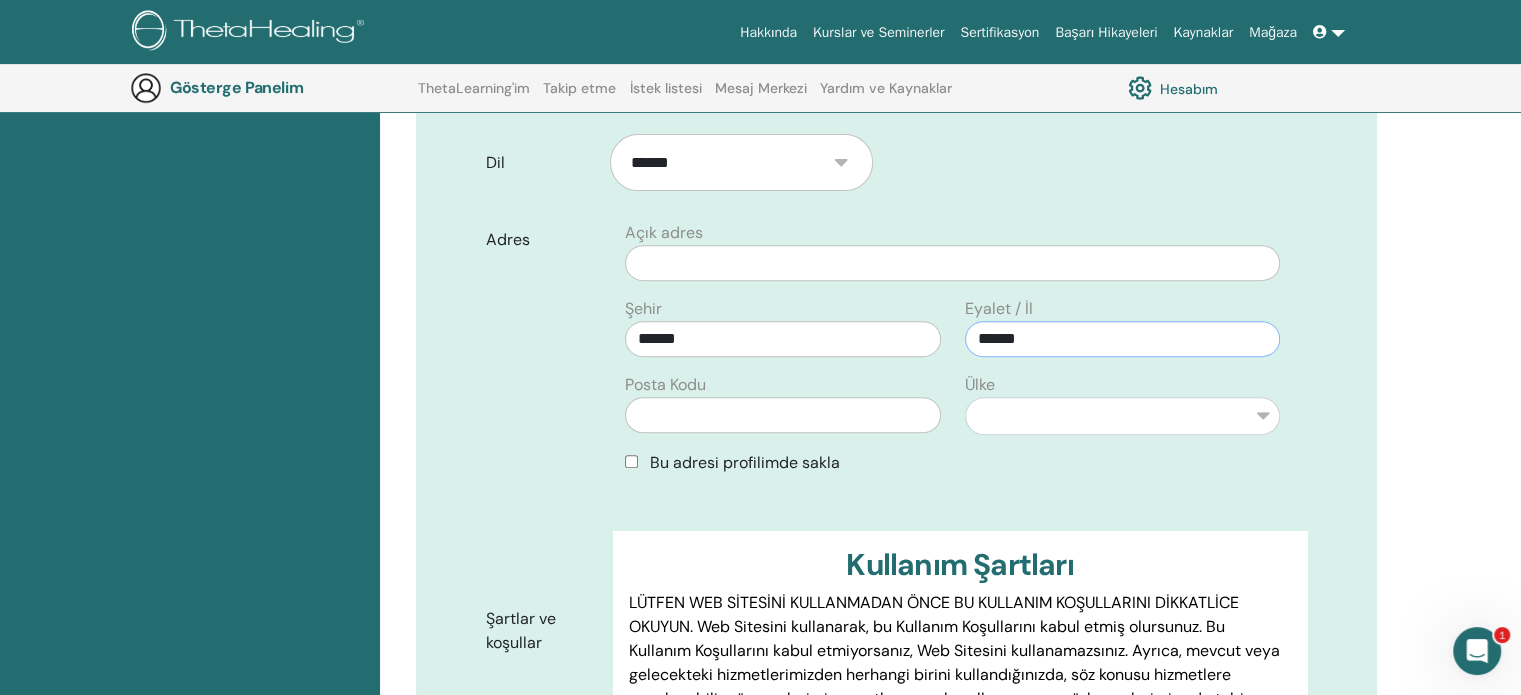 type on "******" 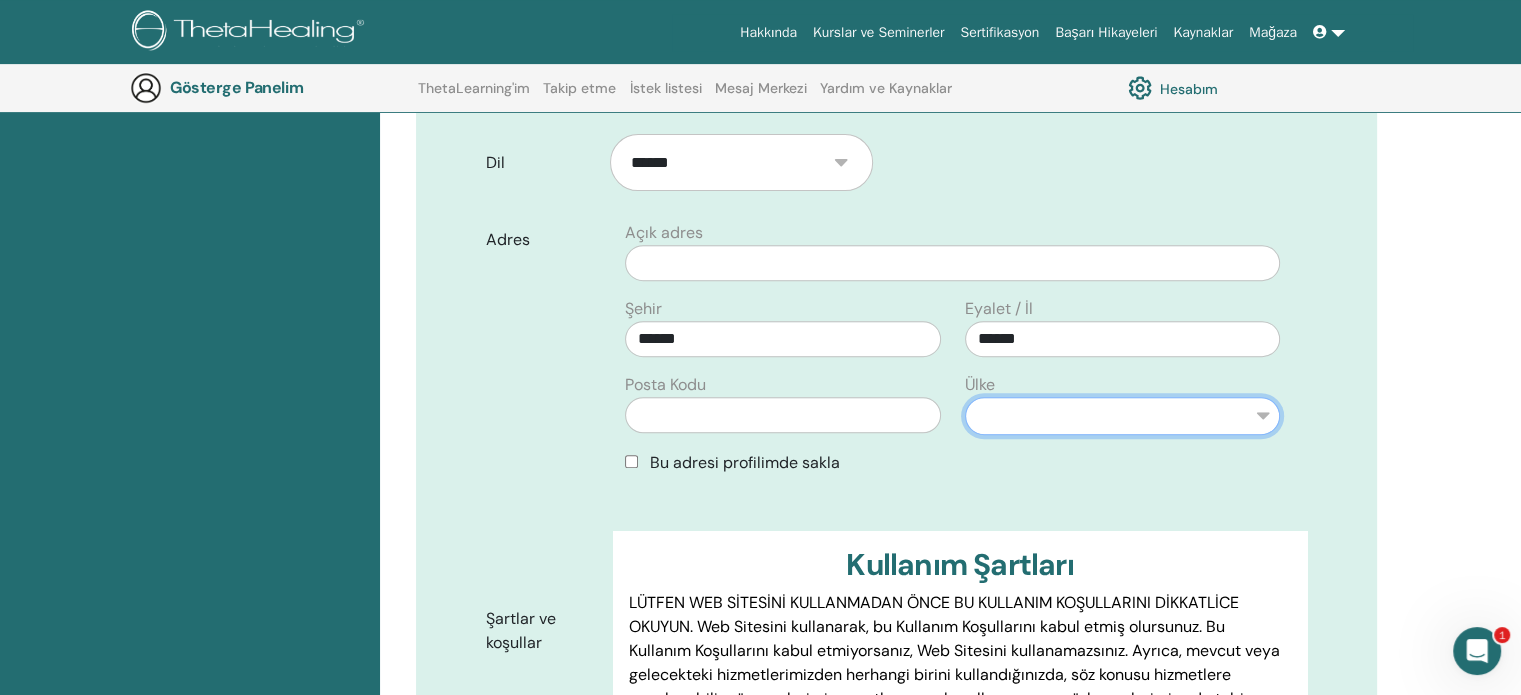 click on "**********" at bounding box center [1122, 416] 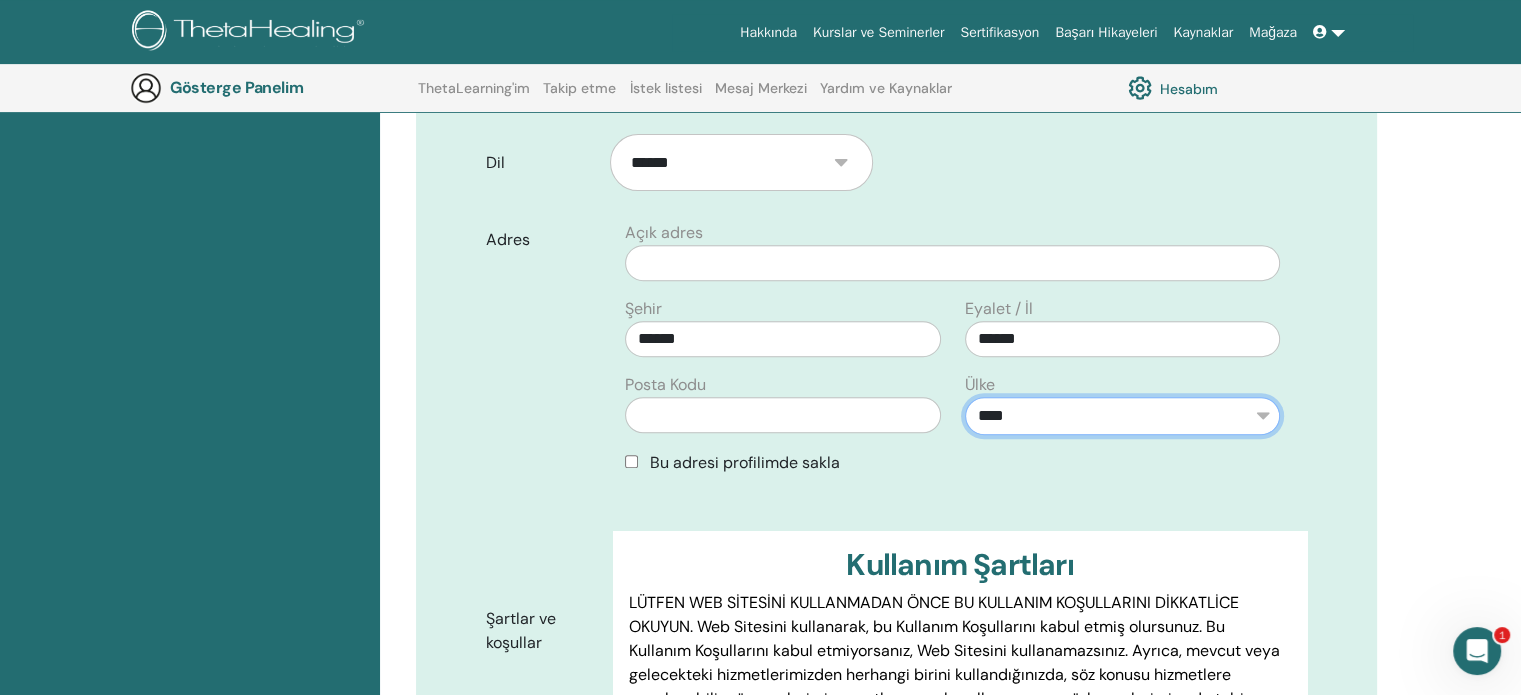 click on "**********" at bounding box center [1122, 416] 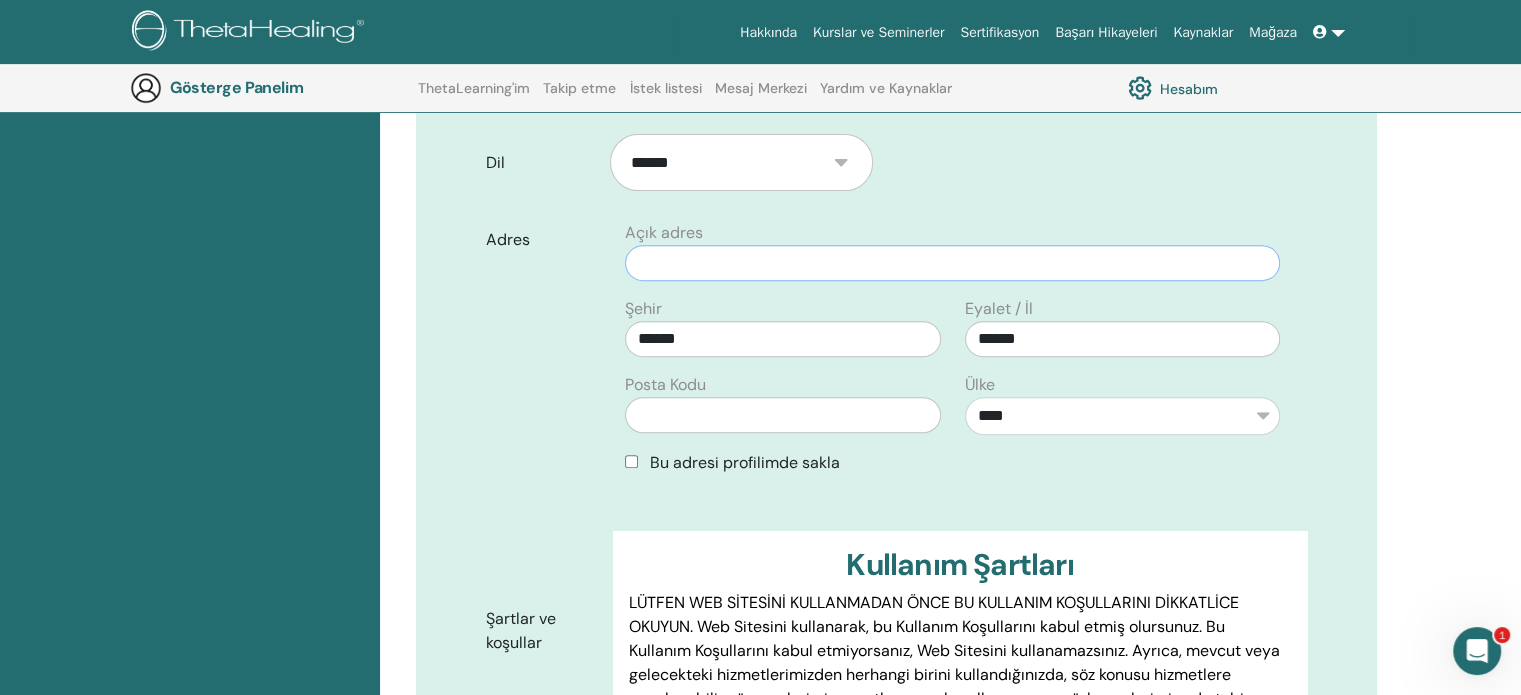 click at bounding box center [952, 263] 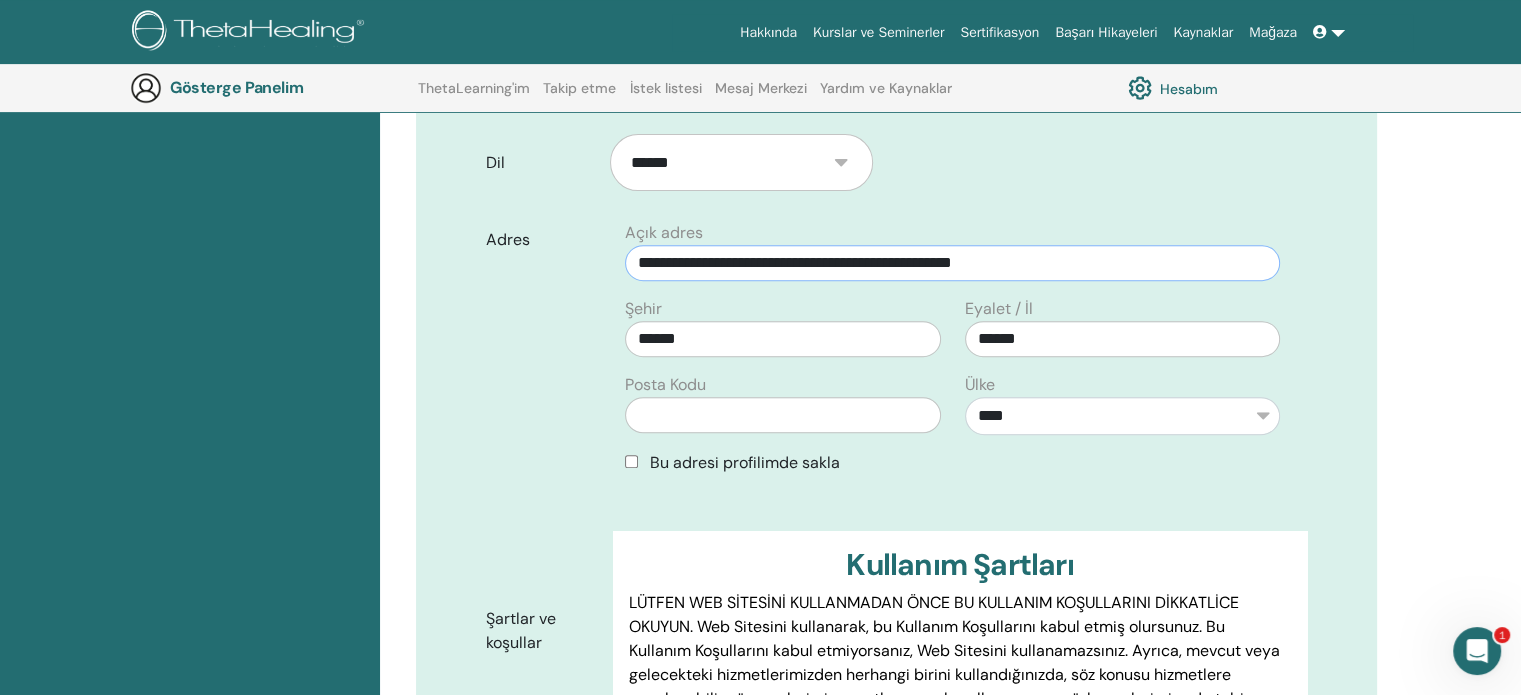 type on "**********" 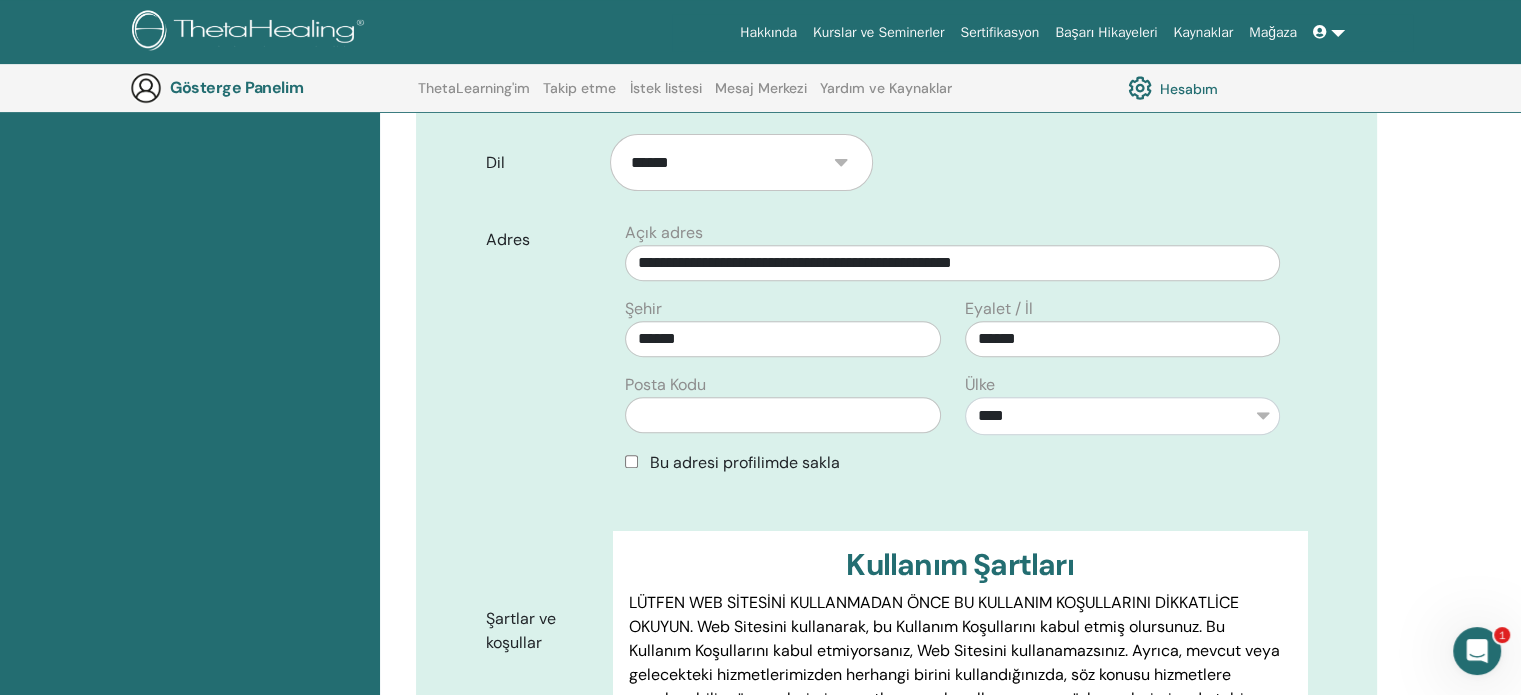 click on "Bu adresi profilimde sakla" at bounding box center [952, 463] 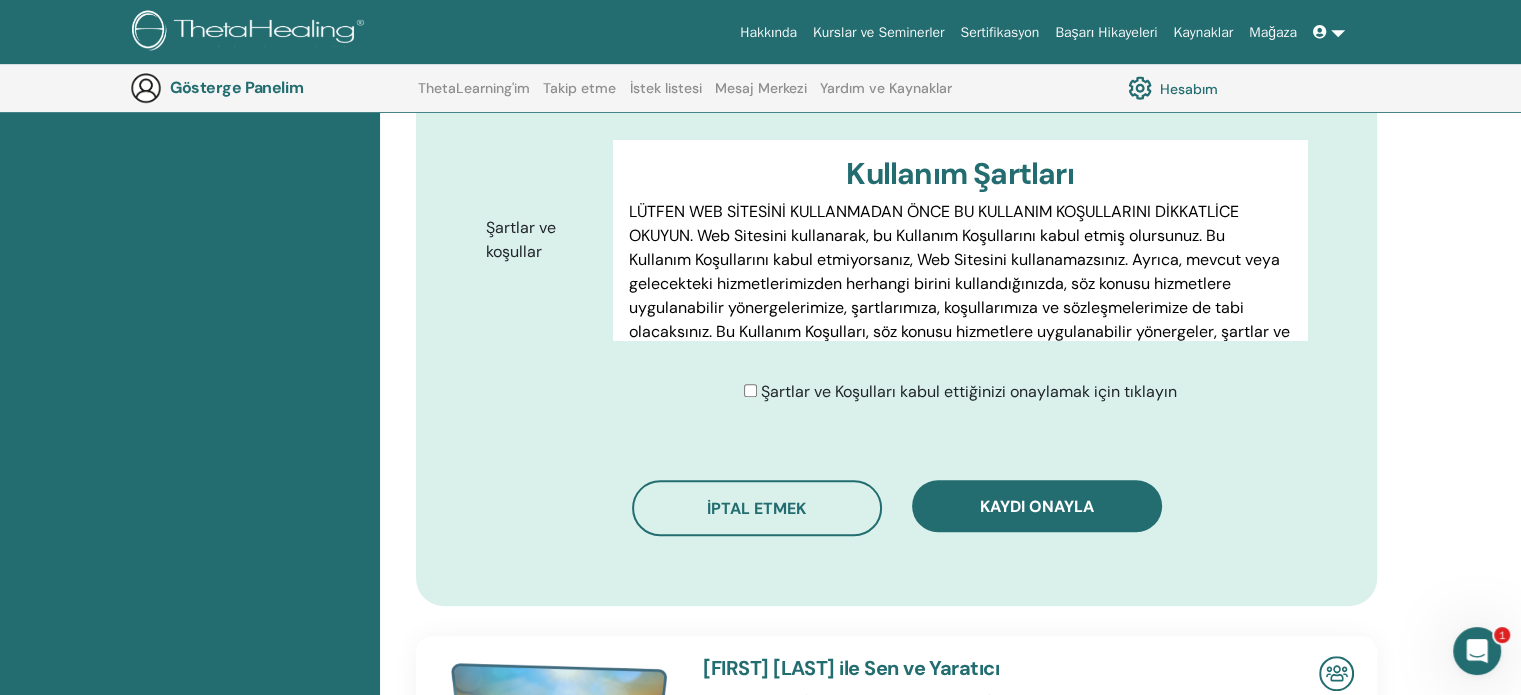 scroll, scrollTop: 1160, scrollLeft: 0, axis: vertical 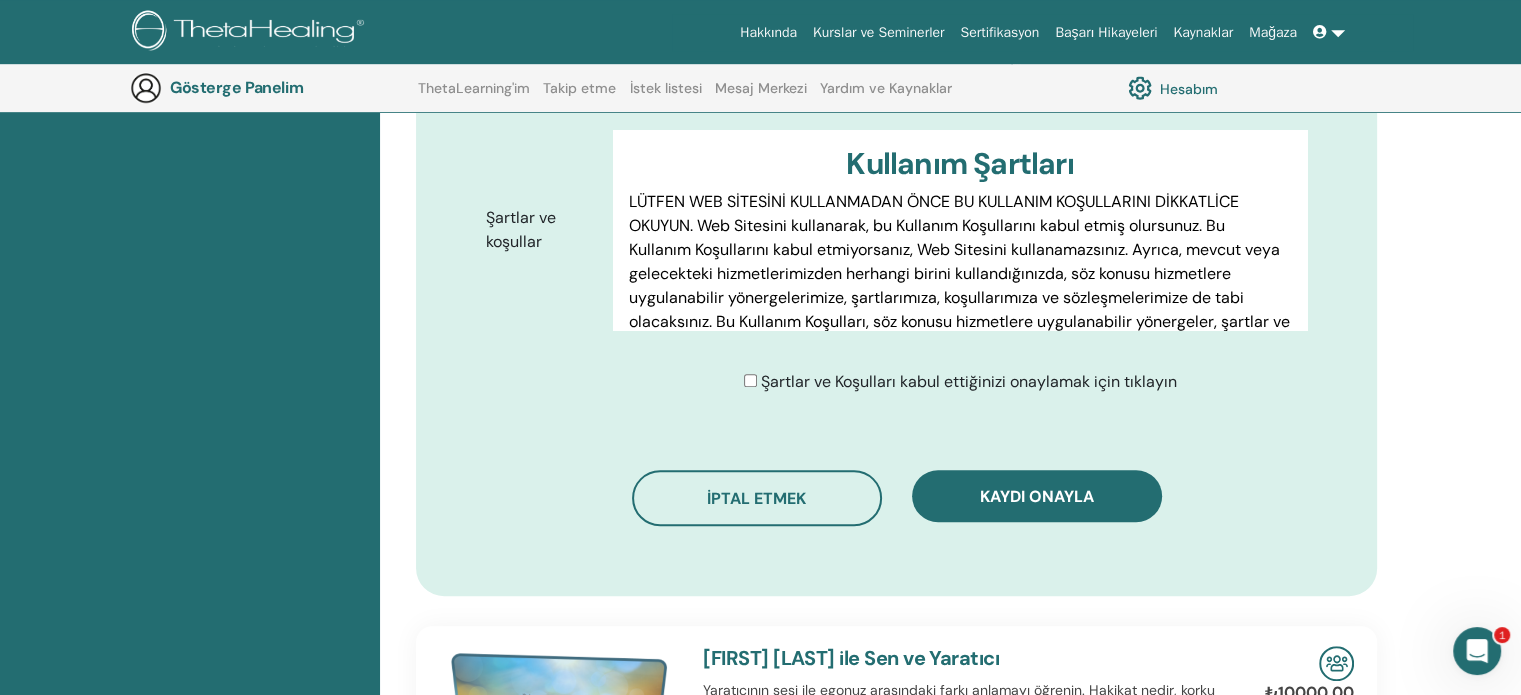 click on "Şartlar ve Koşulları kabul ettiğinizi onaylamak için tıklayın" at bounding box center [960, 382] 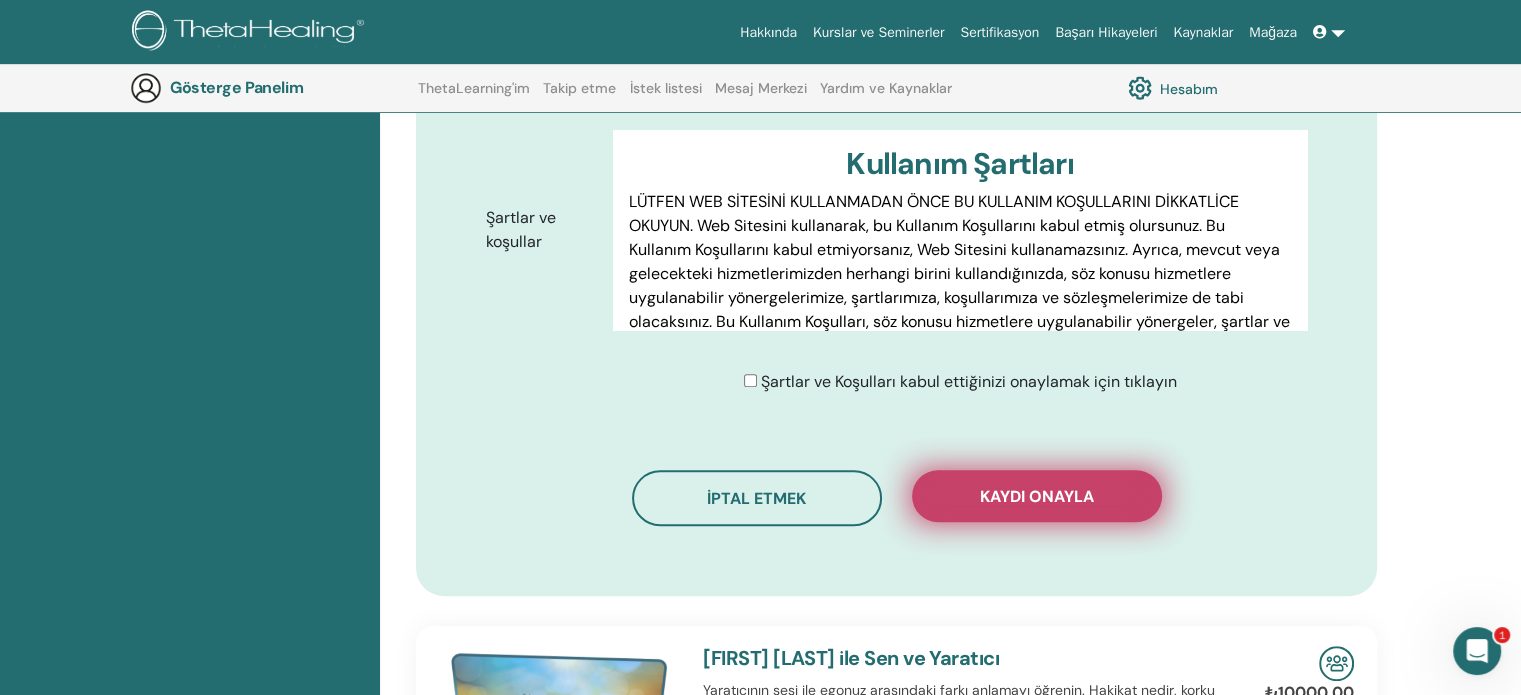 click on "Kaydı onayla" at bounding box center (1037, 496) 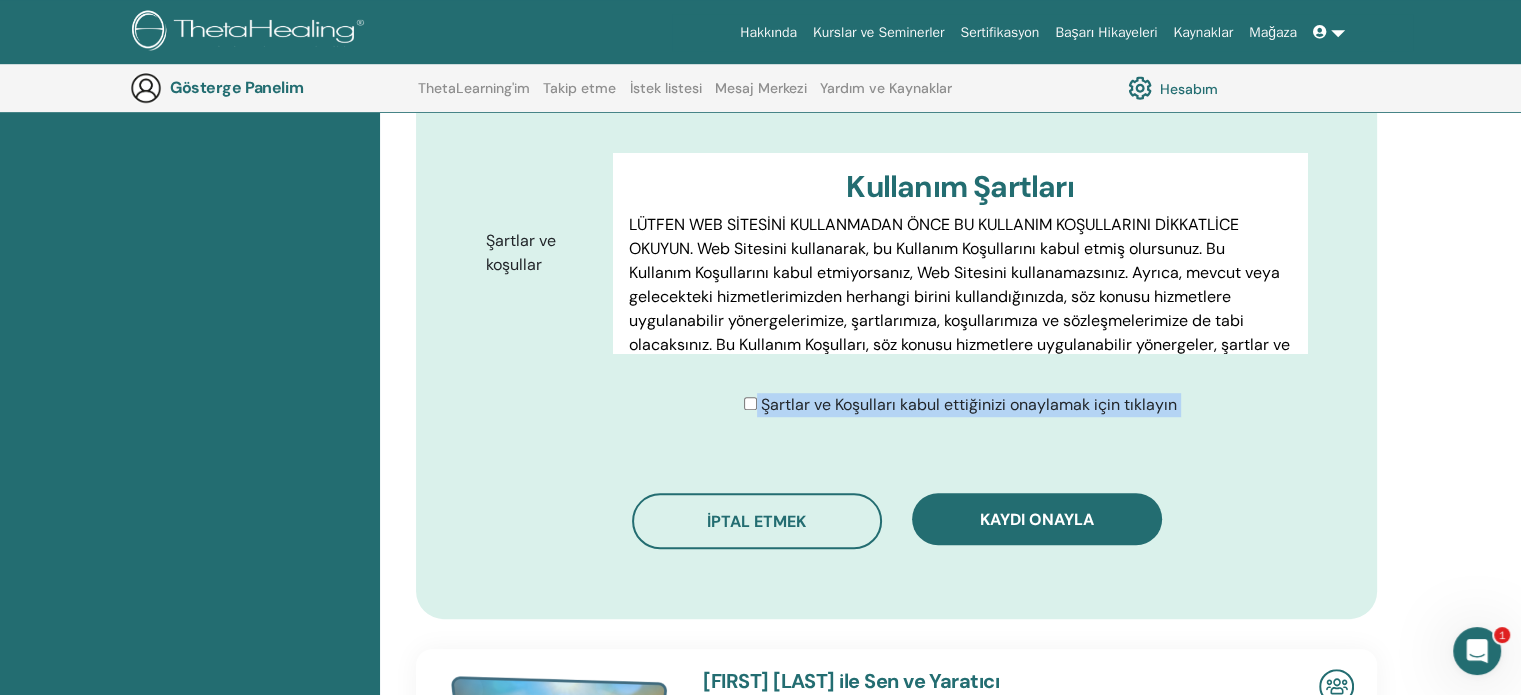 drag, startPoint x: 1524, startPoint y: 384, endPoint x: 1532, endPoint y: 456, distance: 72.443085 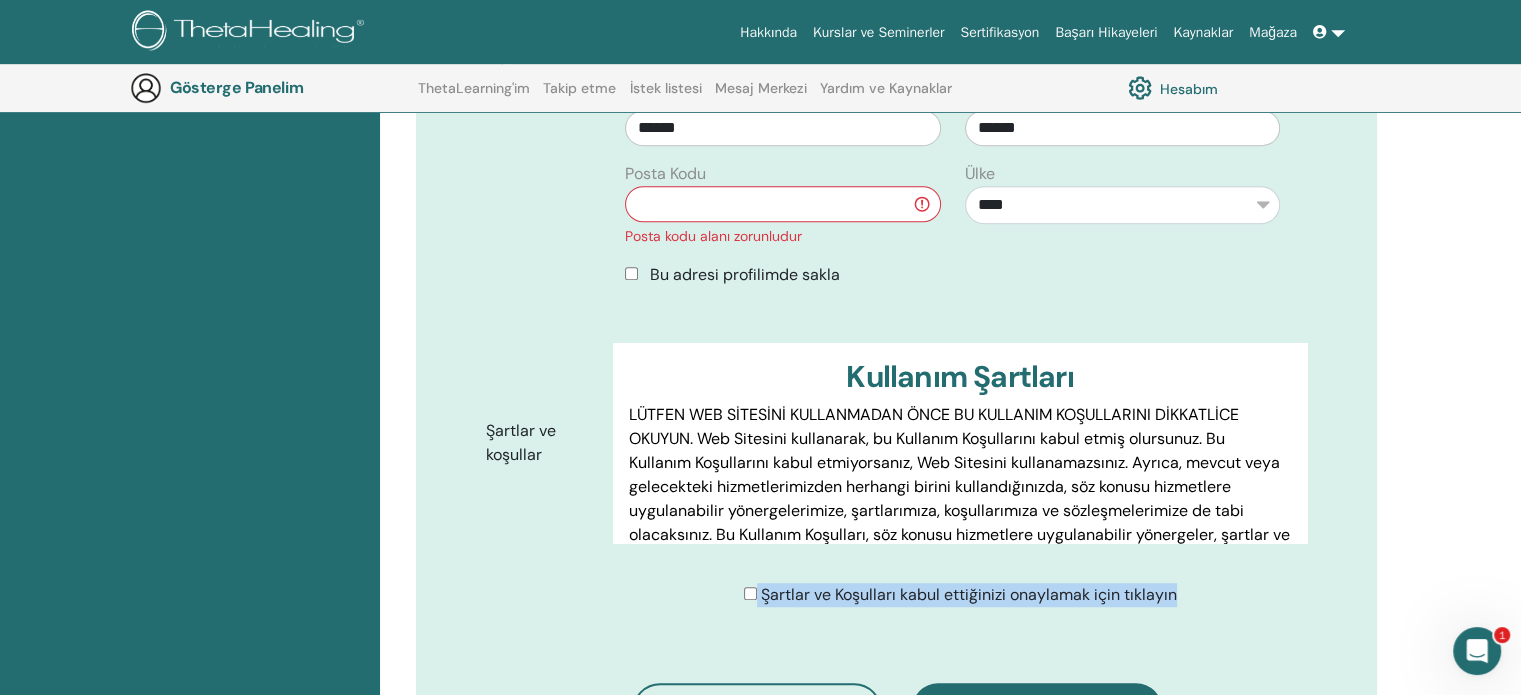 scroll, scrollTop: 782, scrollLeft: 0, axis: vertical 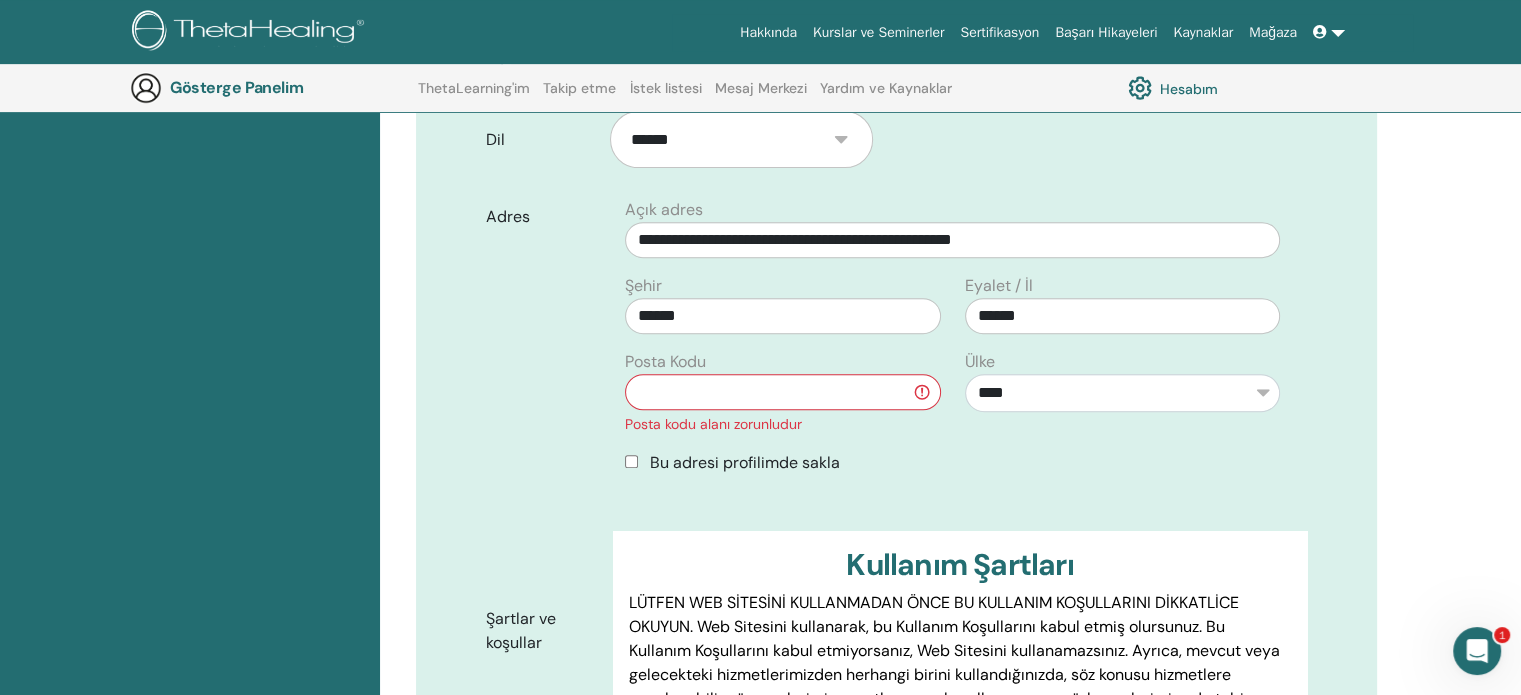 click at bounding box center (782, 392) 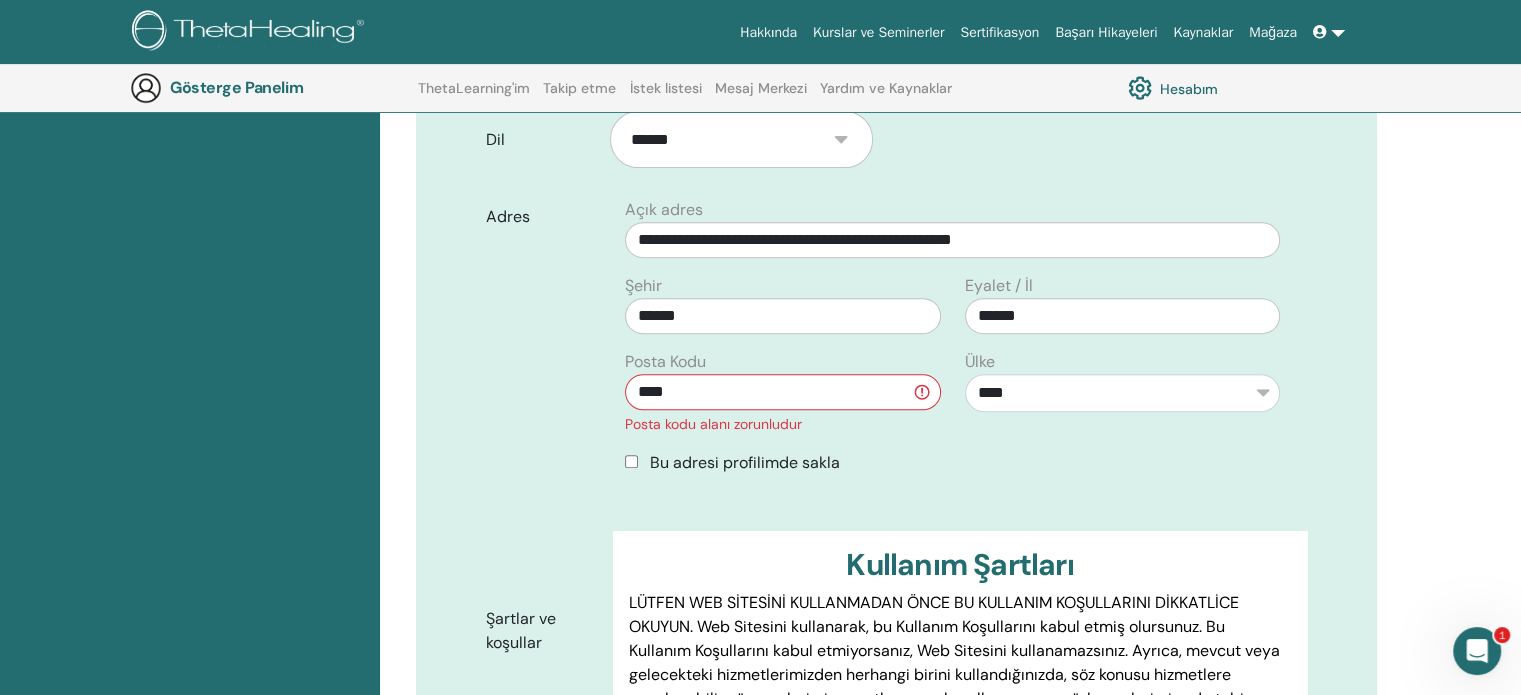 scroll, scrollTop: 1390, scrollLeft: 0, axis: vertical 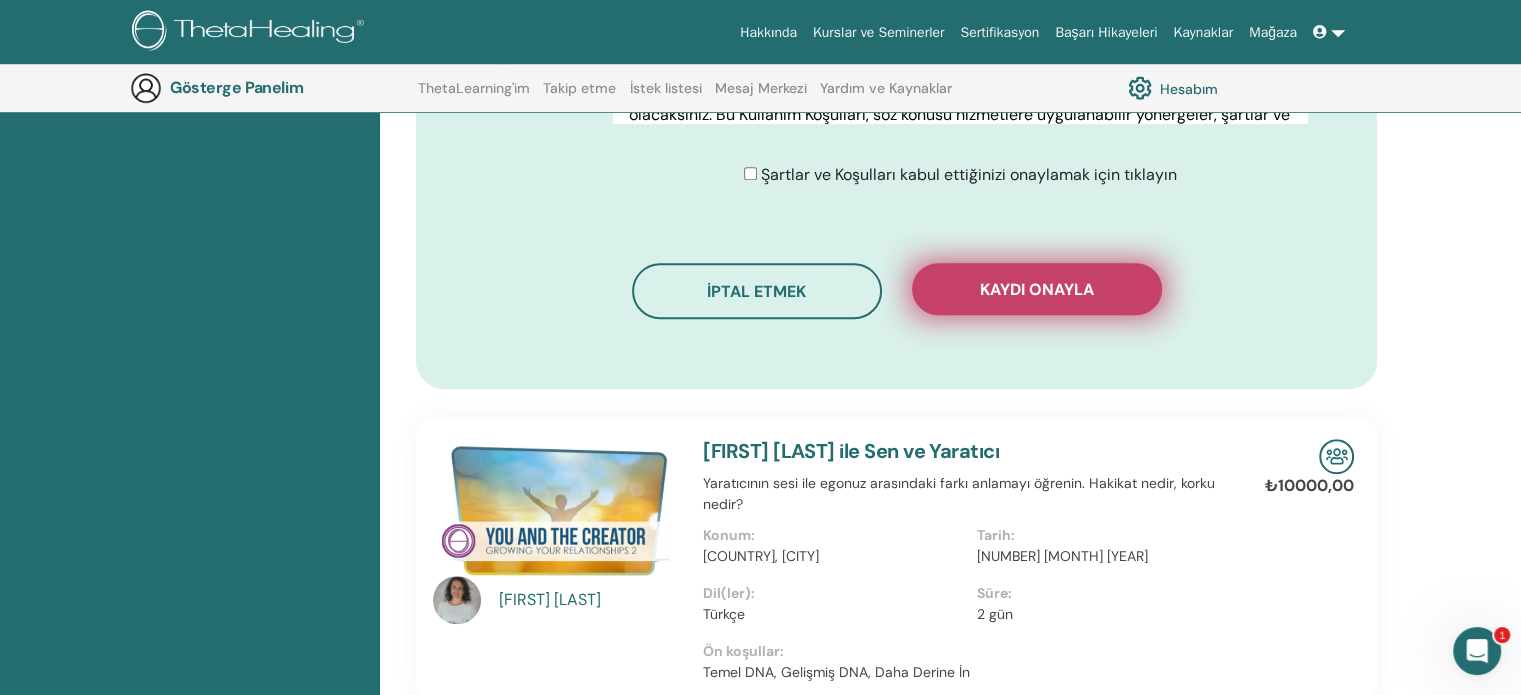 type on "****" 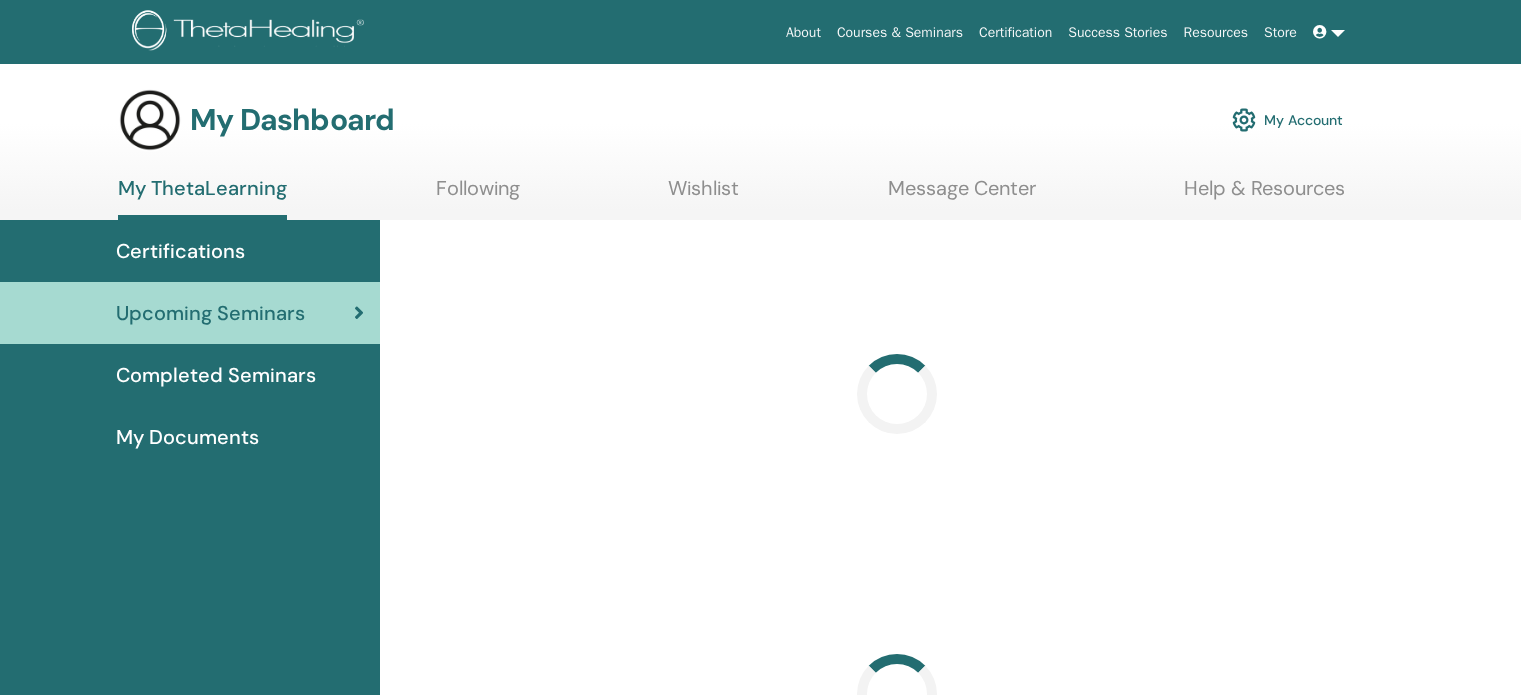 scroll, scrollTop: 0, scrollLeft: 0, axis: both 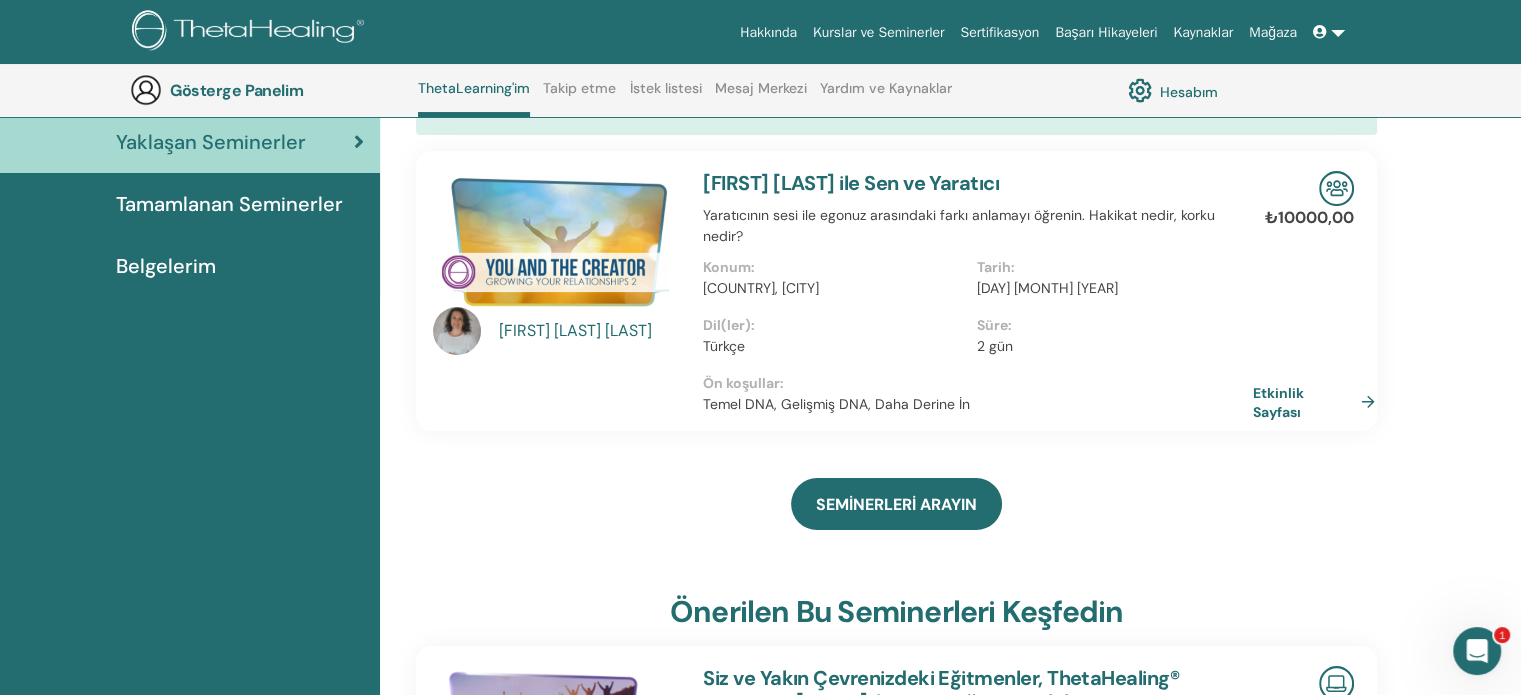 click on "Etkinlik Sayfası" at bounding box center [1318, 401] 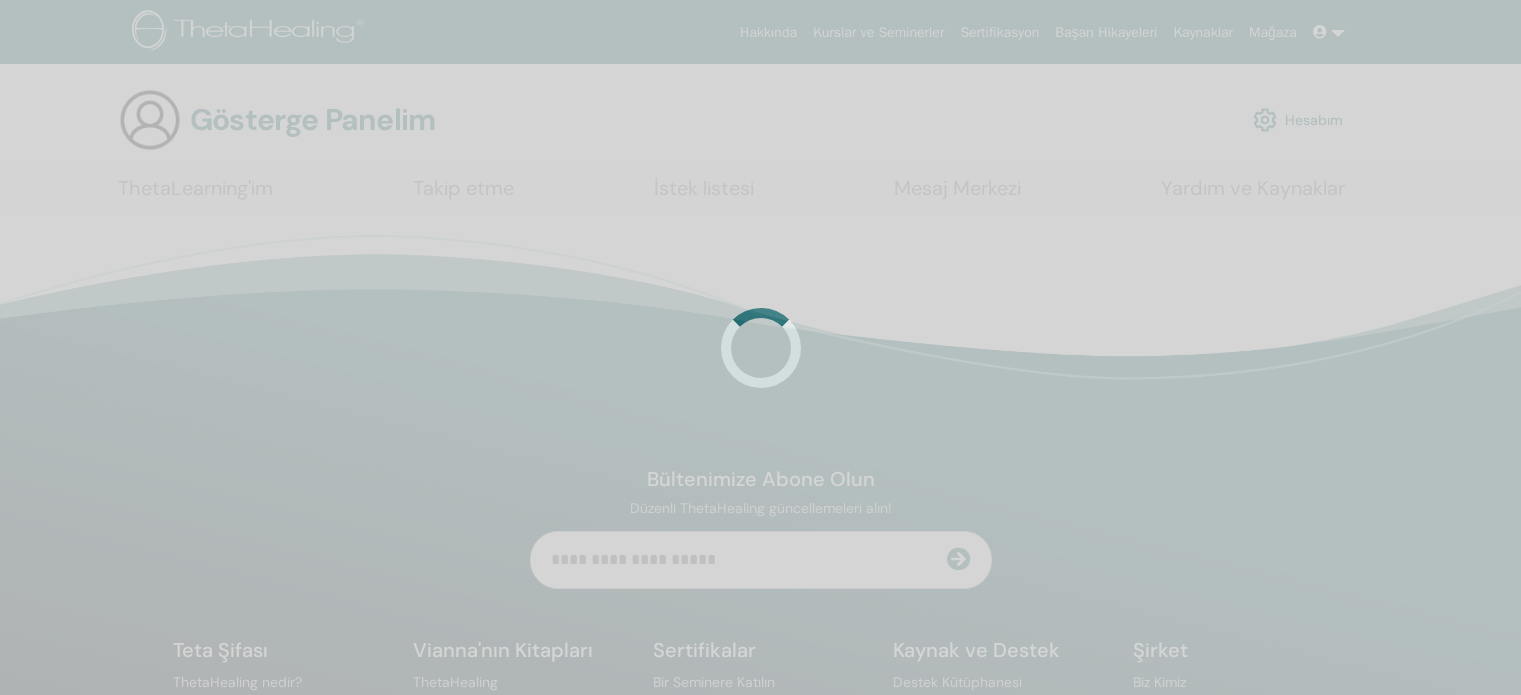 scroll, scrollTop: 0, scrollLeft: 0, axis: both 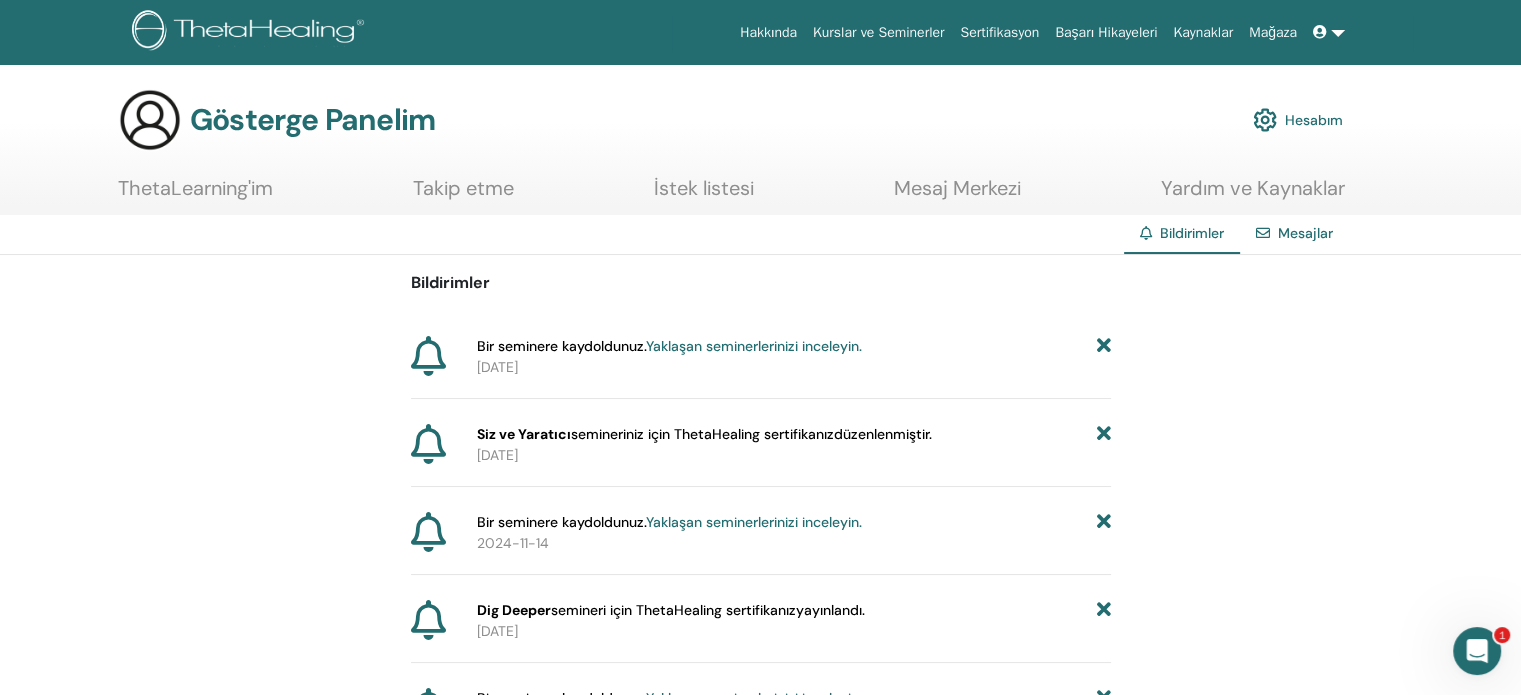 click on "düzenlenmiştir." at bounding box center [883, 434] 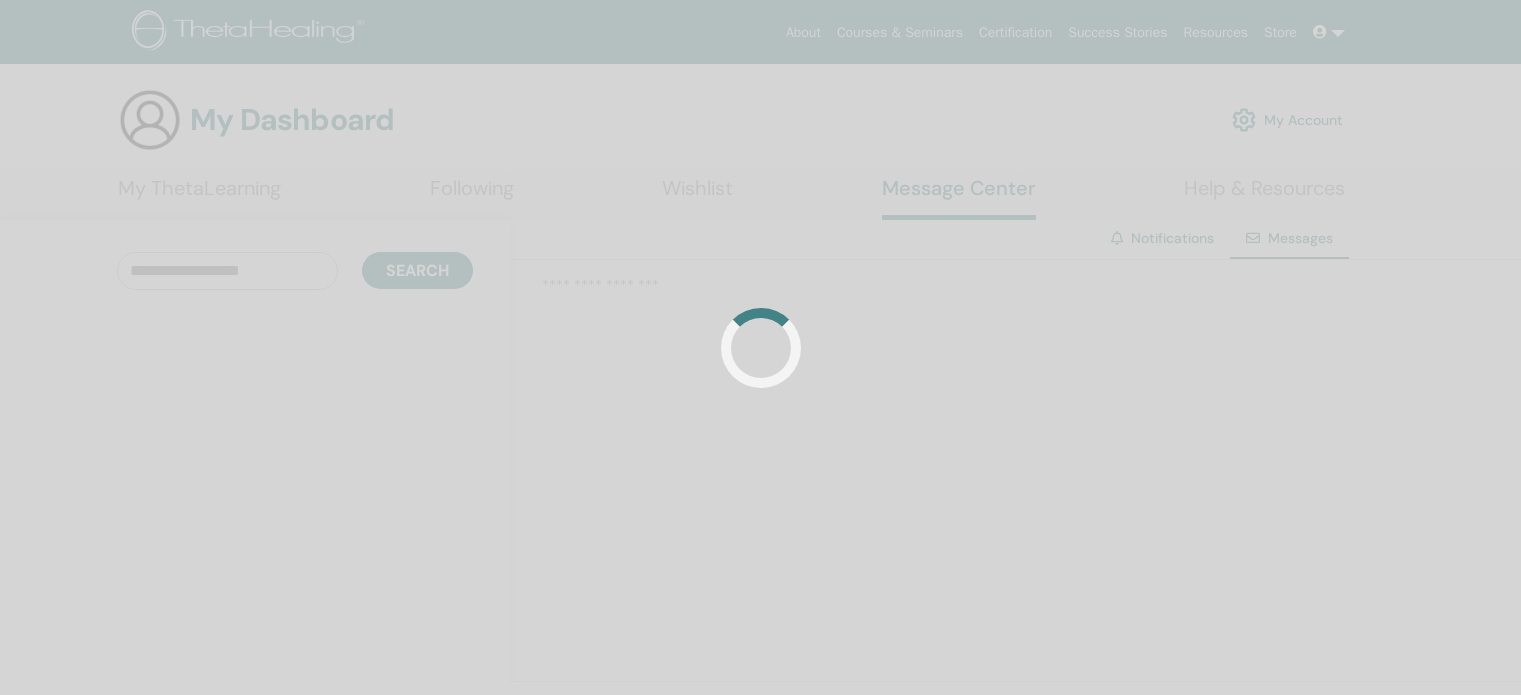 scroll, scrollTop: 0, scrollLeft: 0, axis: both 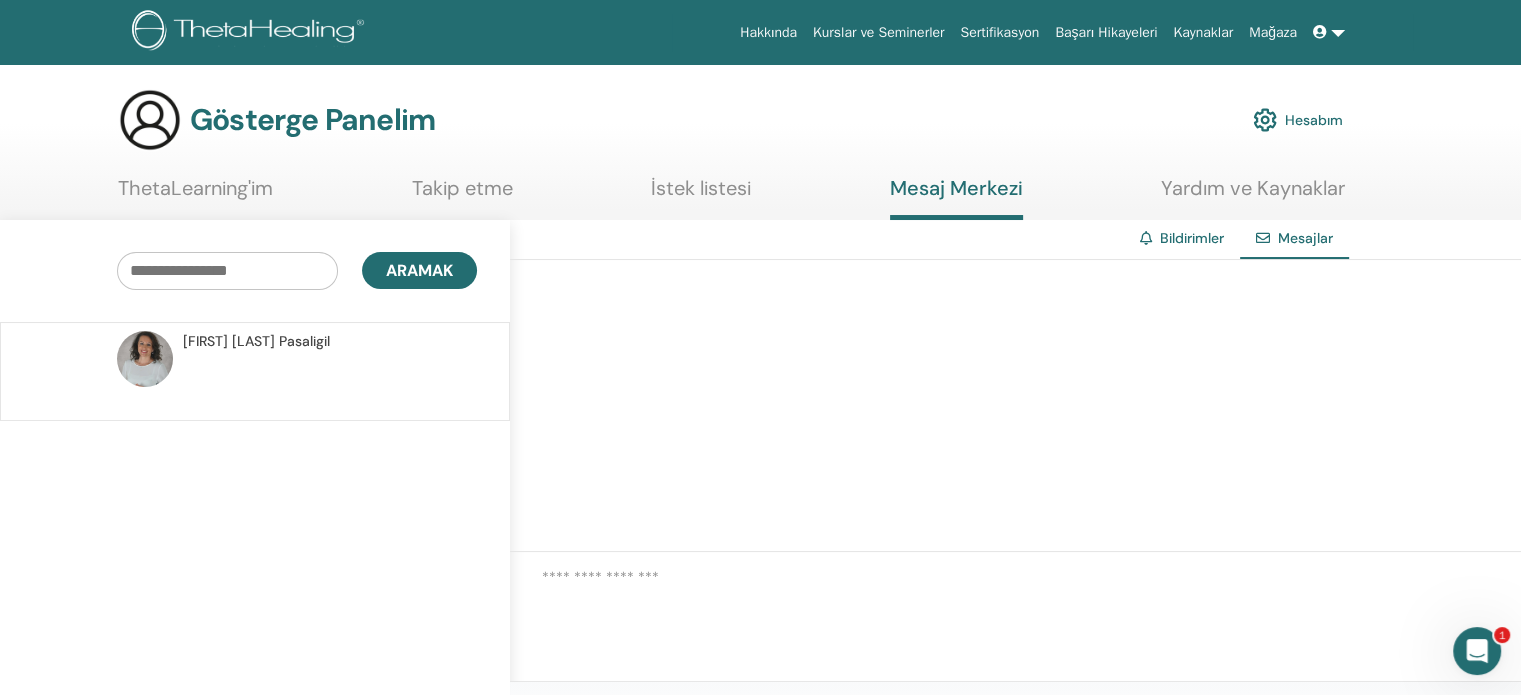 click on "İstek listesi" at bounding box center [701, 188] 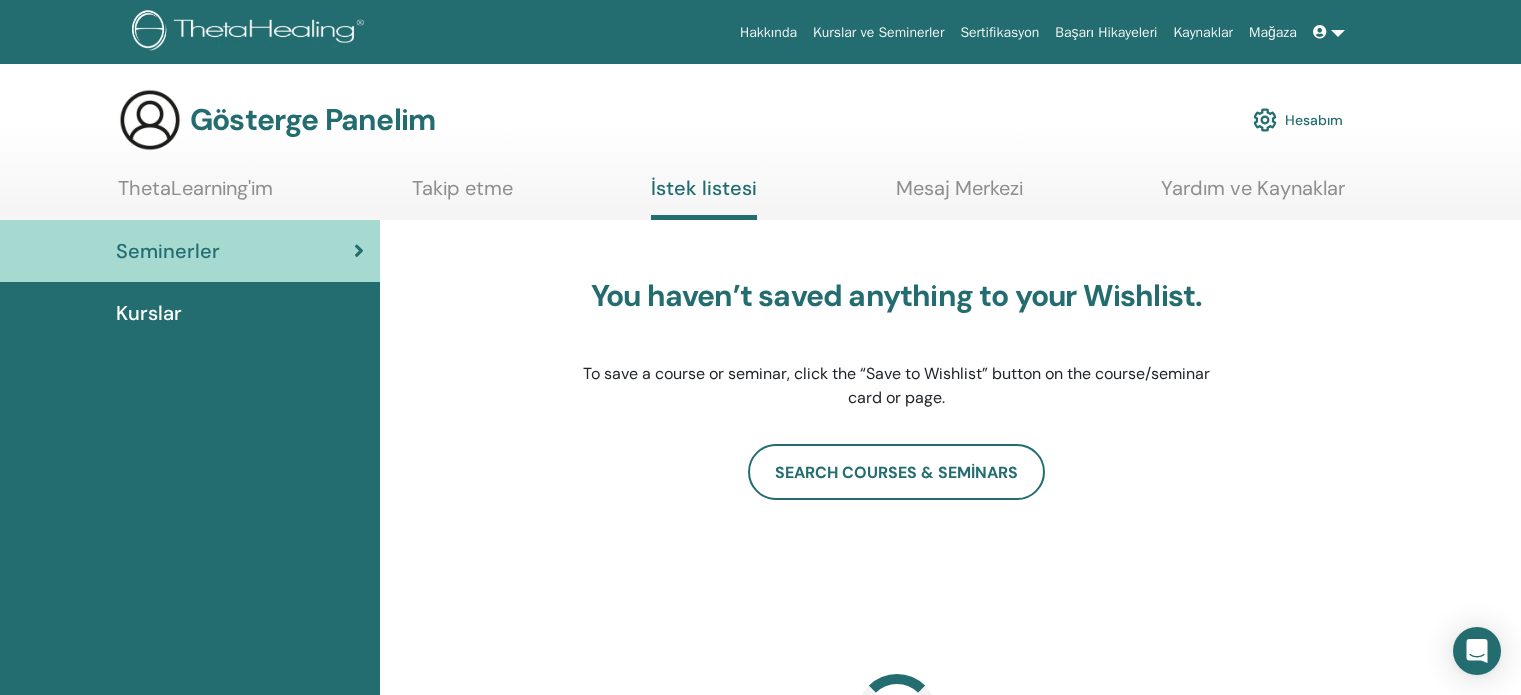 scroll, scrollTop: 0, scrollLeft: 0, axis: both 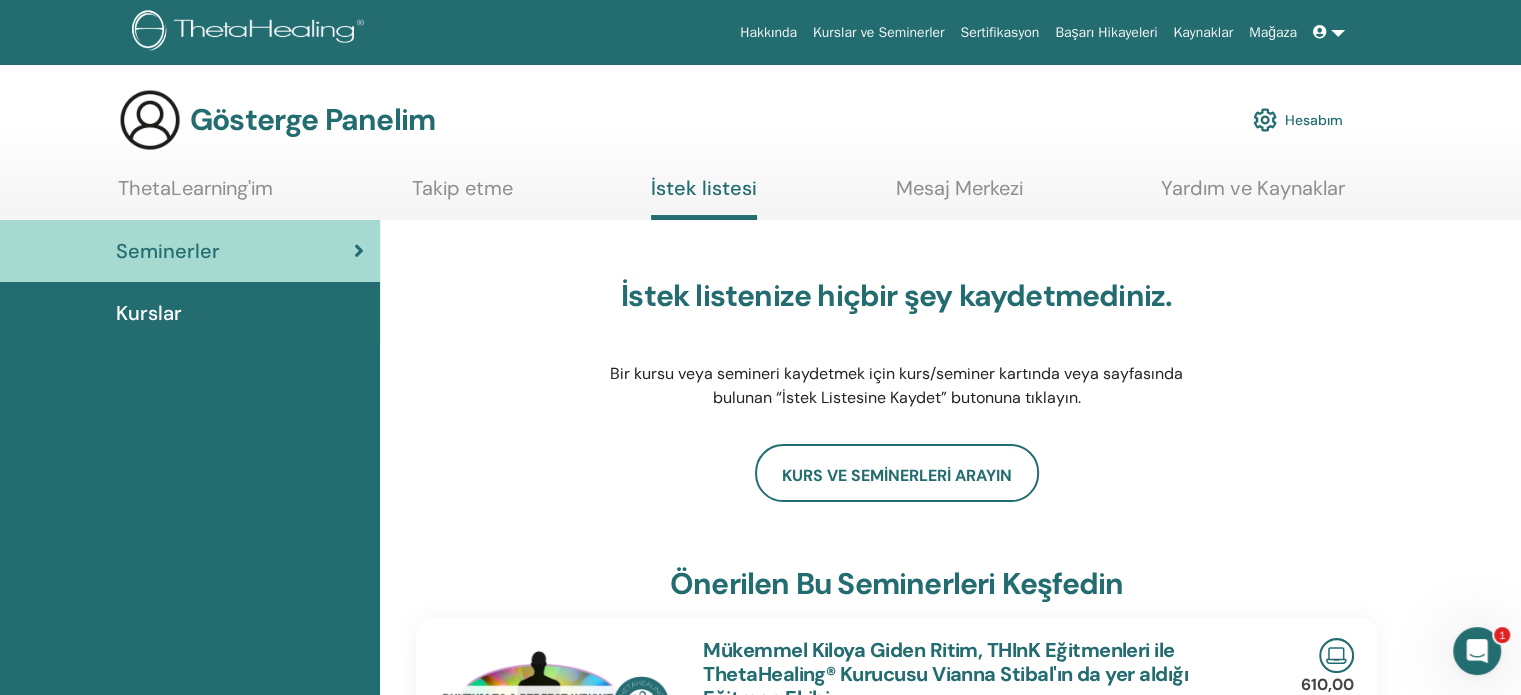 click on "Gösterge Panelim
Hesabım
ThetaLearning'im
Takip etme
İstek listesi
Mesaj Merkezi" at bounding box center [760, 154] 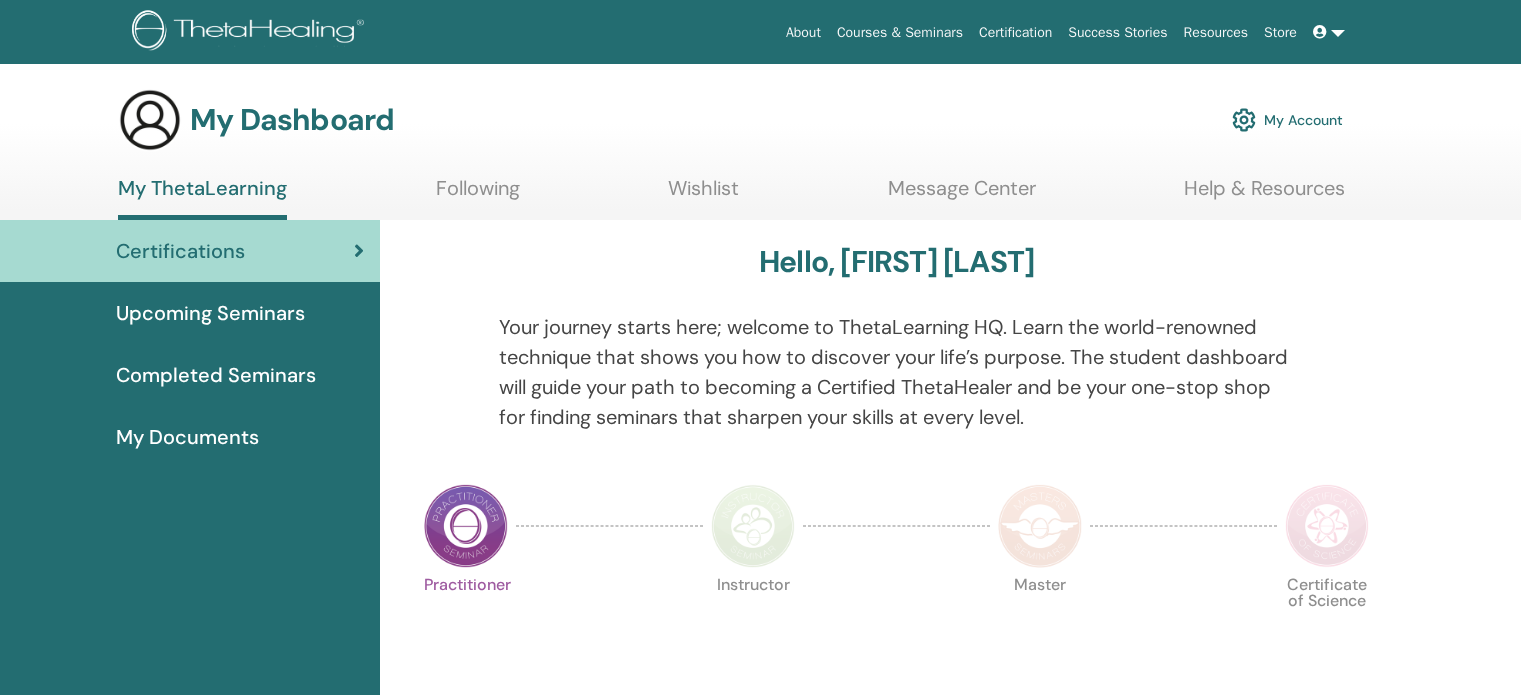 scroll, scrollTop: 0, scrollLeft: 0, axis: both 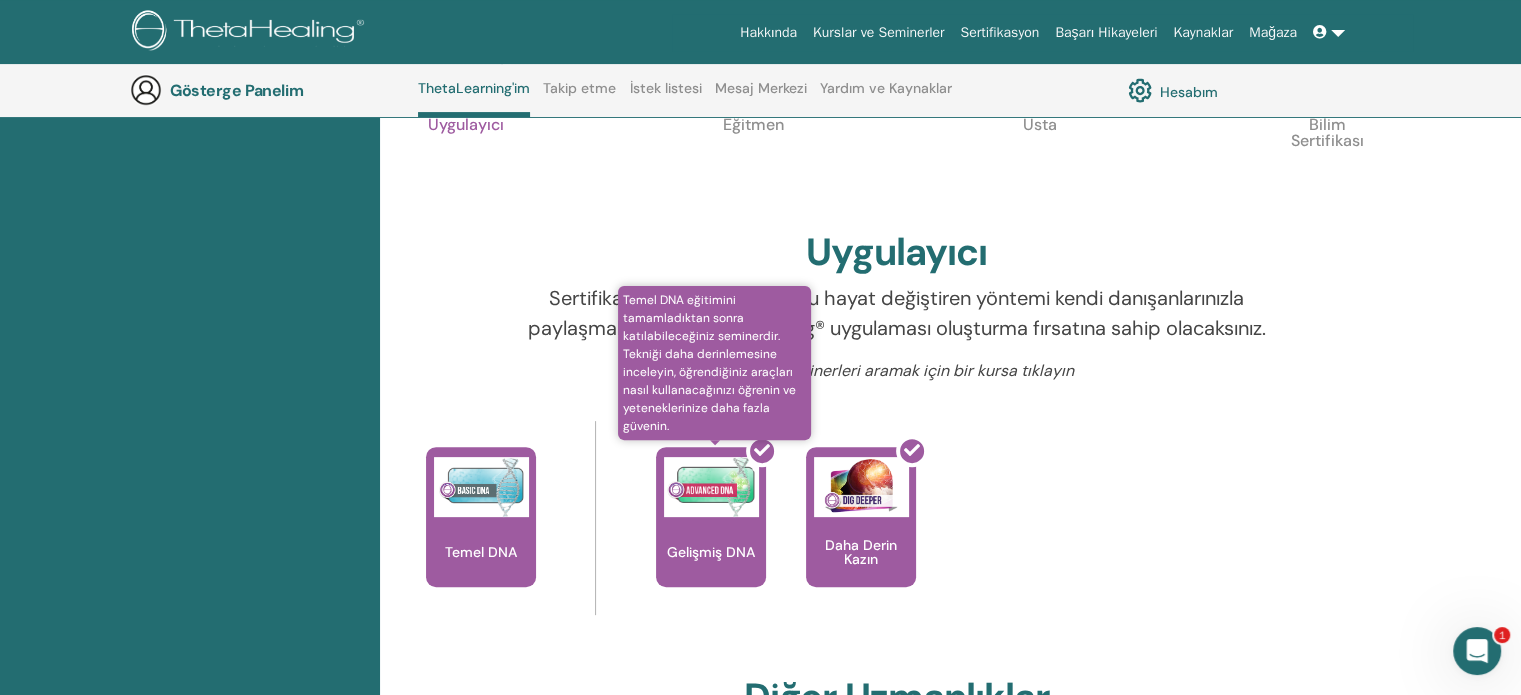 click at bounding box center (723, 525) 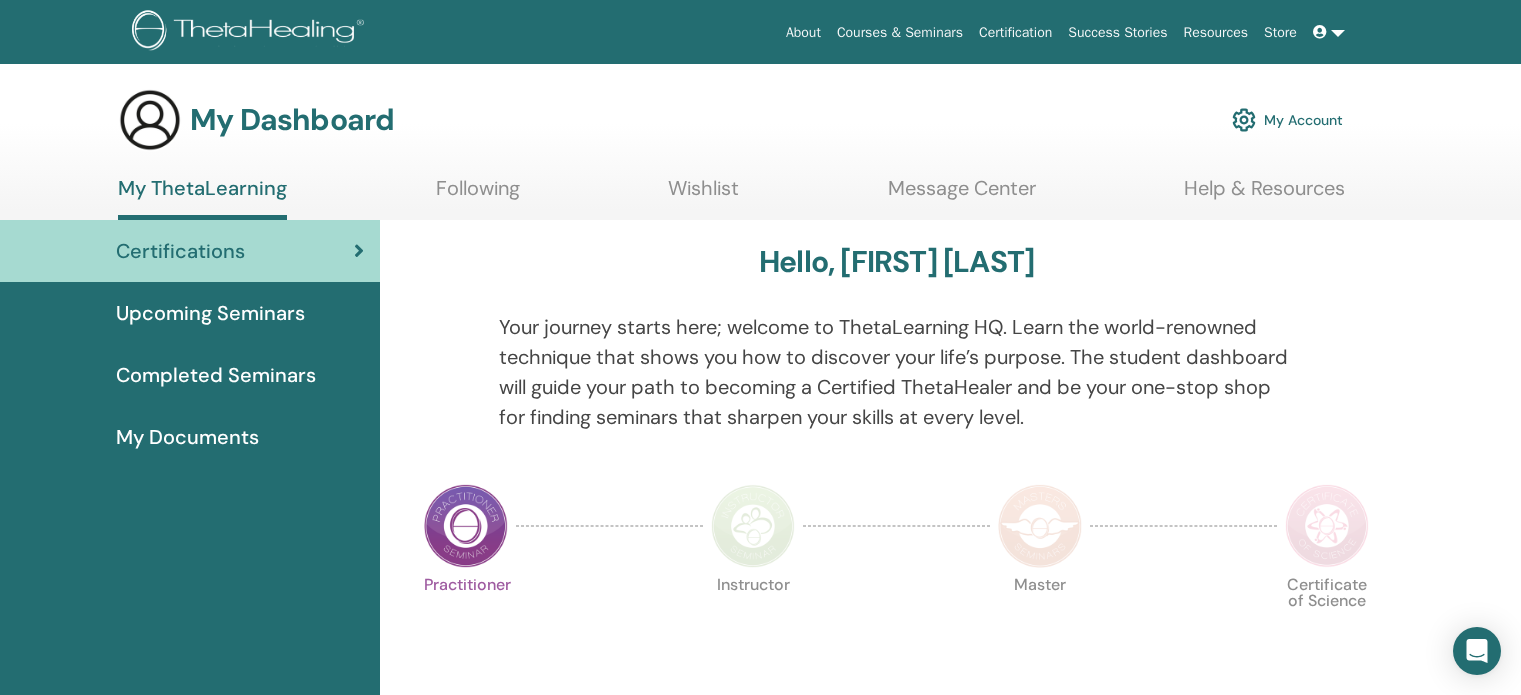 scroll, scrollTop: 0, scrollLeft: 0, axis: both 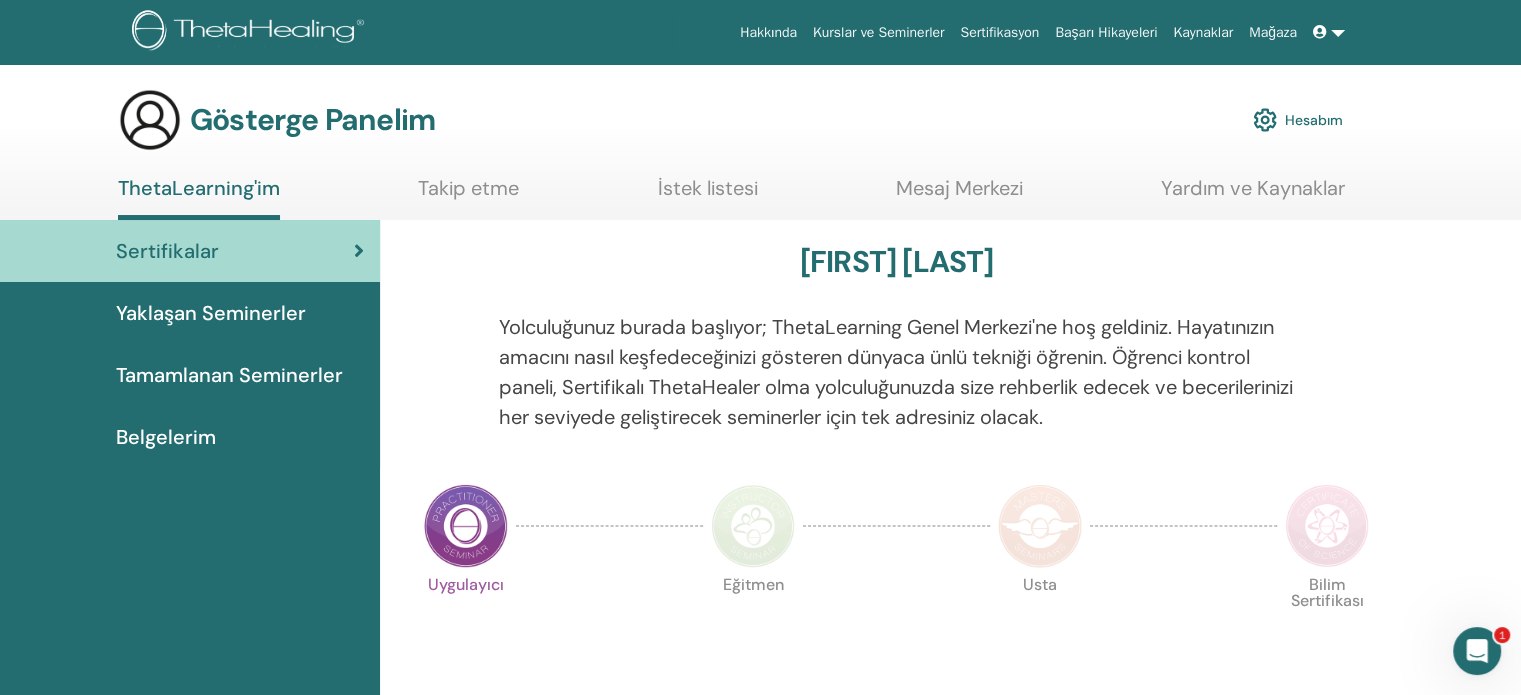 click at bounding box center [1322, 32] 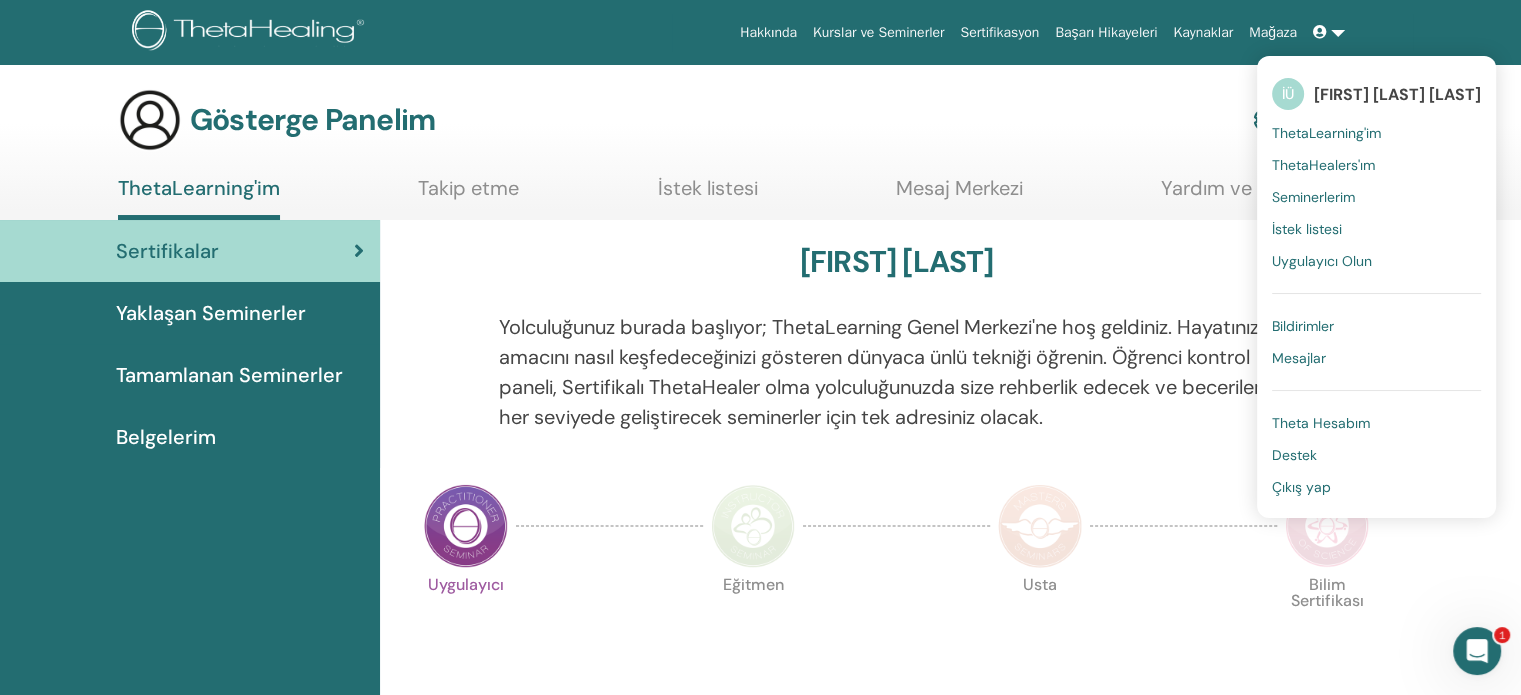 click on "ThetaHealers'ım" at bounding box center [1323, 165] 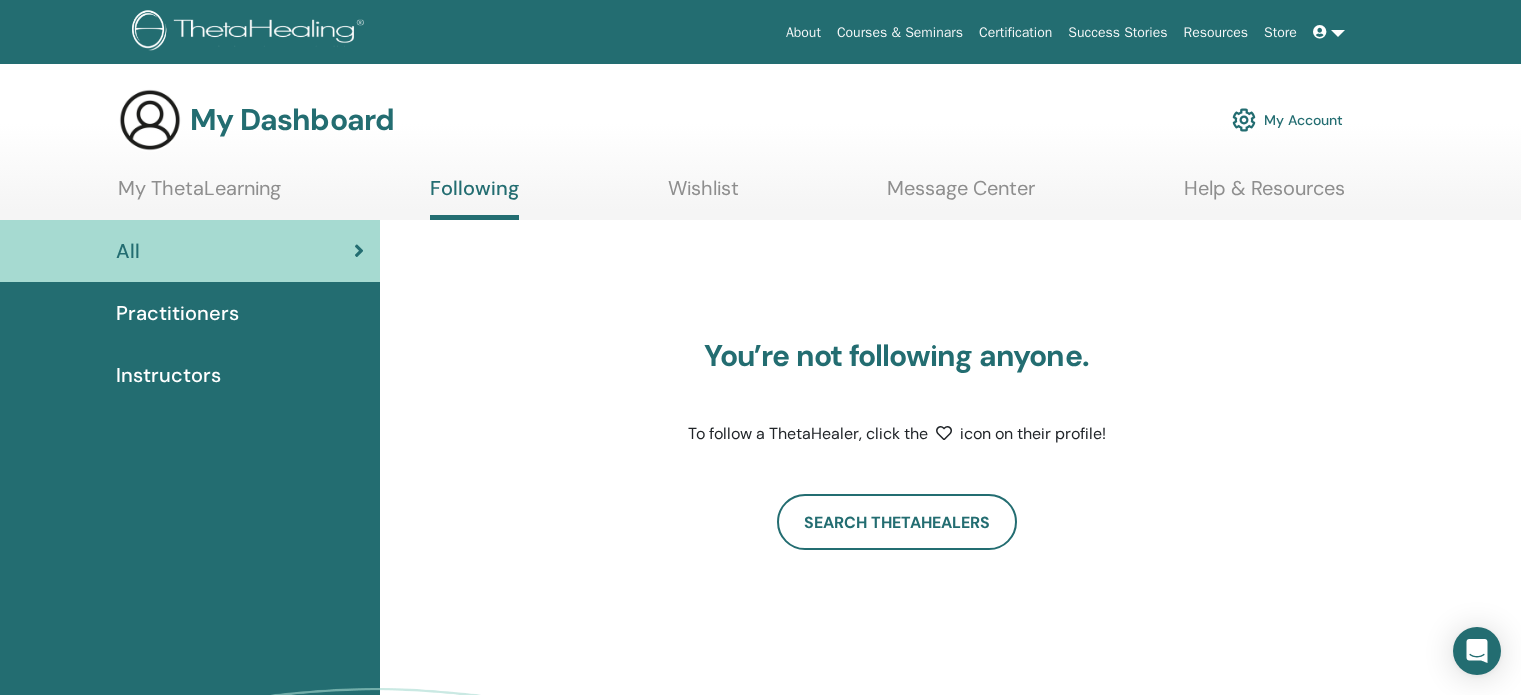 scroll, scrollTop: 0, scrollLeft: 0, axis: both 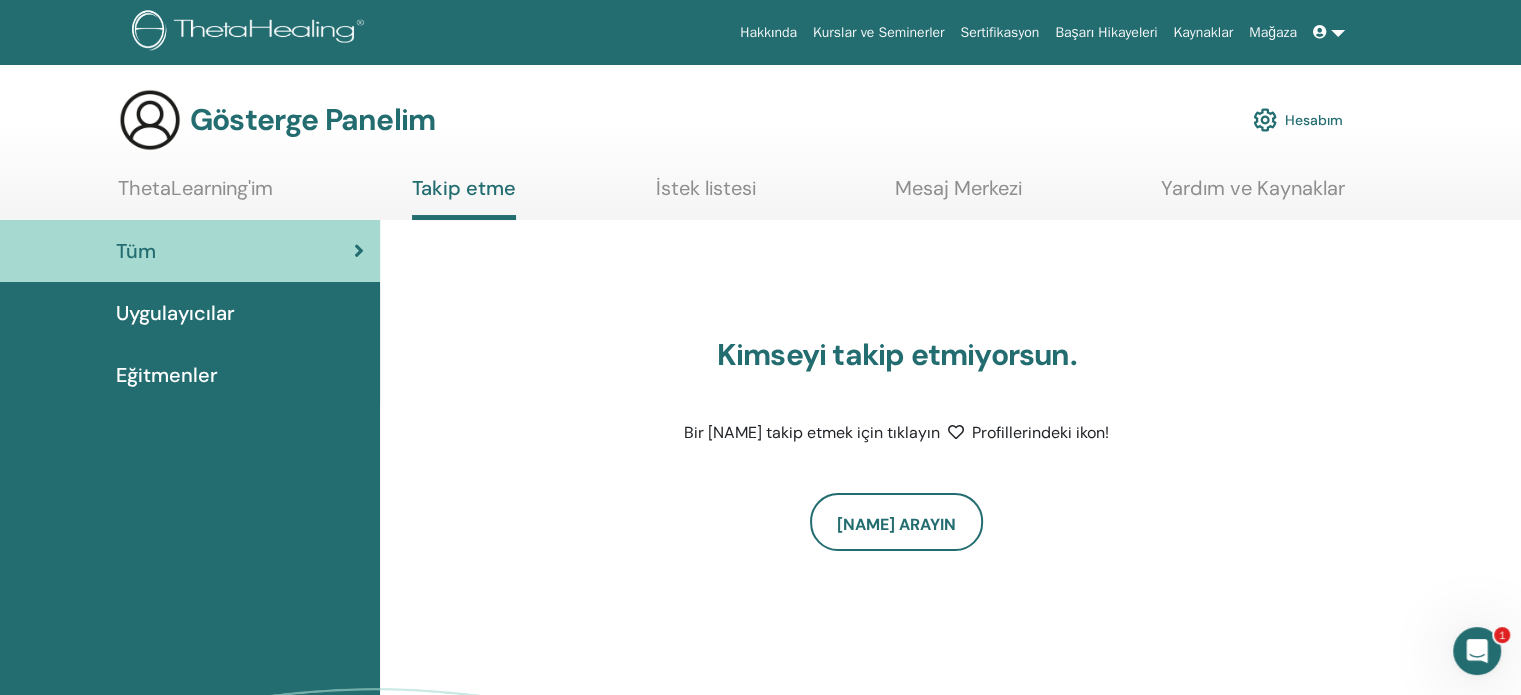 click at bounding box center (1320, 32) 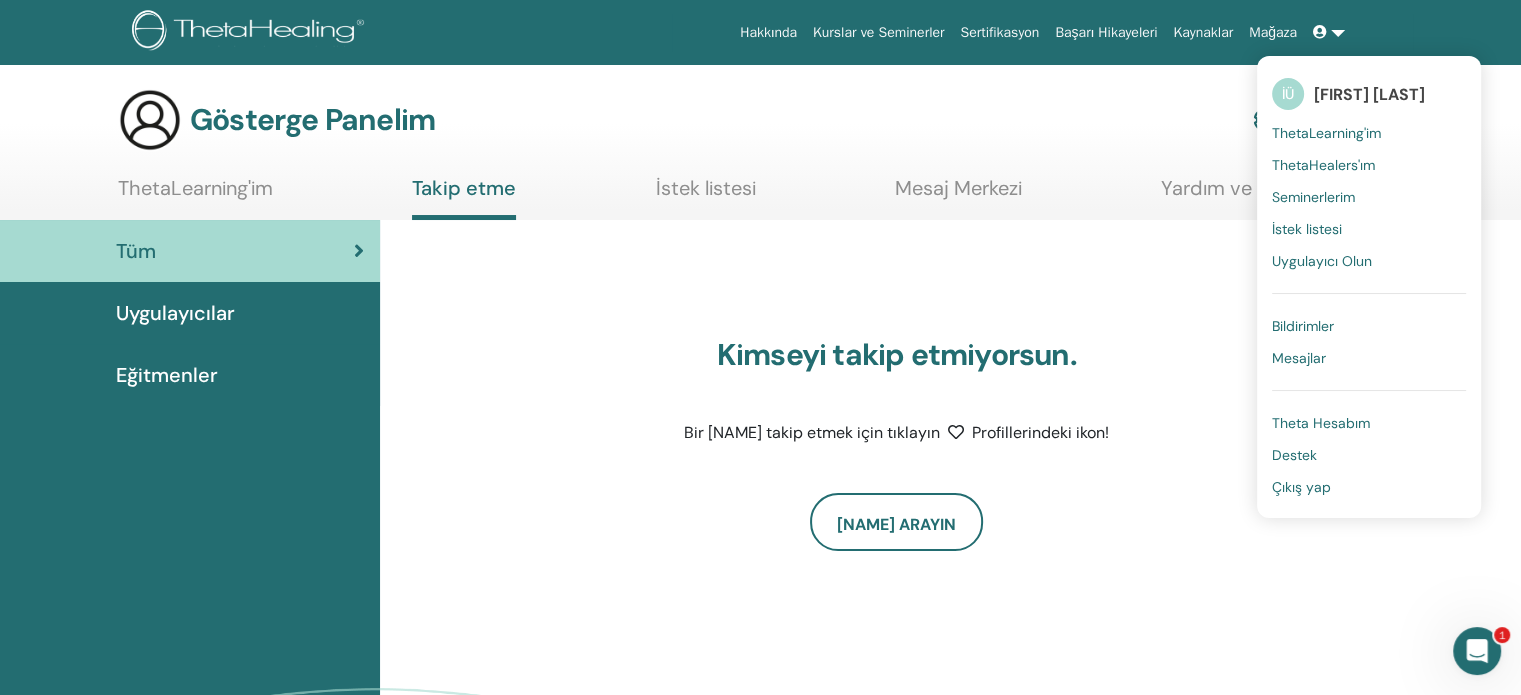 click on "Theta Hesabım" at bounding box center [1321, 423] 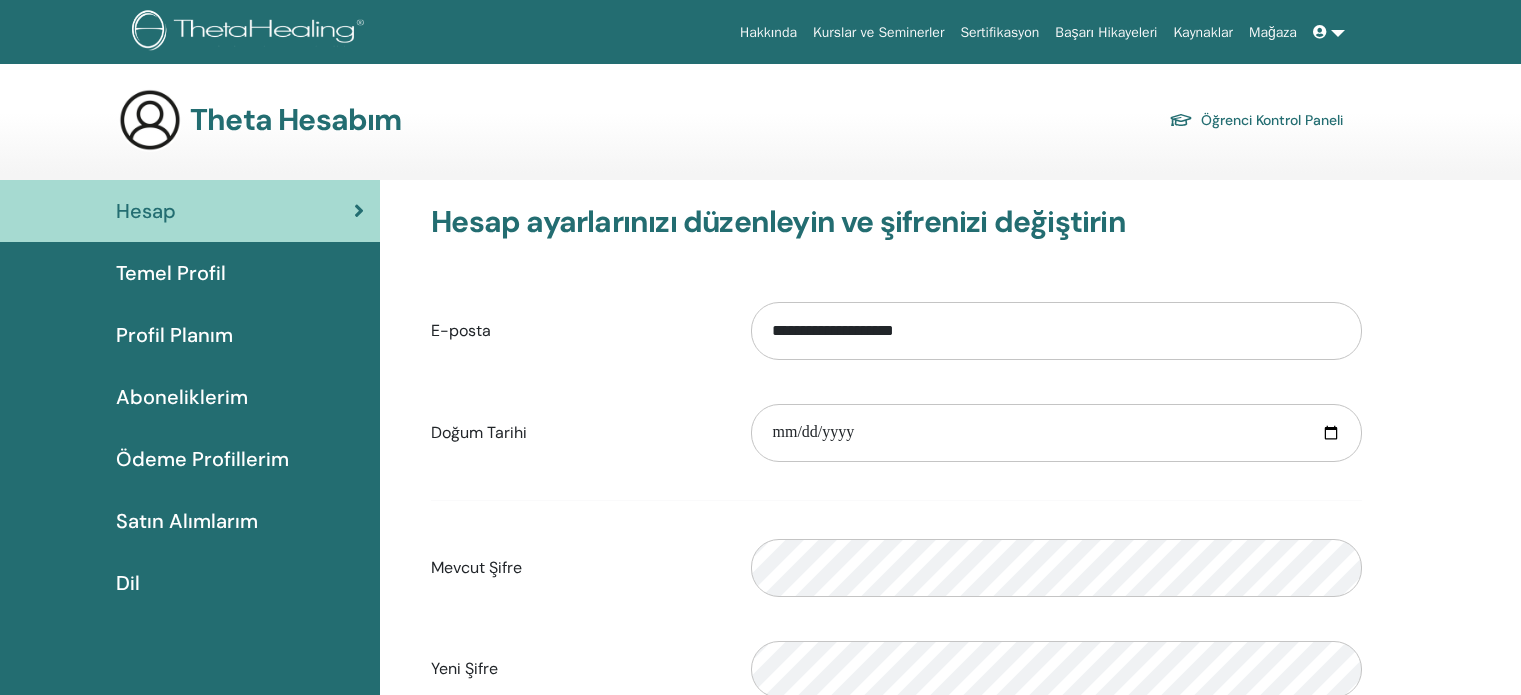 scroll, scrollTop: 0, scrollLeft: 0, axis: both 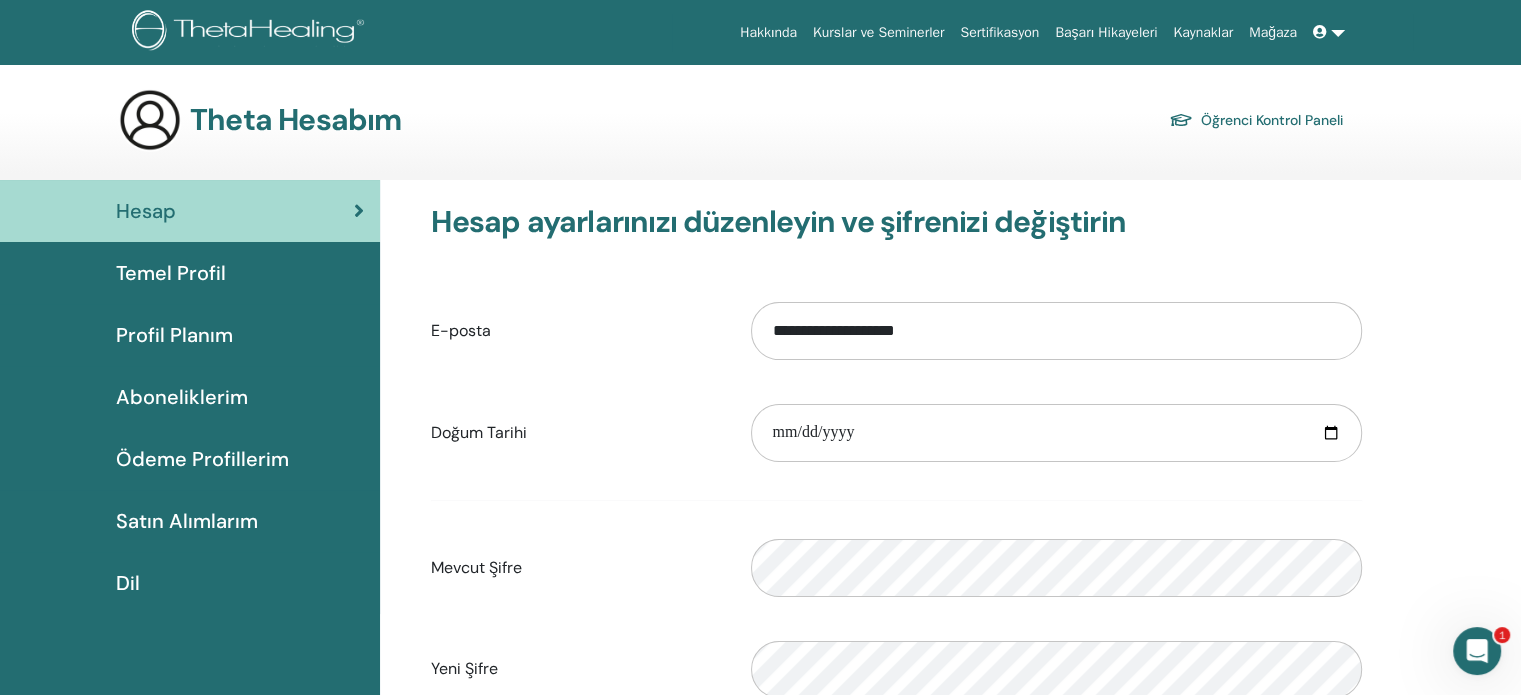 click on "Satın Alımlarım" at bounding box center (187, 521) 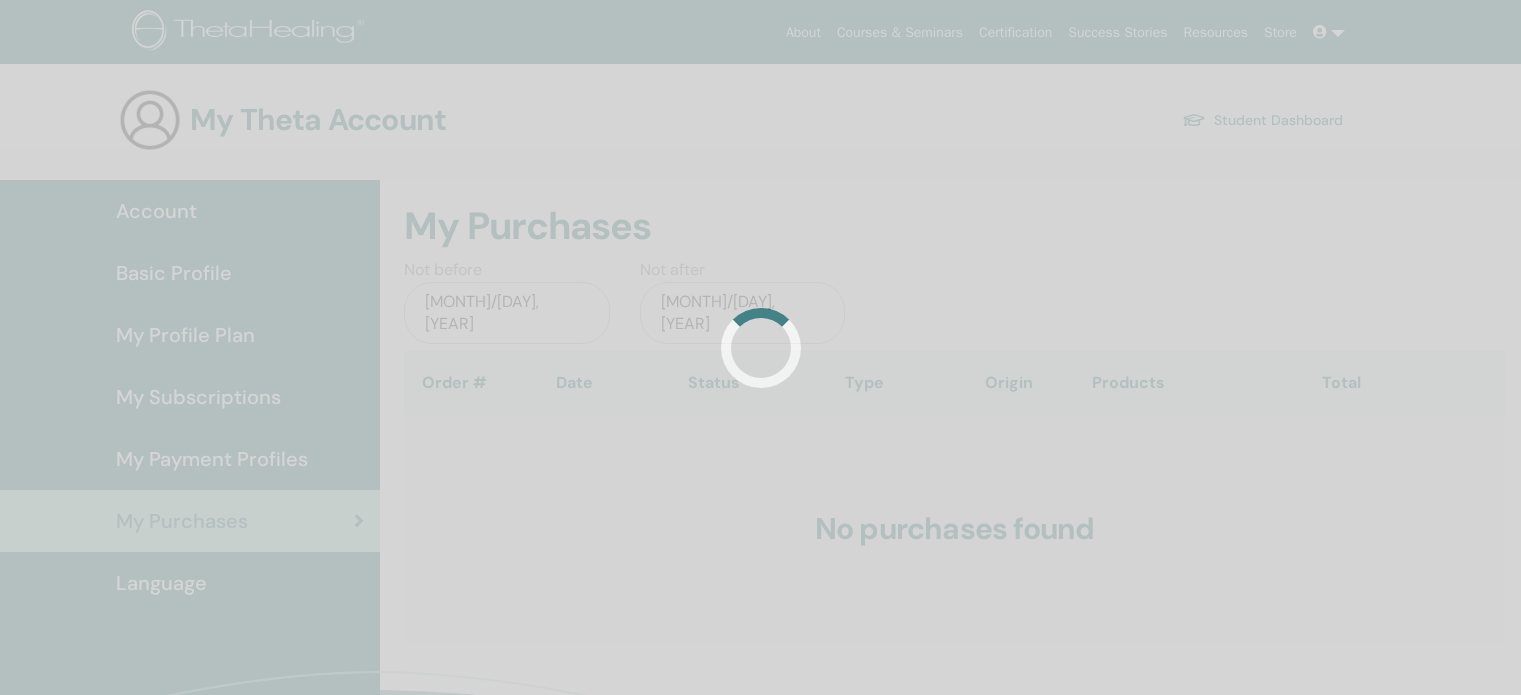 scroll, scrollTop: 0, scrollLeft: 0, axis: both 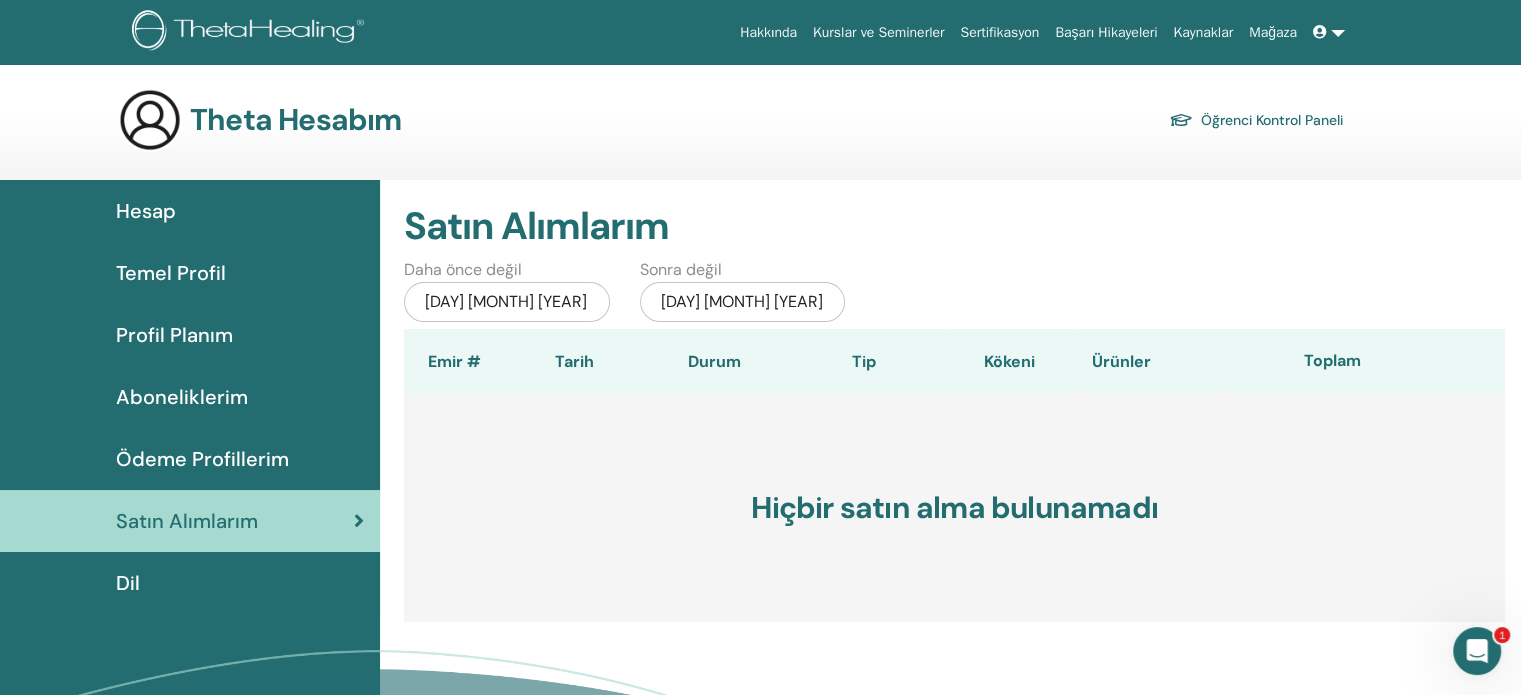 click on "Ödeme Profillerim" at bounding box center [190, 459] 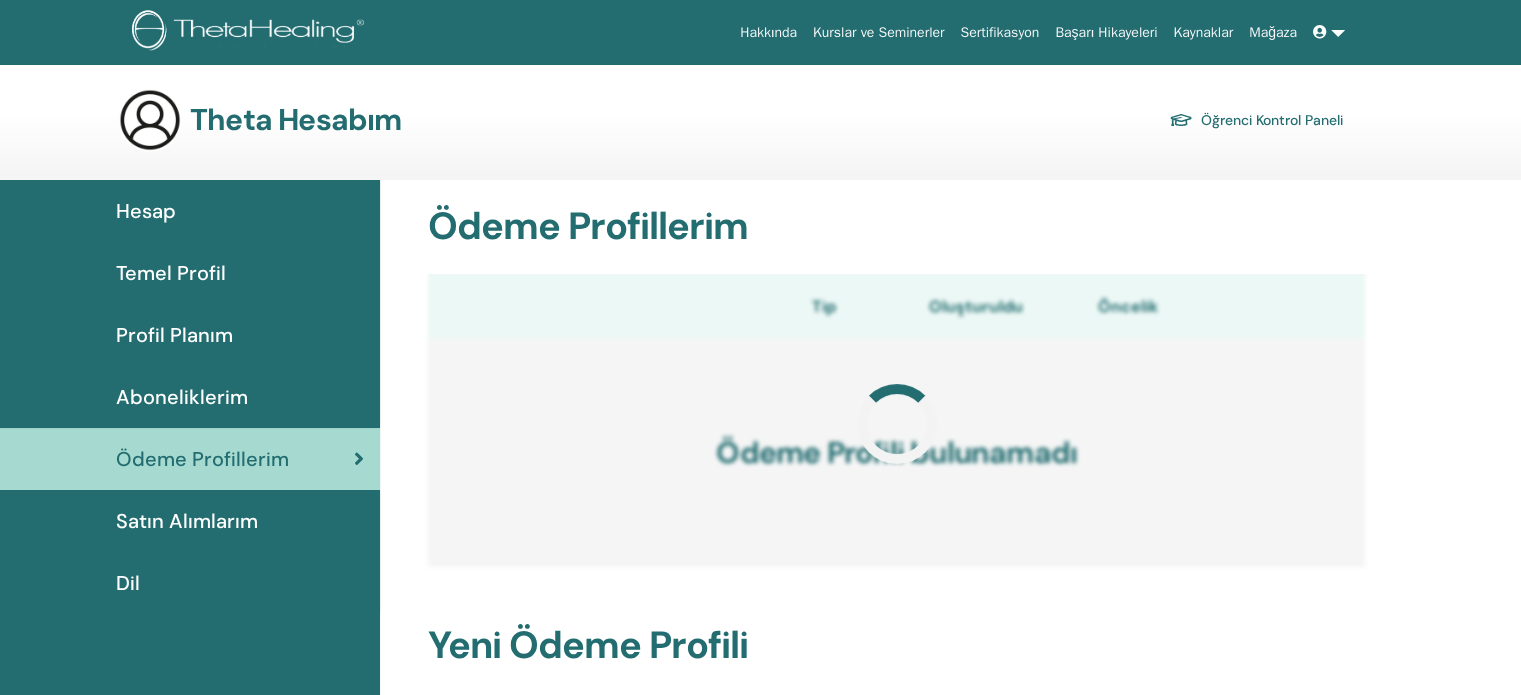 scroll, scrollTop: 40, scrollLeft: 0, axis: vertical 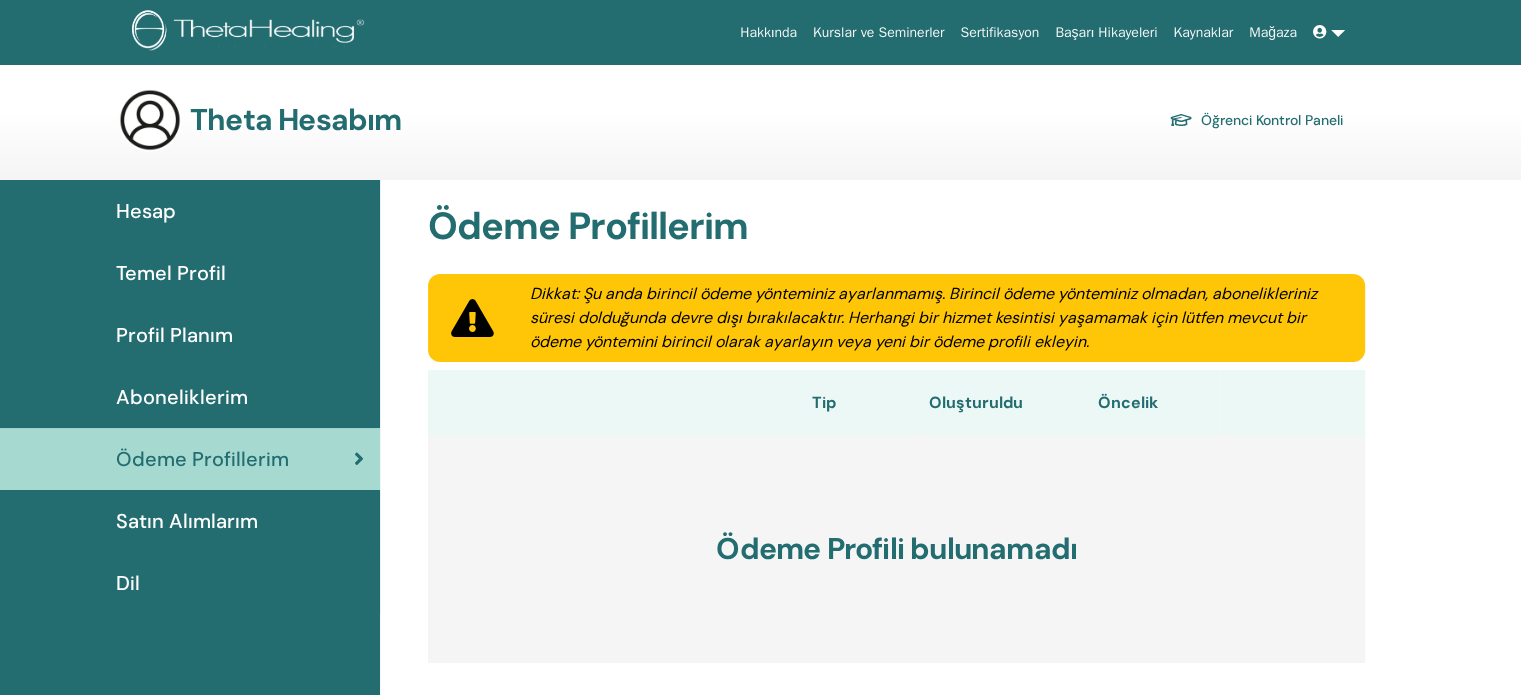 click on "Aboneliklerim" at bounding box center (190, 397) 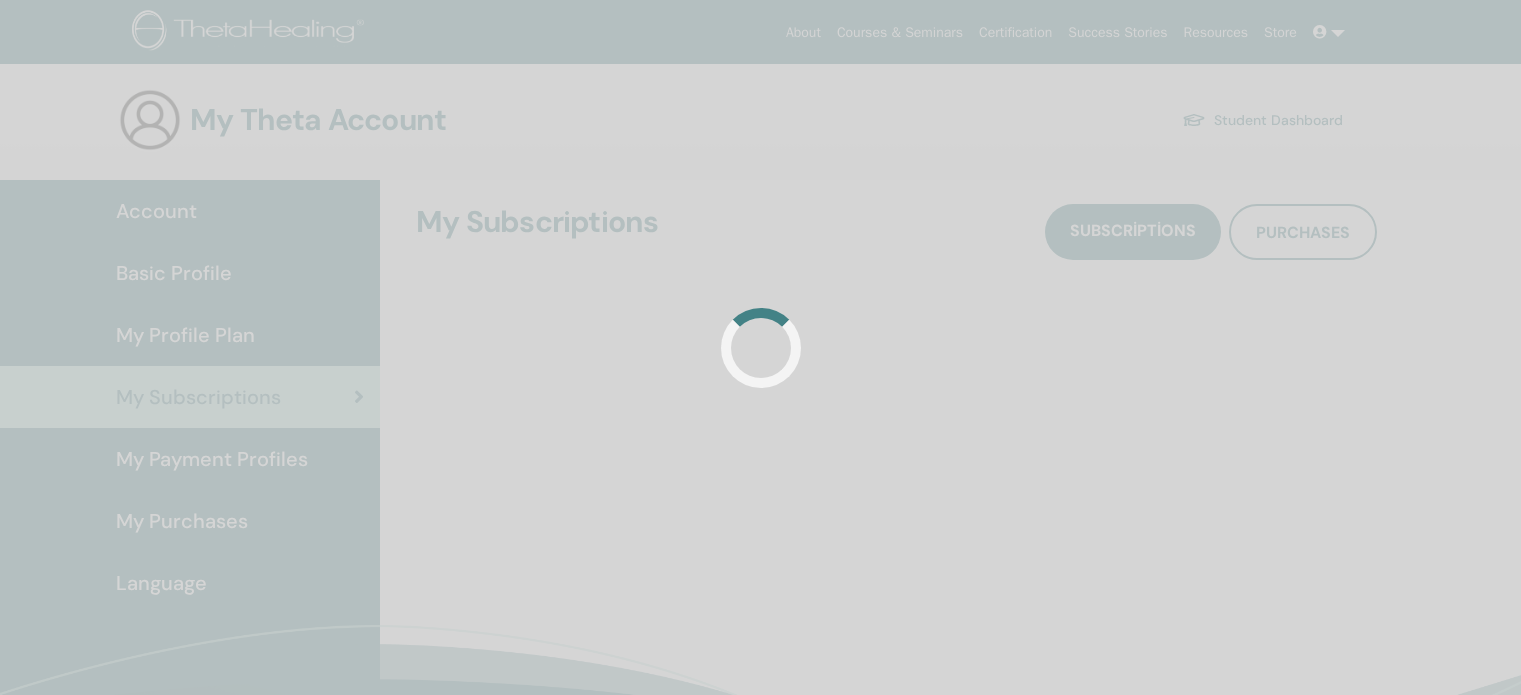 scroll, scrollTop: 0, scrollLeft: 0, axis: both 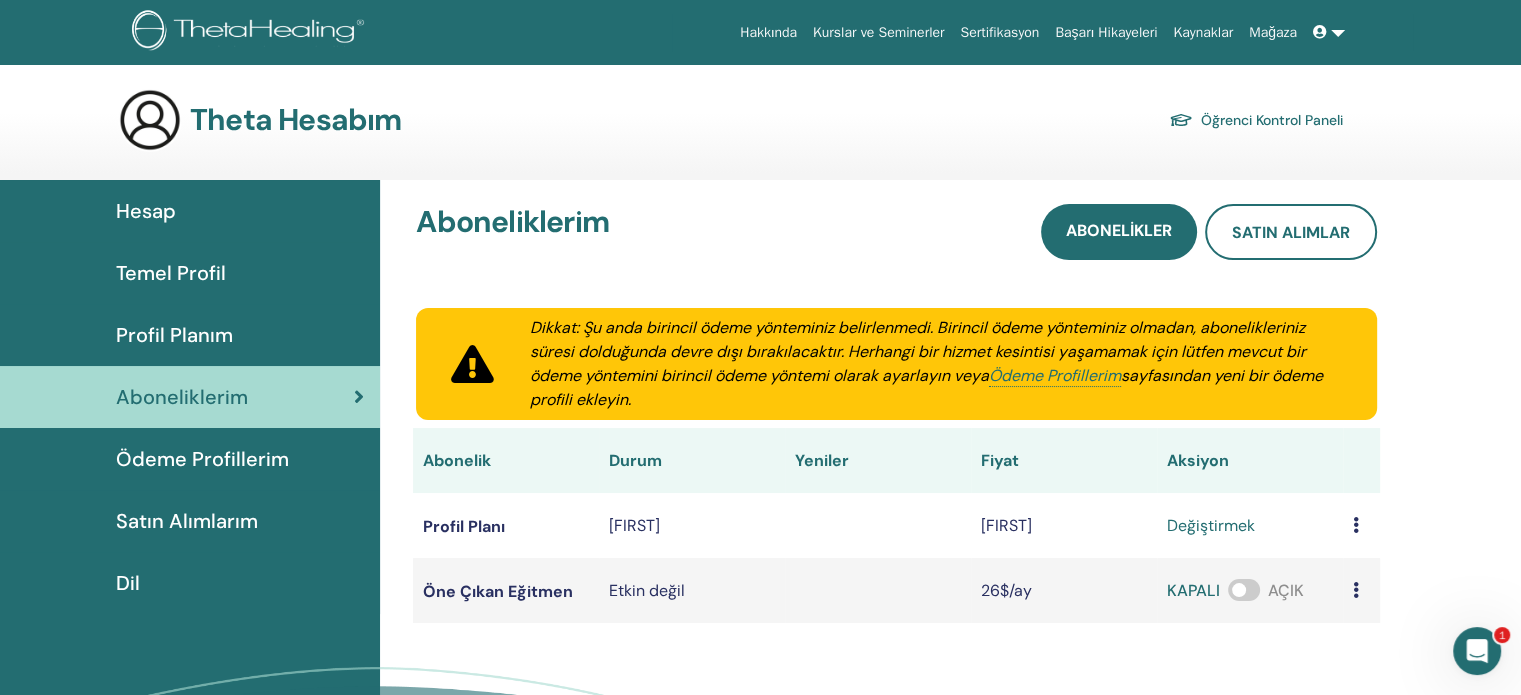 click on "Hesap" at bounding box center (190, 211) 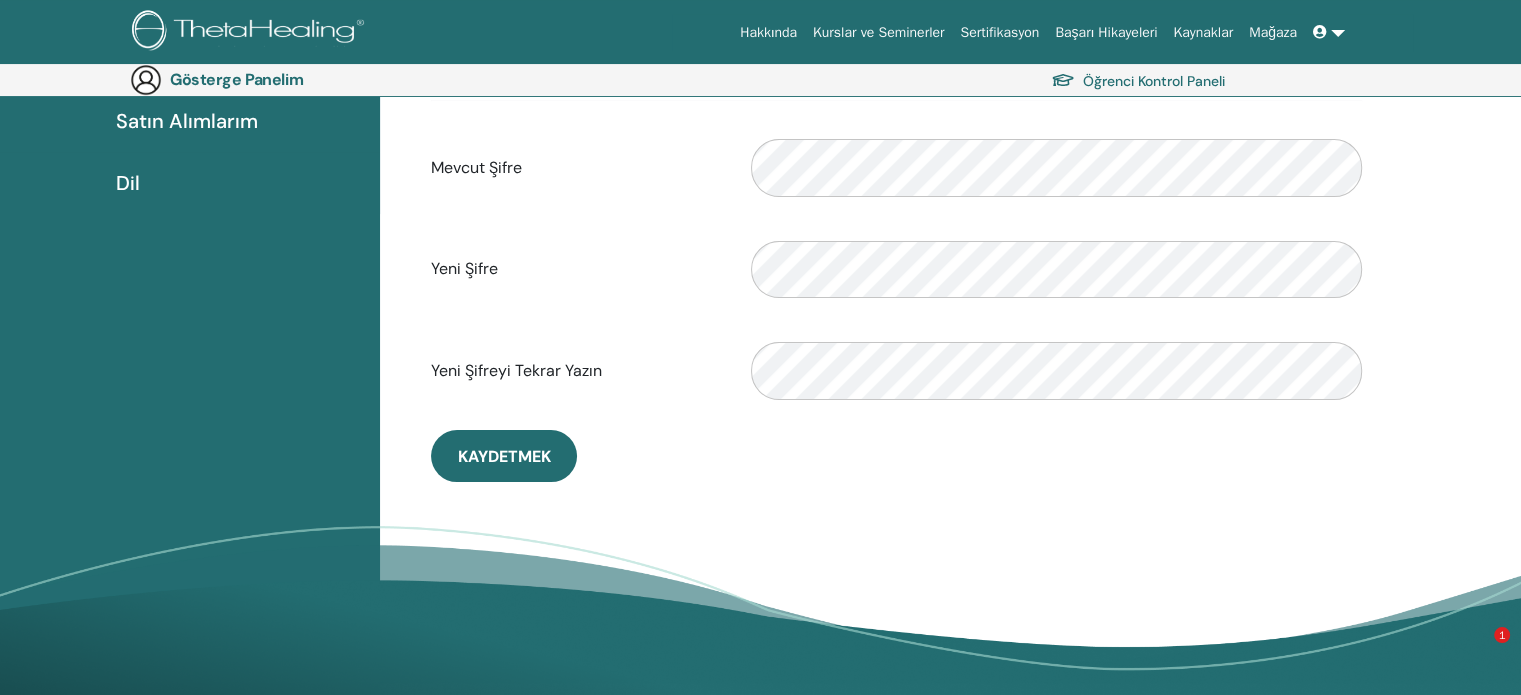 scroll, scrollTop: 552, scrollLeft: 0, axis: vertical 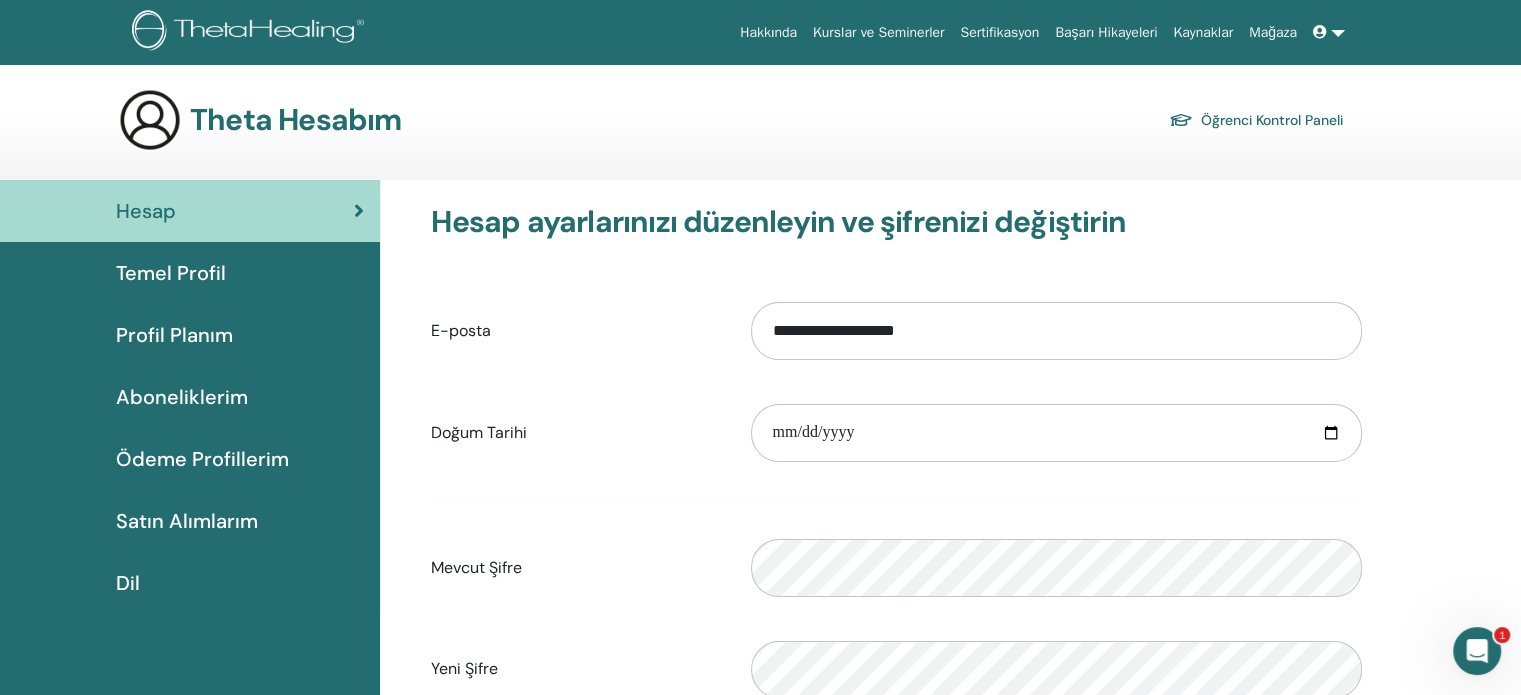 click on "Sertifikasyon" at bounding box center (999, 32) 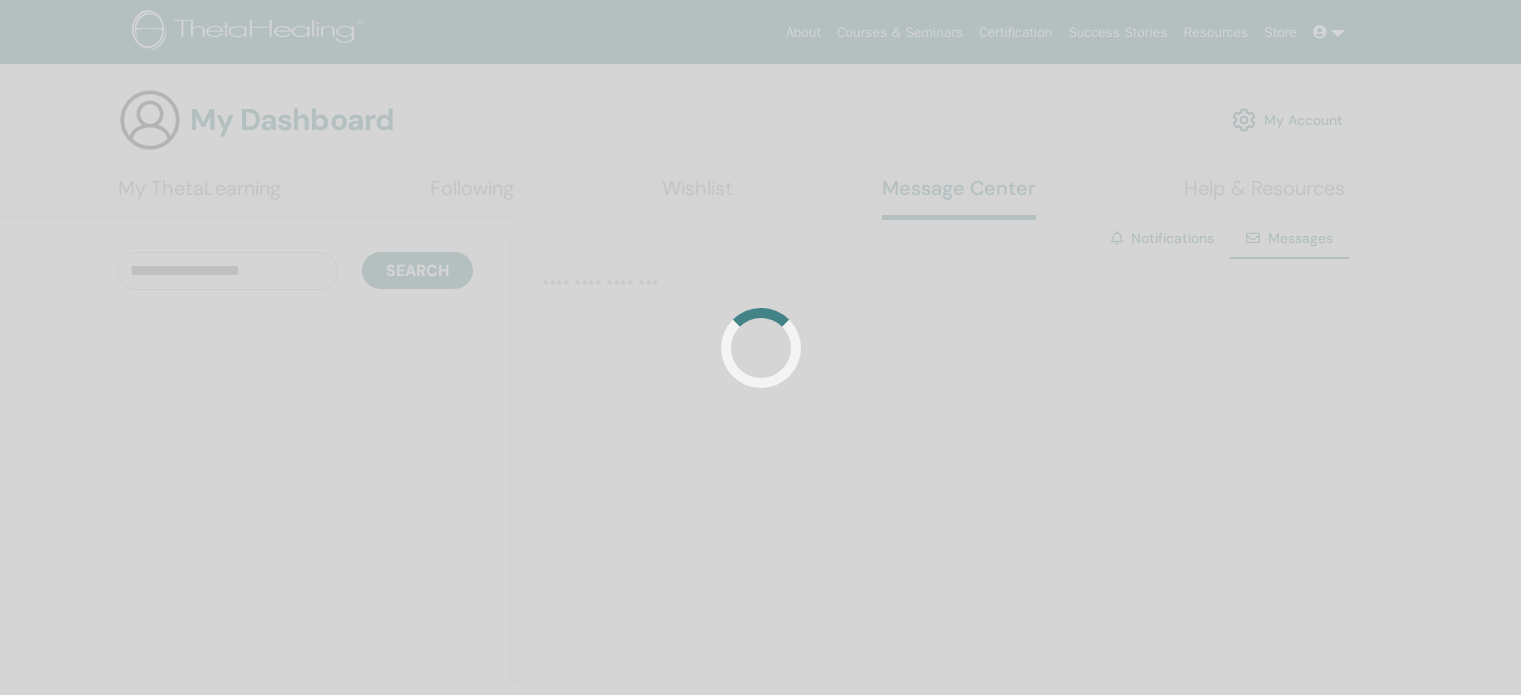 scroll, scrollTop: 0, scrollLeft: 0, axis: both 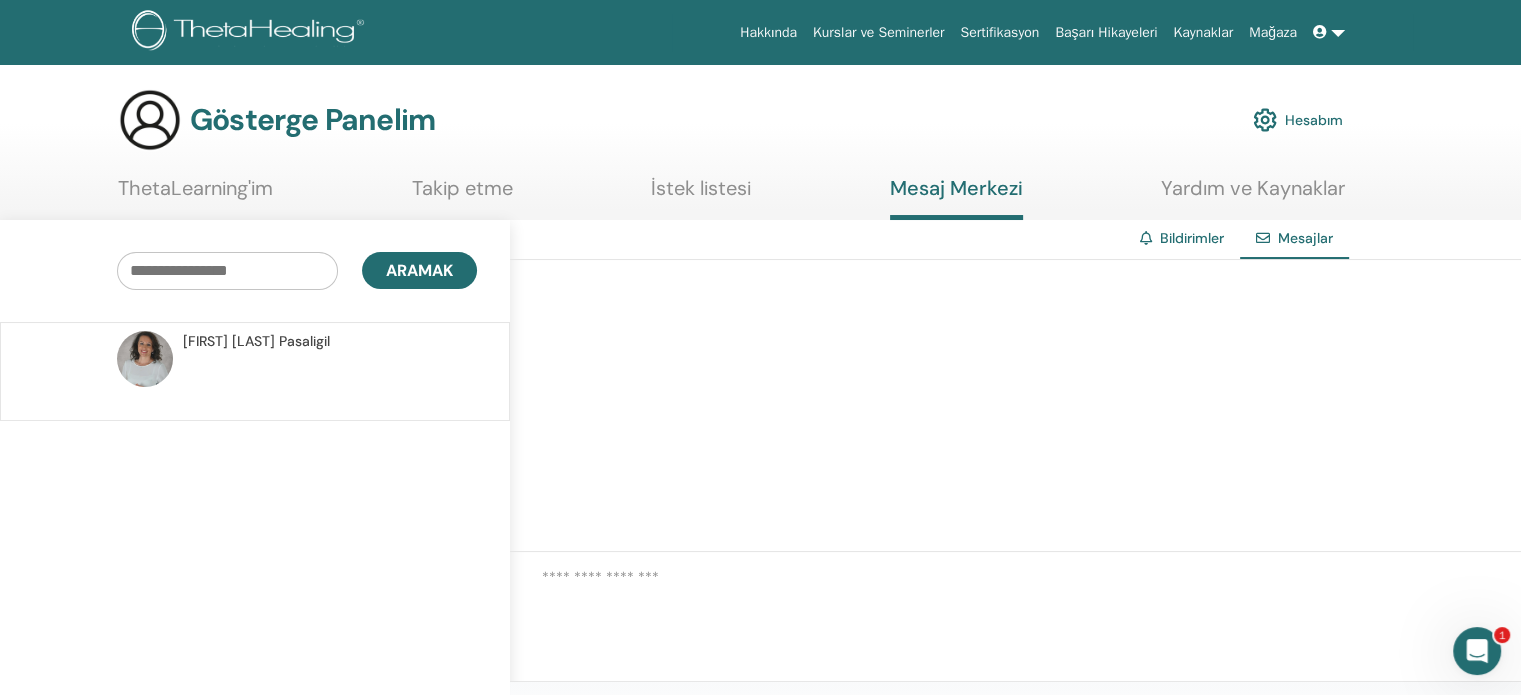 click at bounding box center (1322, 32) 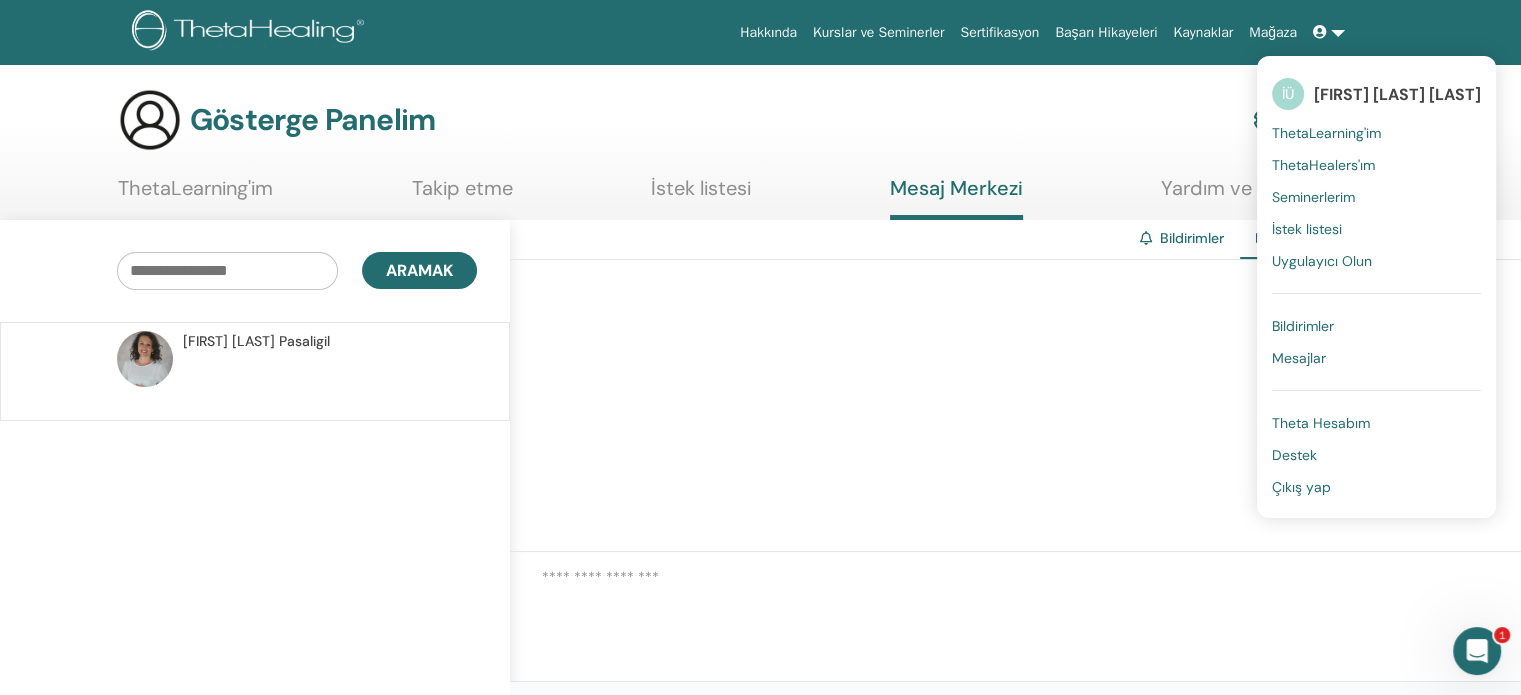 click on "ThetaLearning'im" at bounding box center (1326, 133) 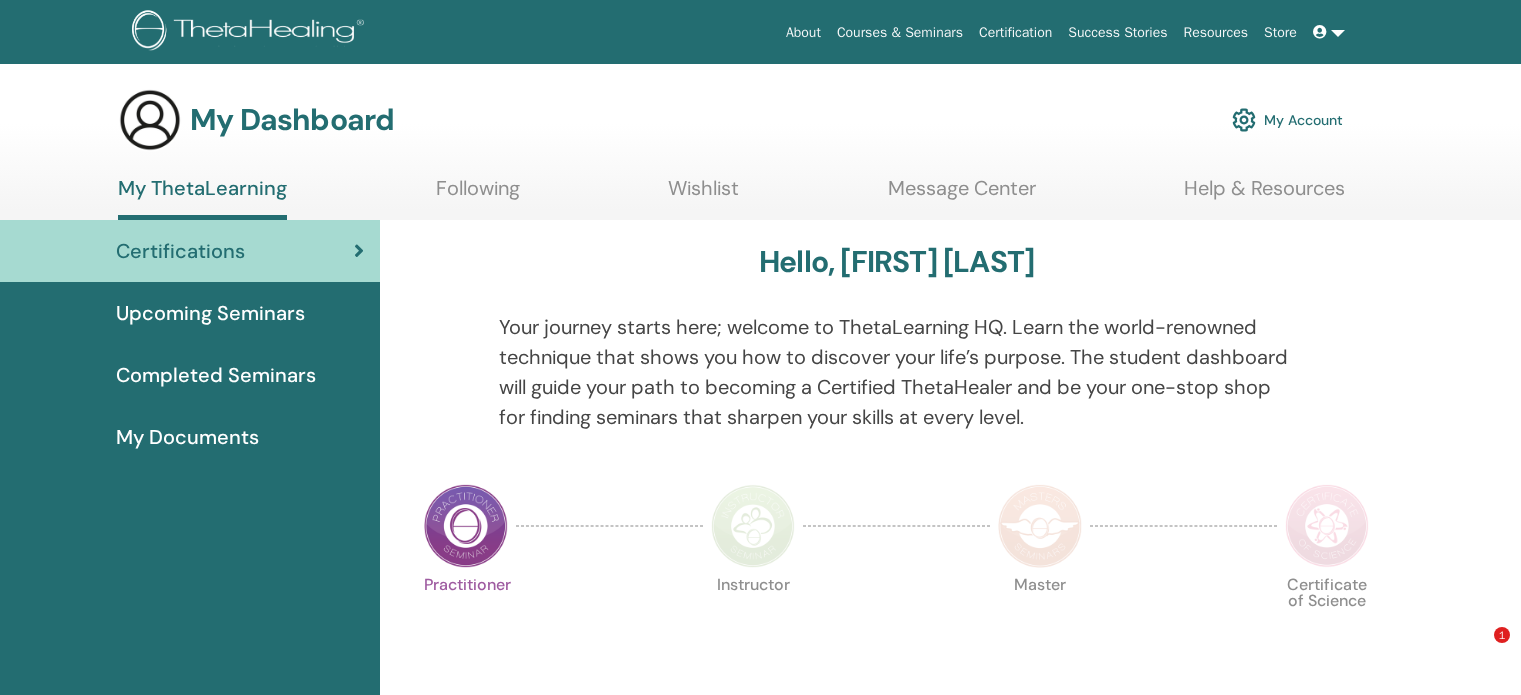 scroll, scrollTop: 0, scrollLeft: 0, axis: both 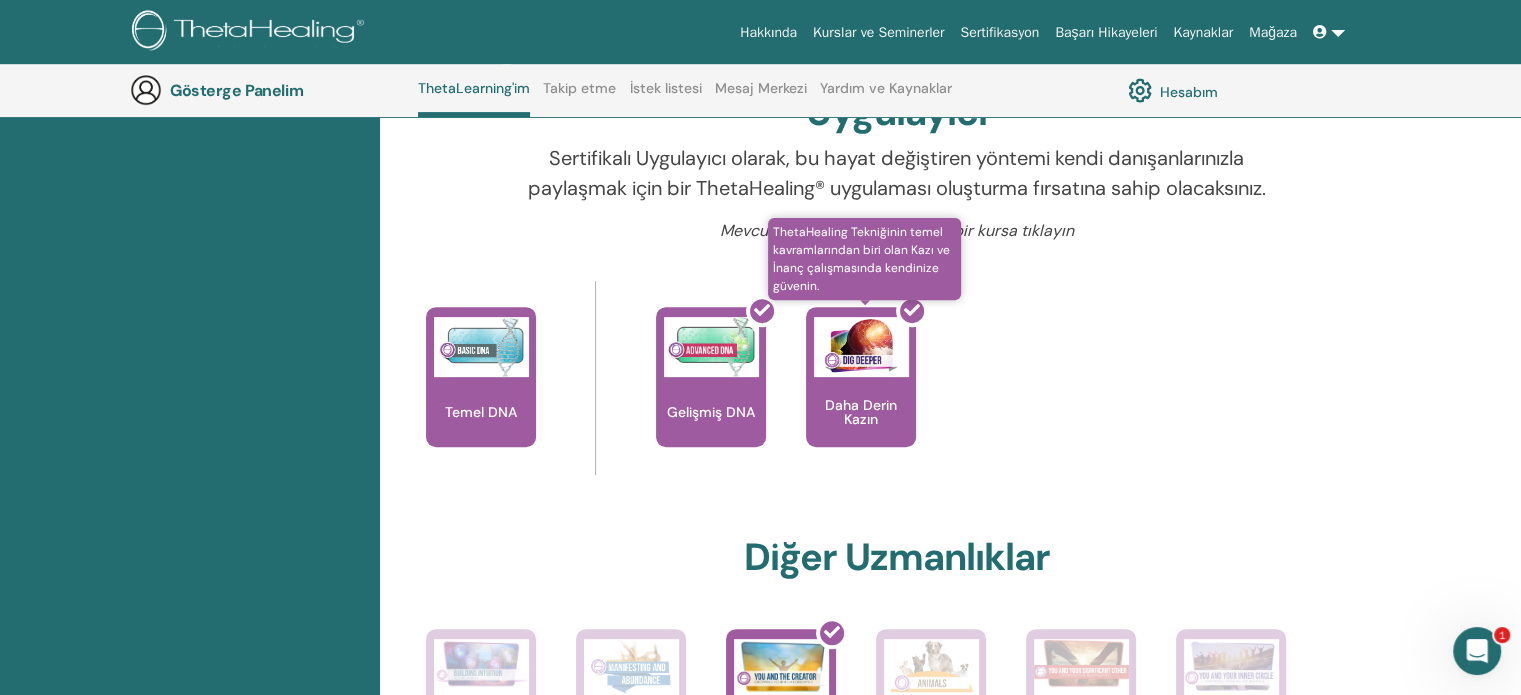 click at bounding box center (912, 310) 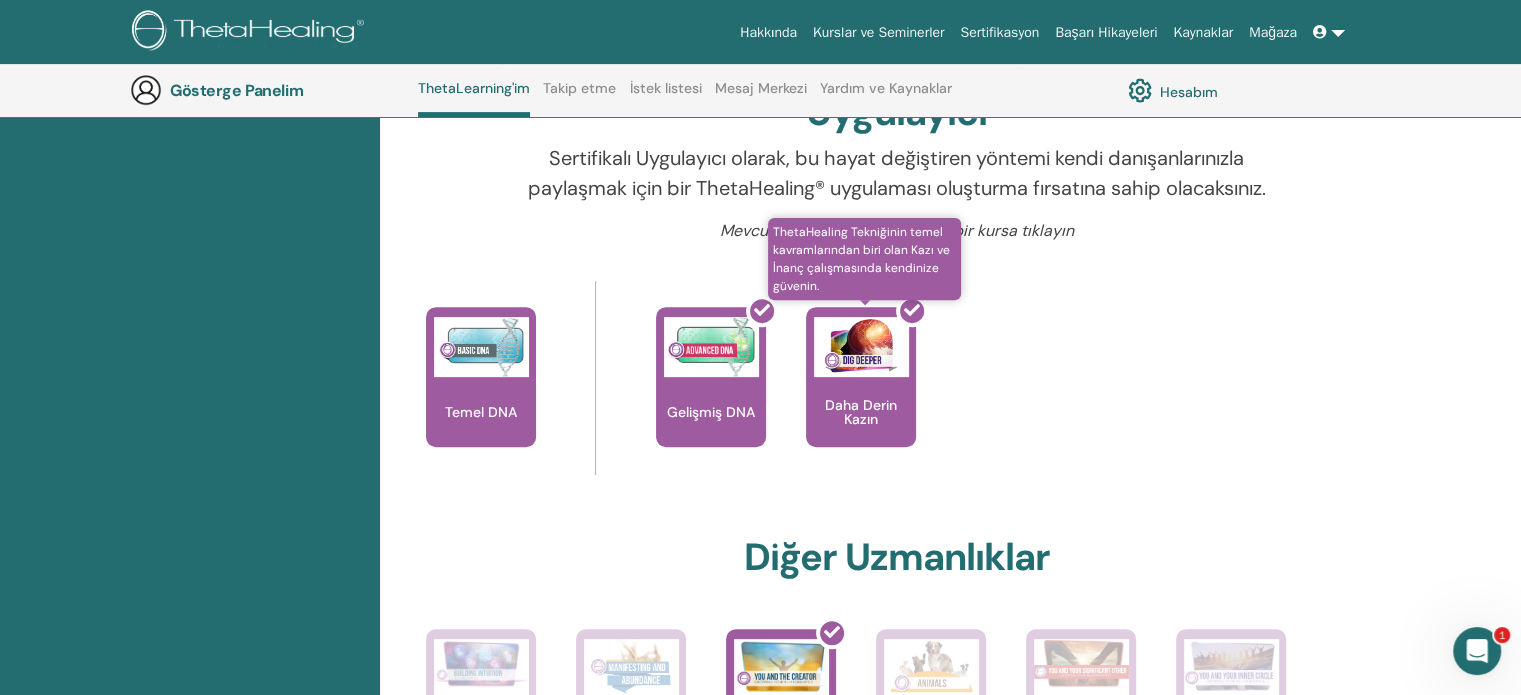 click at bounding box center (873, 385) 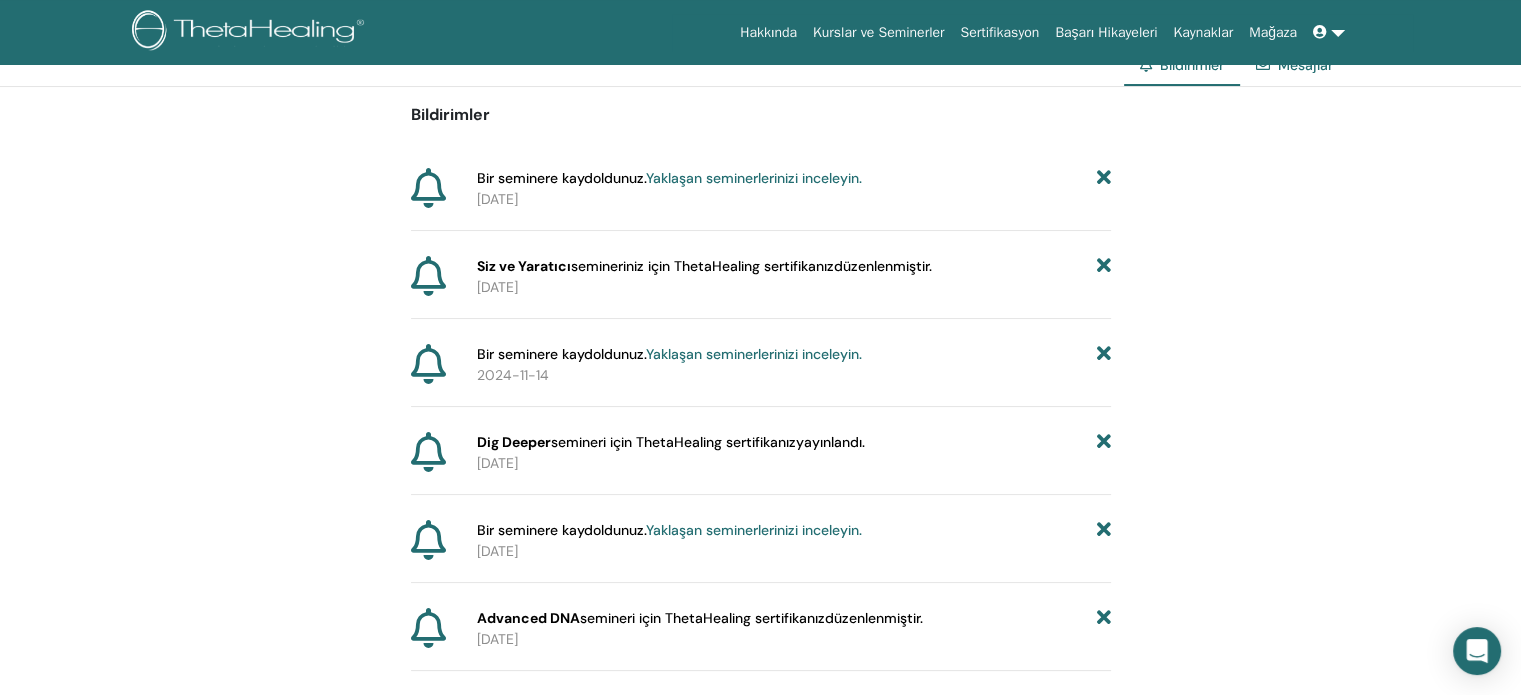 scroll, scrollTop: 80, scrollLeft: 0, axis: vertical 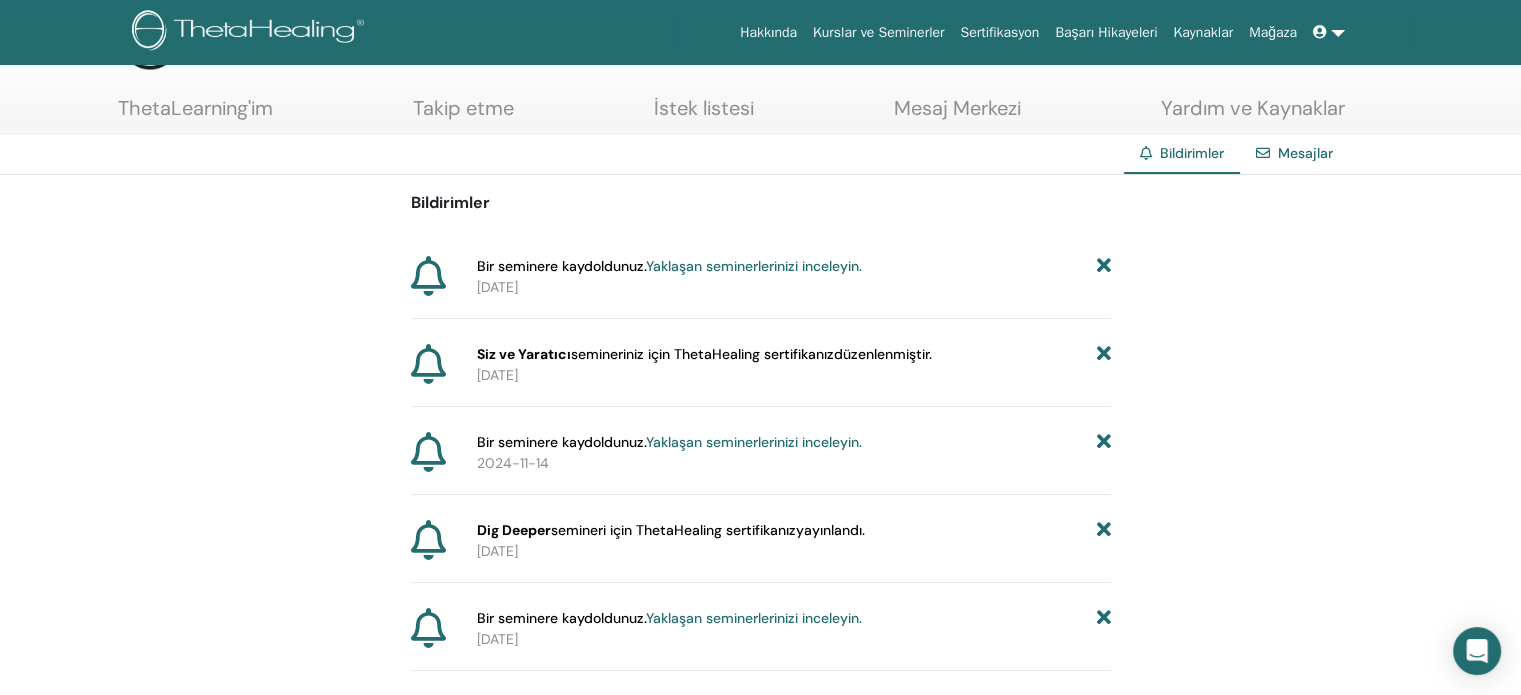click on "semineriniz için ThetaHealing sertifikanız" at bounding box center [702, 354] 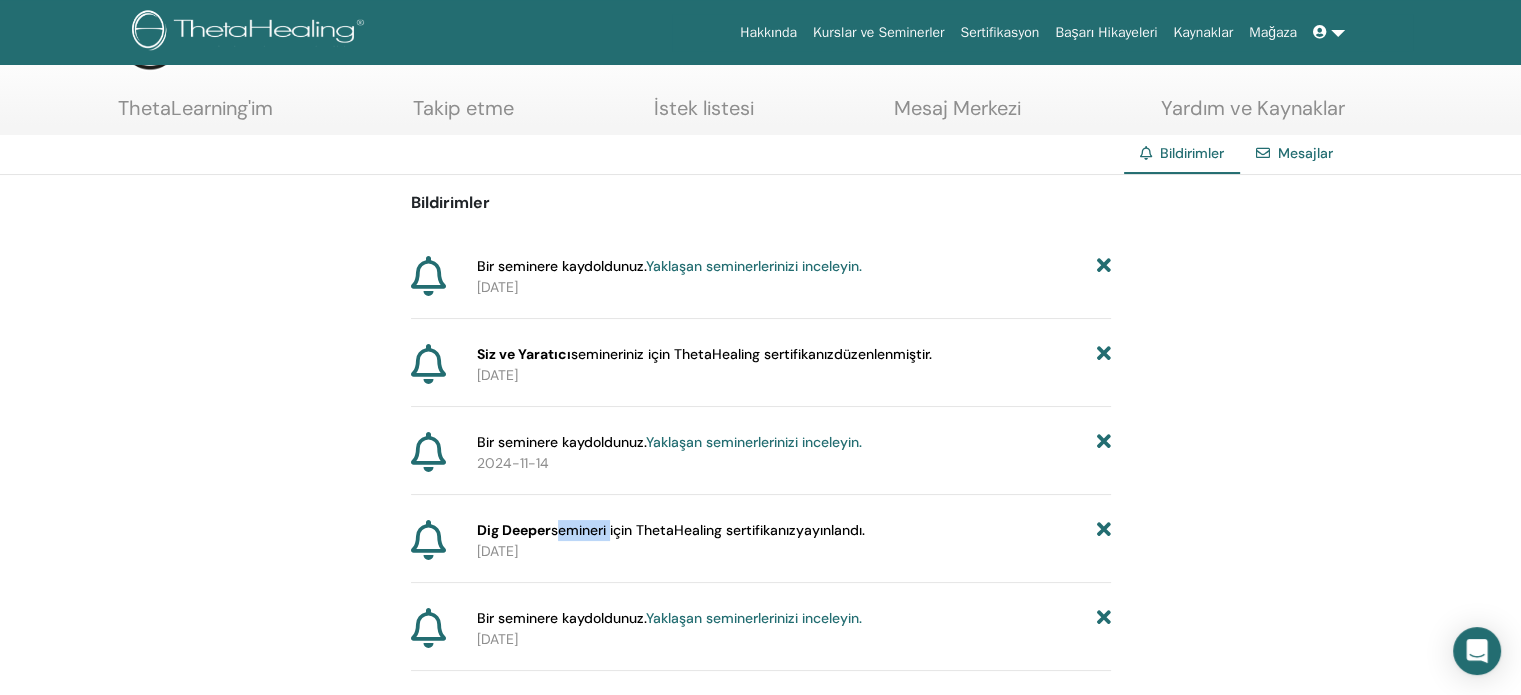 click on "Dig Deeper" at bounding box center [514, 530] 